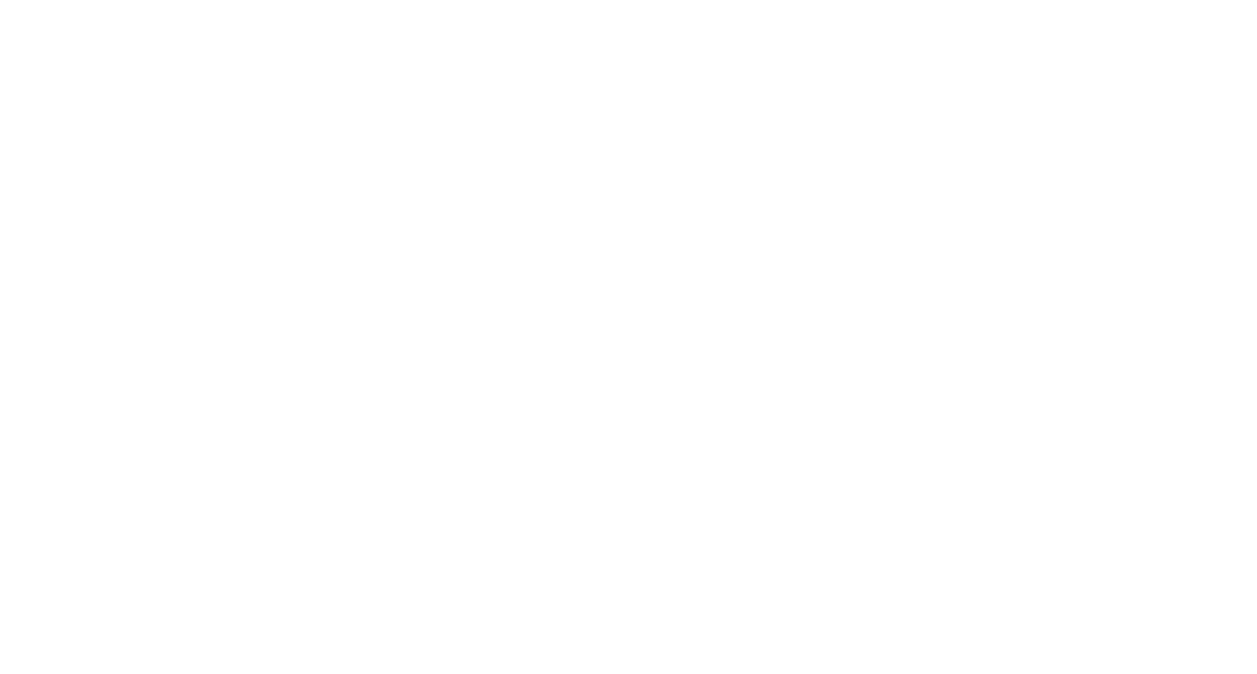 scroll, scrollTop: 0, scrollLeft: 0, axis: both 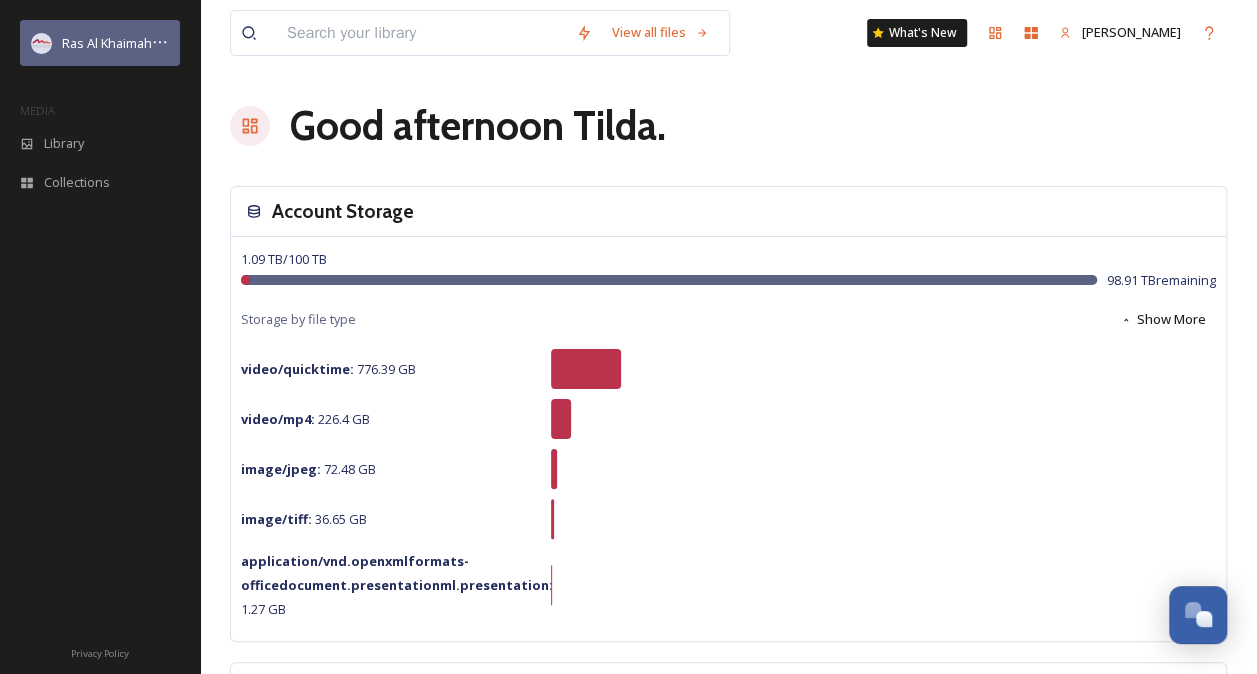 click on "Ras Al Khaimah Tourism Development Authority" at bounding box center (203, 43) 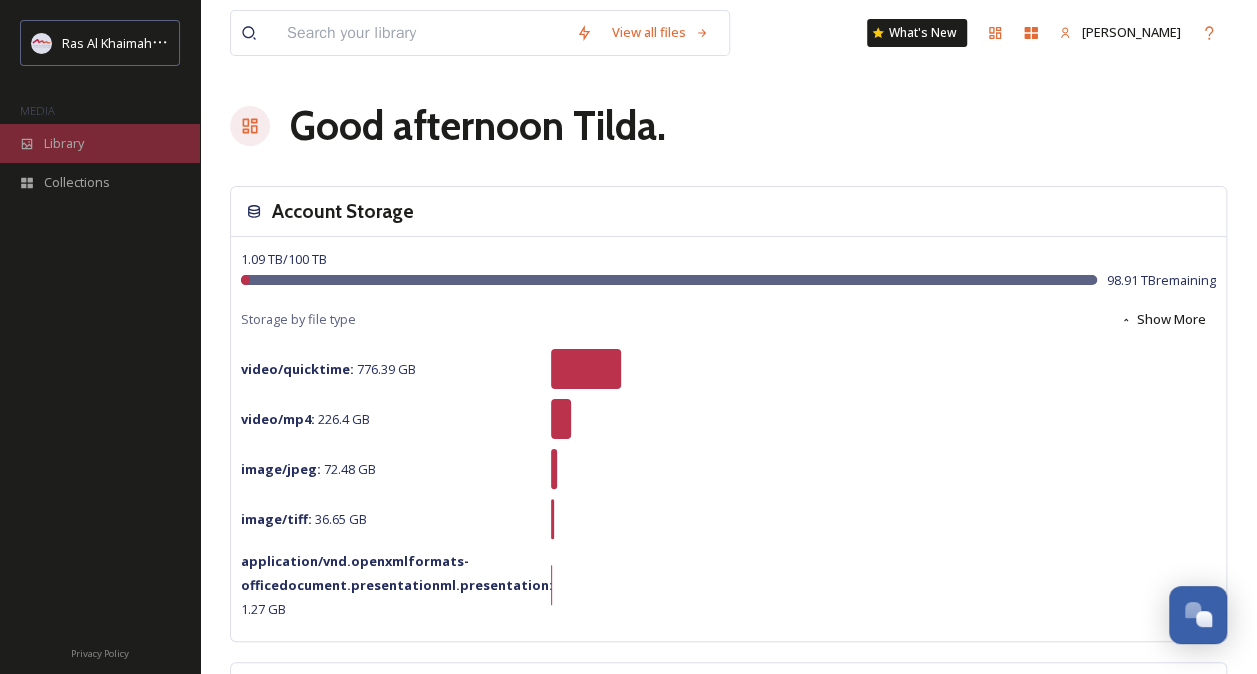 click on "Library" at bounding box center (64, 143) 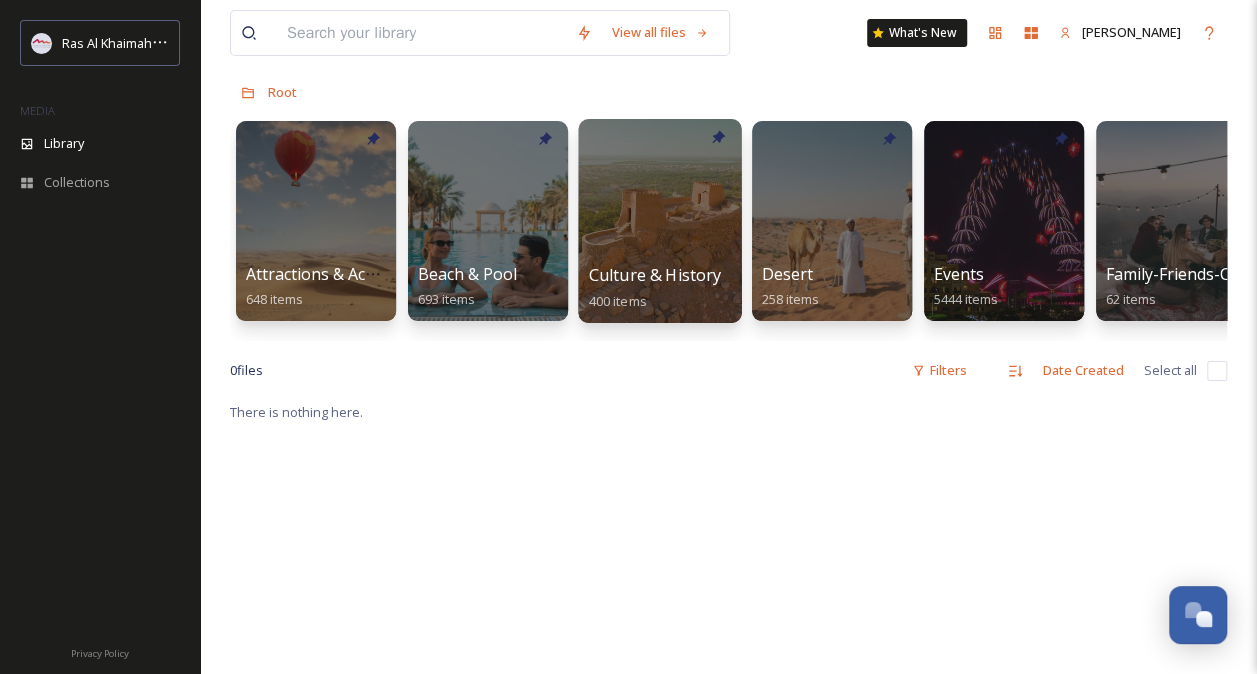 scroll, scrollTop: 200, scrollLeft: 0, axis: vertical 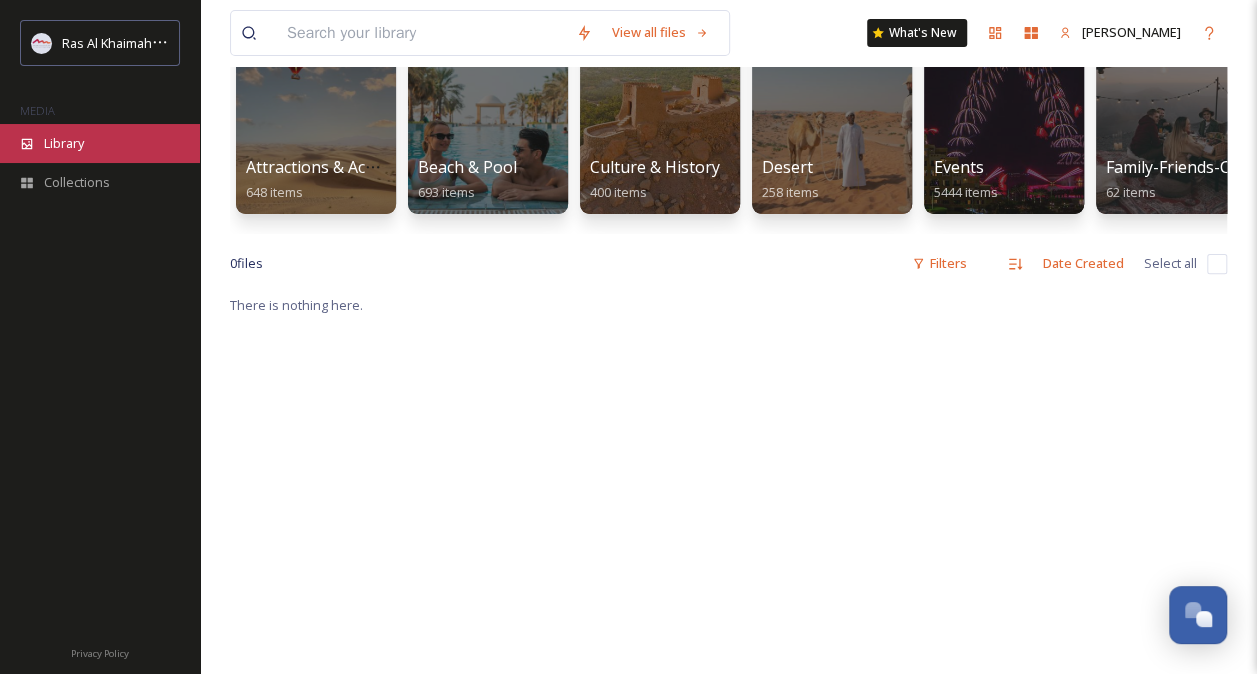 click on "Library" at bounding box center [64, 143] 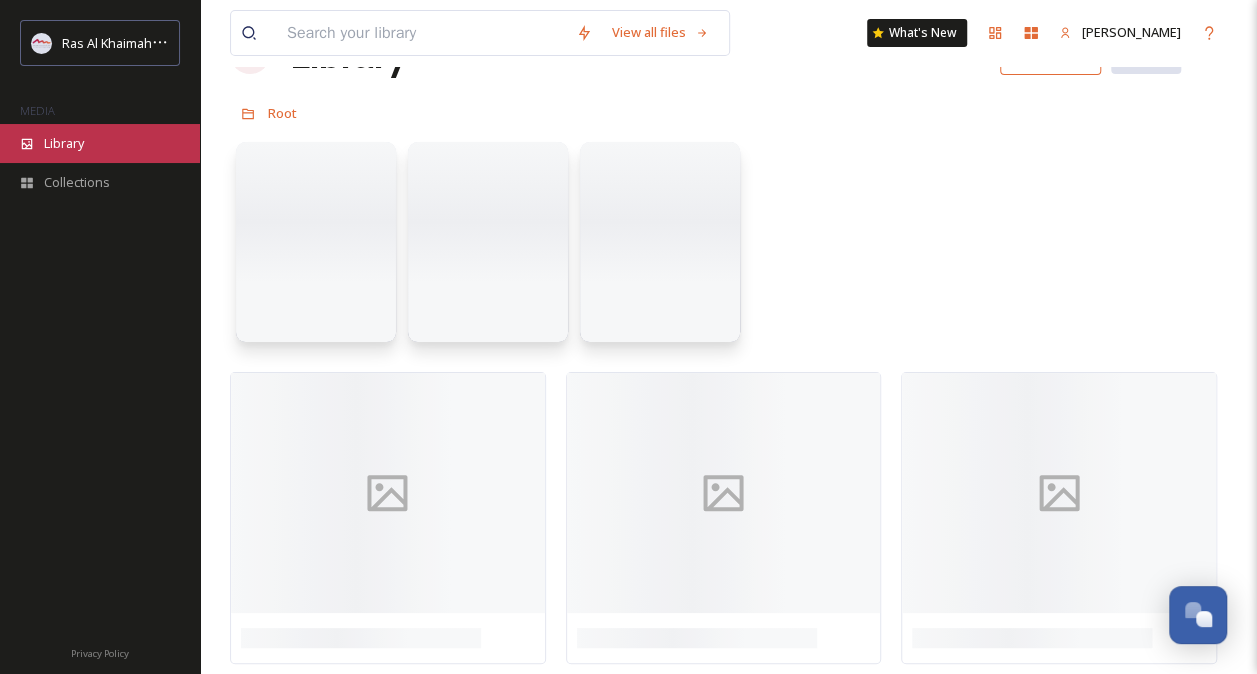 scroll, scrollTop: 0, scrollLeft: 0, axis: both 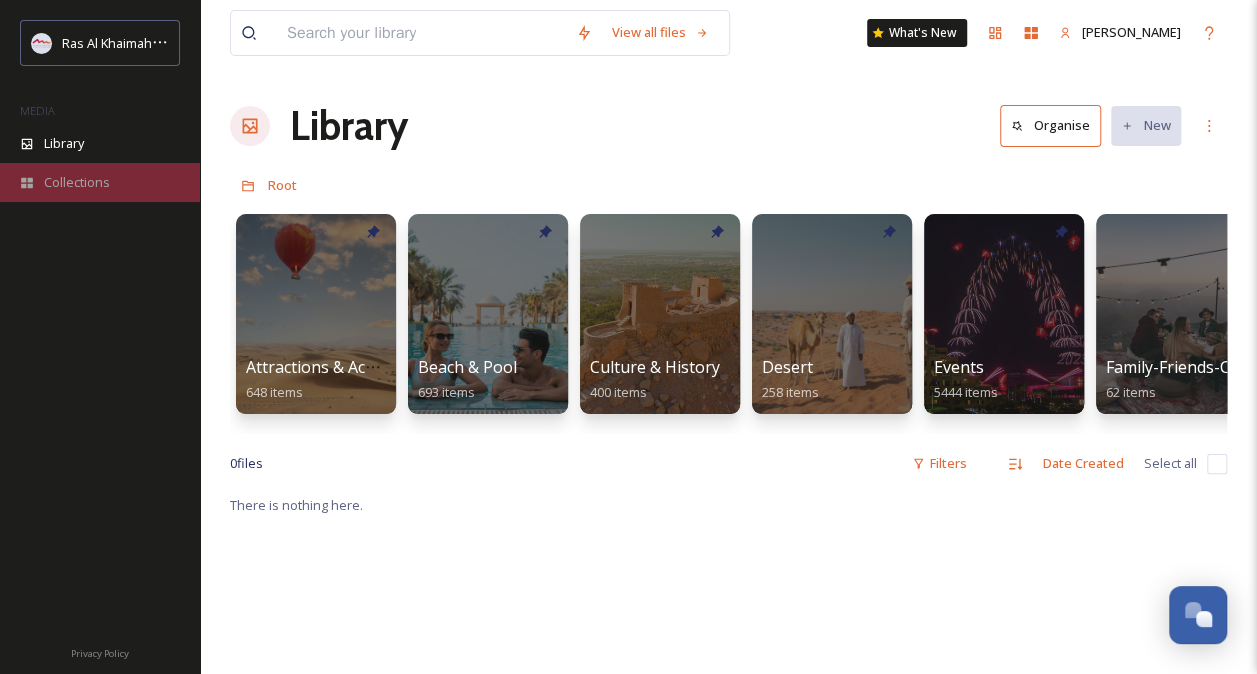 click on "Collections" at bounding box center [77, 182] 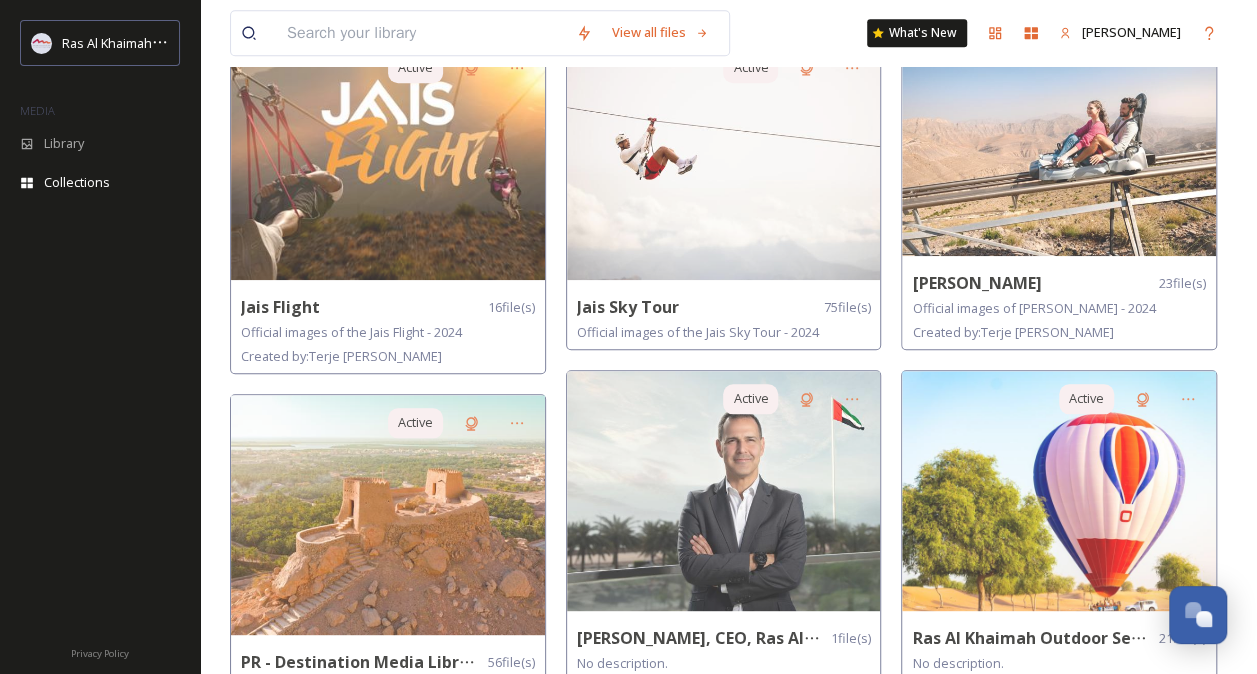 scroll, scrollTop: 900, scrollLeft: 0, axis: vertical 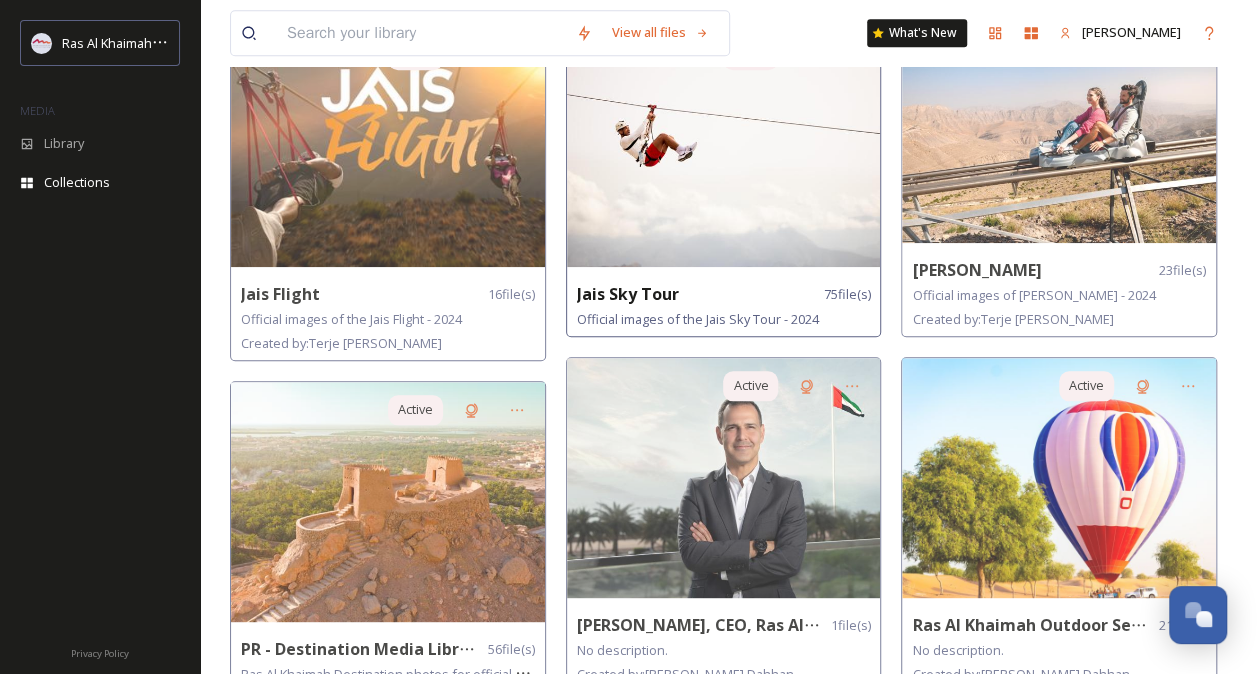 click on "Jais Sky Tour" at bounding box center (628, 294) 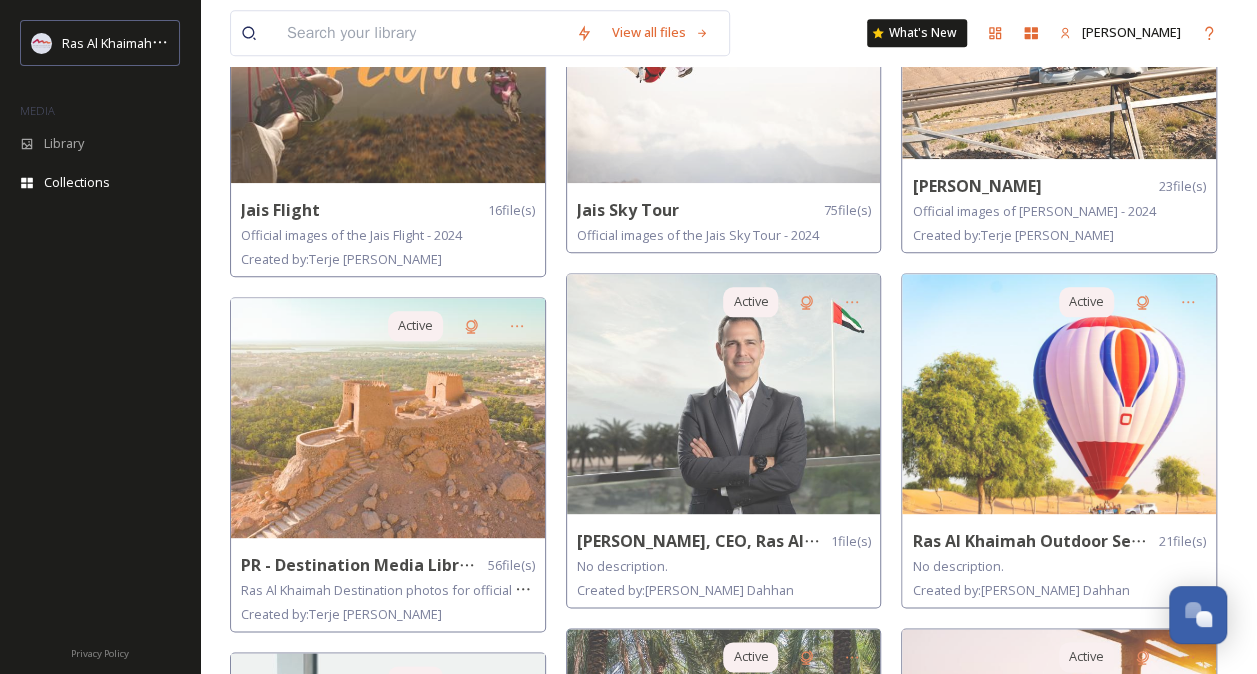 scroll, scrollTop: 796, scrollLeft: 0, axis: vertical 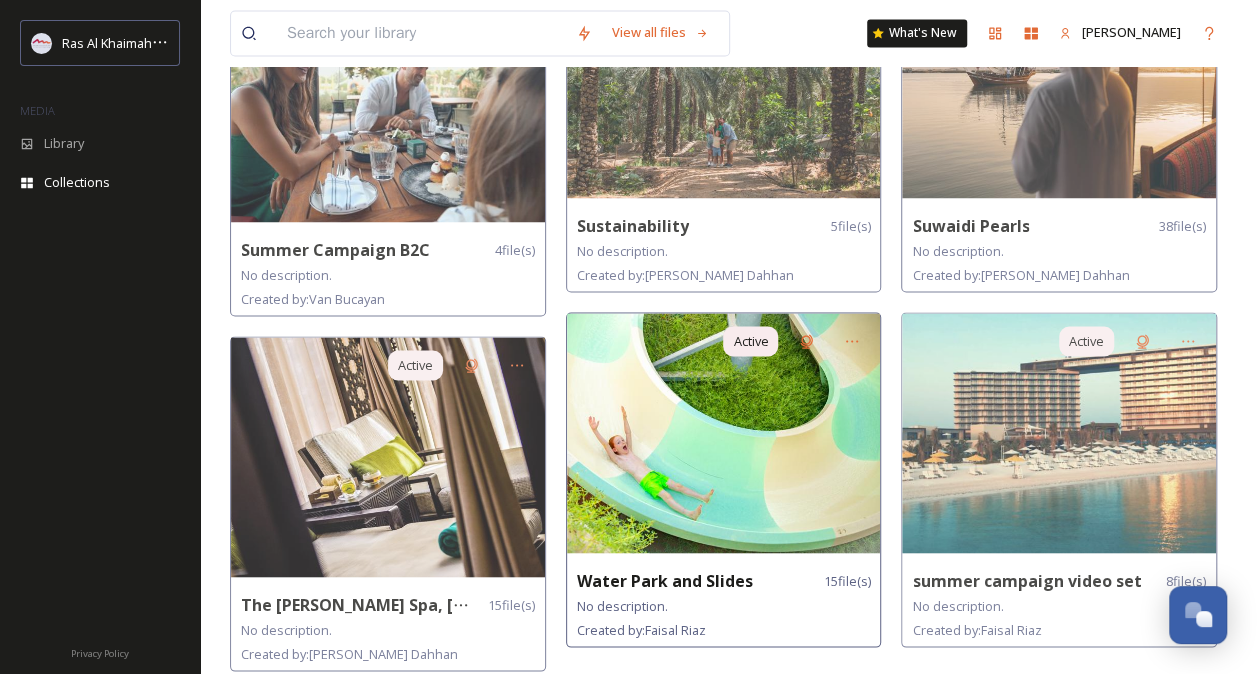 click at bounding box center (724, 433) 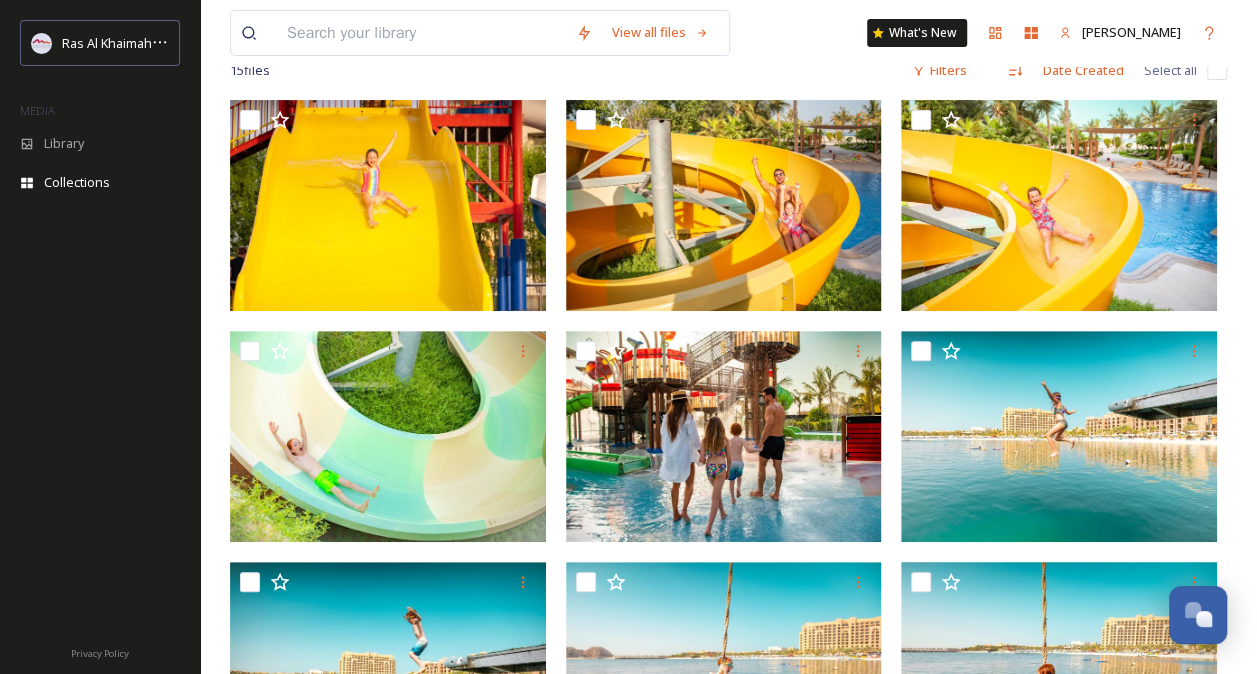 scroll, scrollTop: 198, scrollLeft: 0, axis: vertical 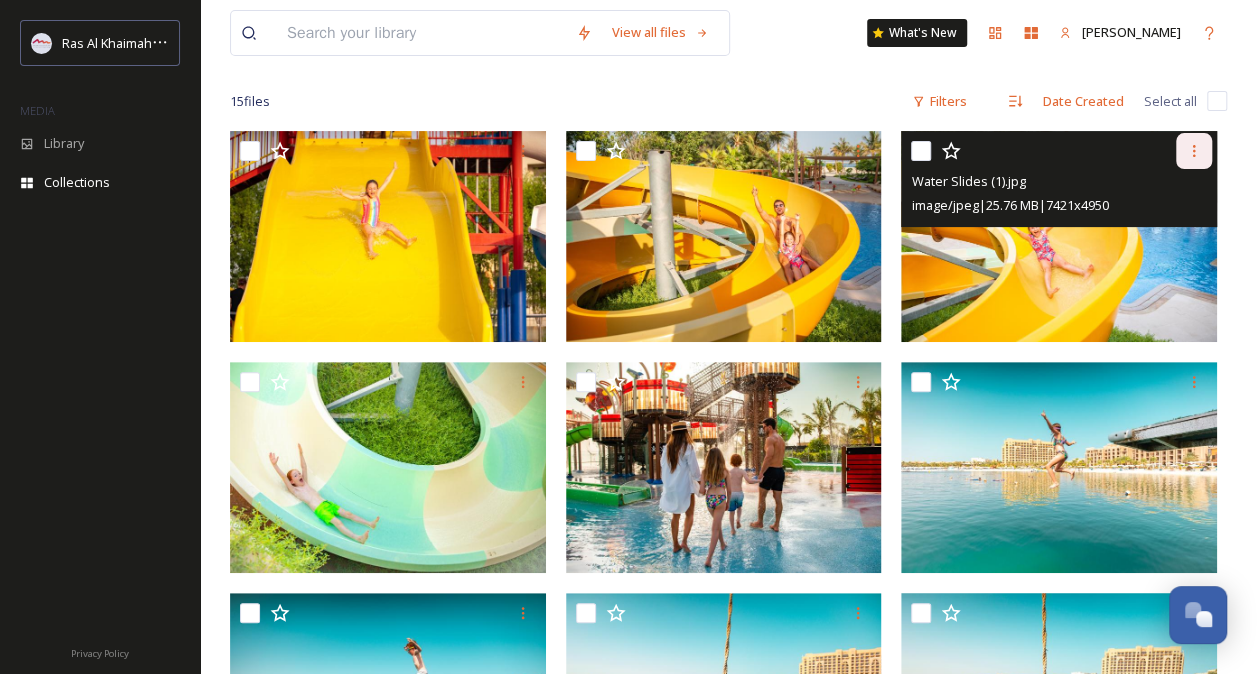 click 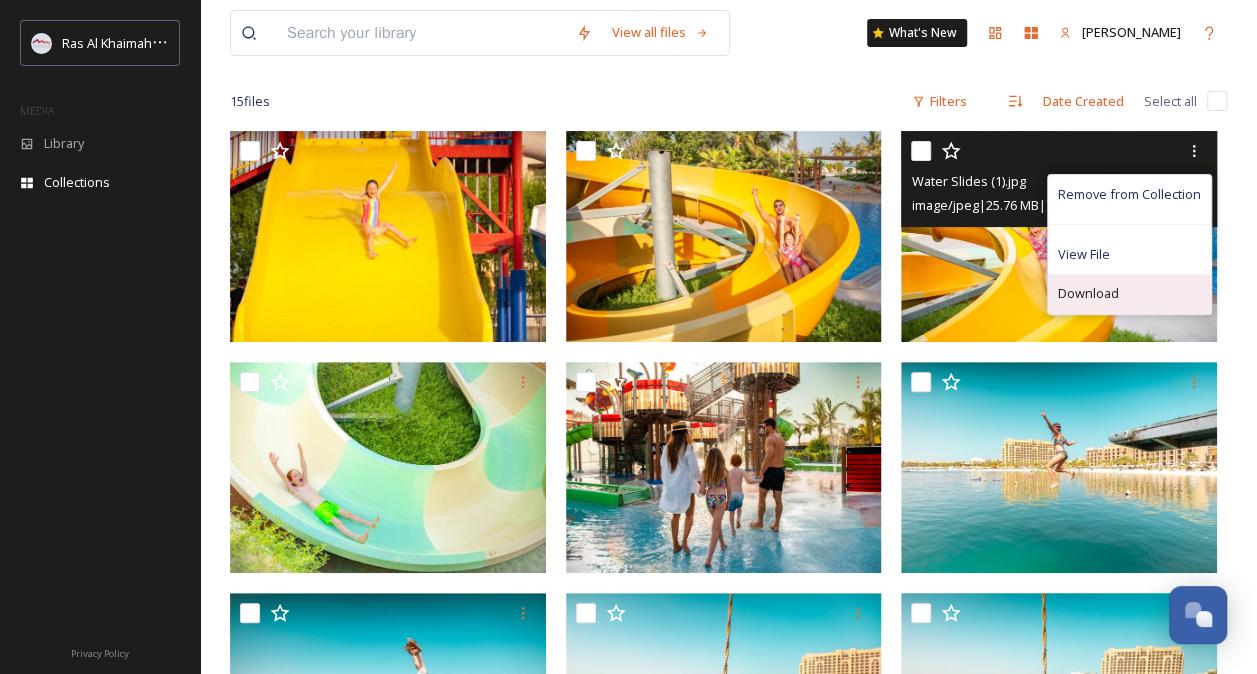 click on "Download" at bounding box center [1088, 293] 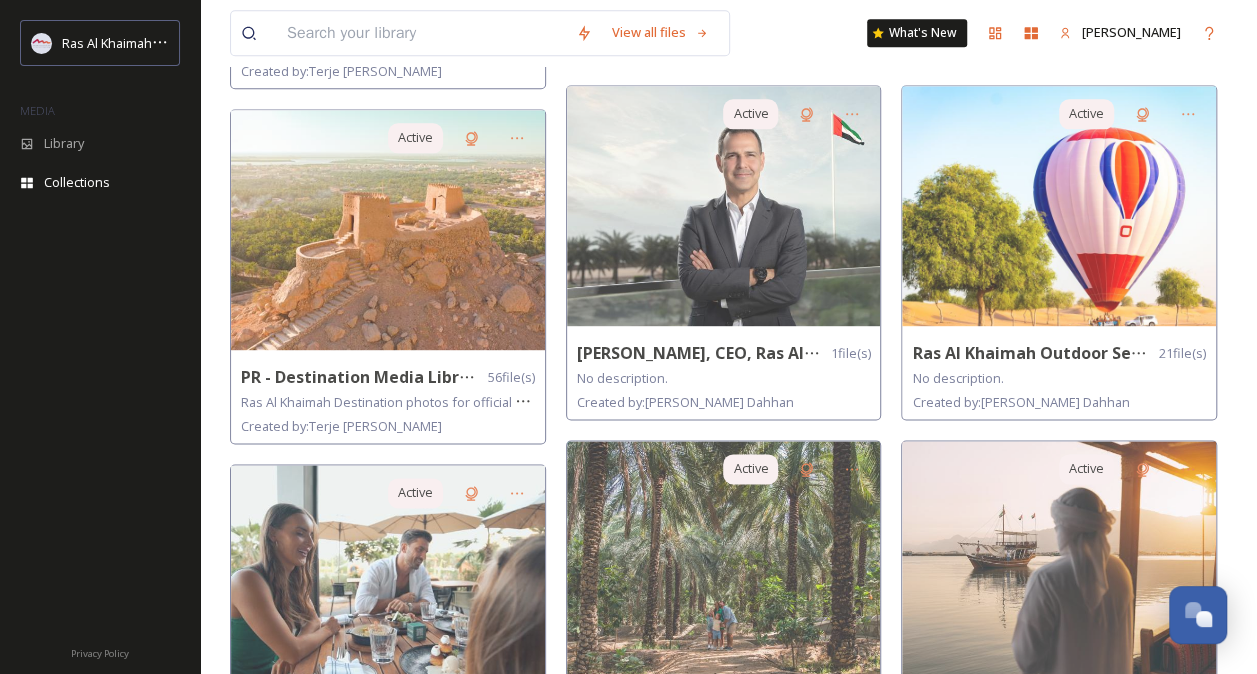 scroll, scrollTop: 1200, scrollLeft: 0, axis: vertical 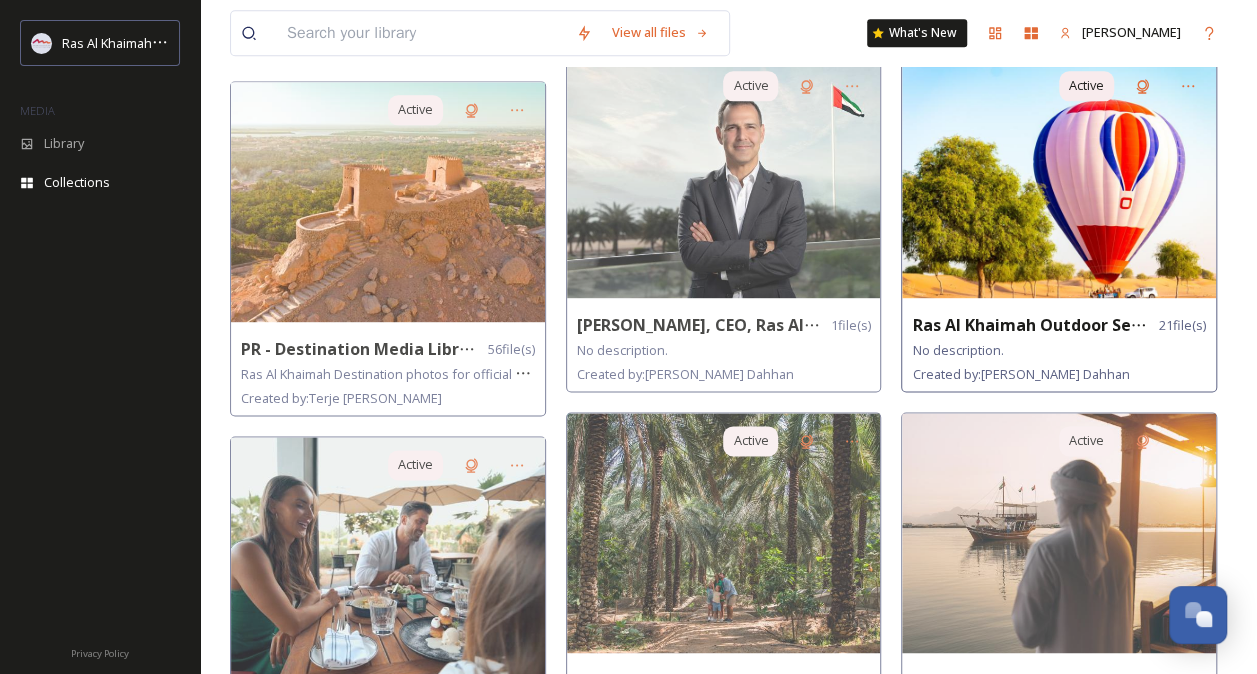 click at bounding box center (1059, 178) 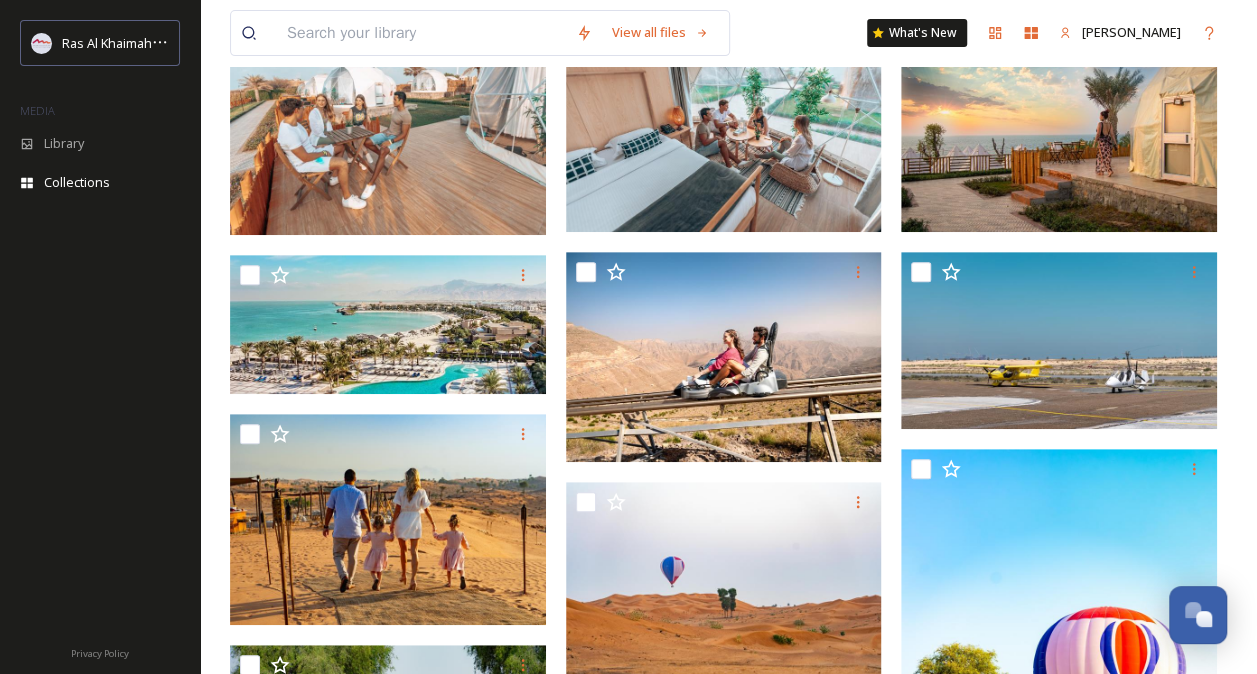 scroll, scrollTop: 100, scrollLeft: 0, axis: vertical 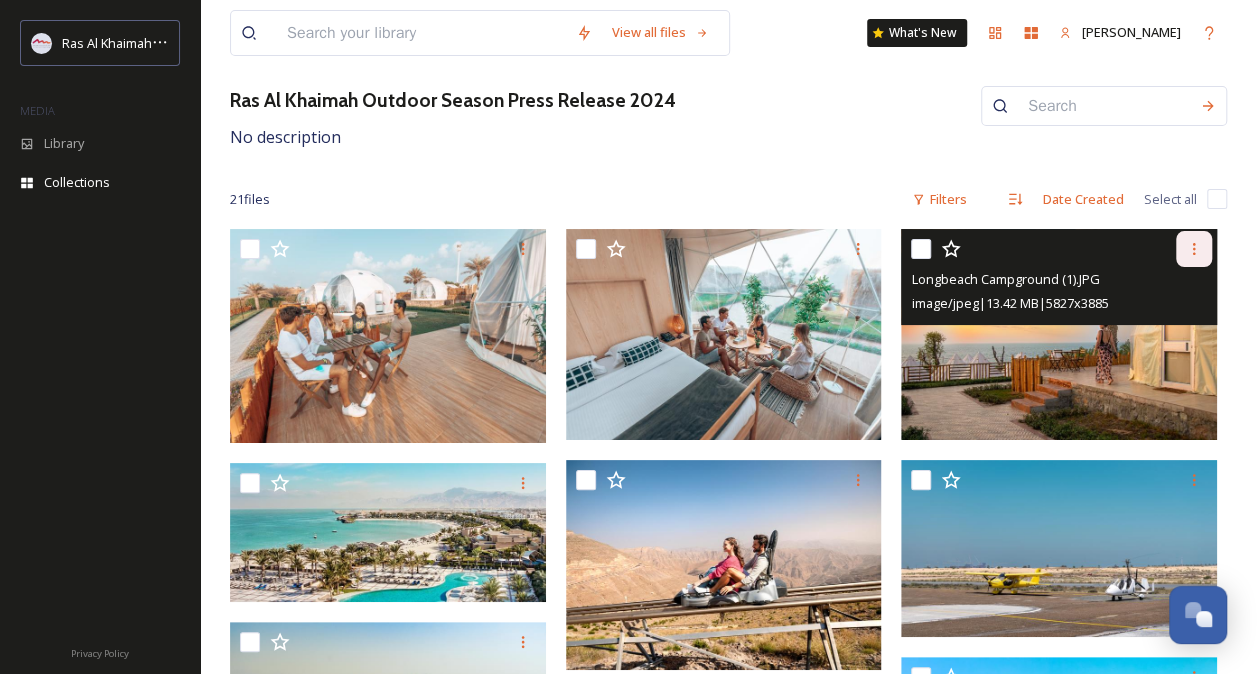 click 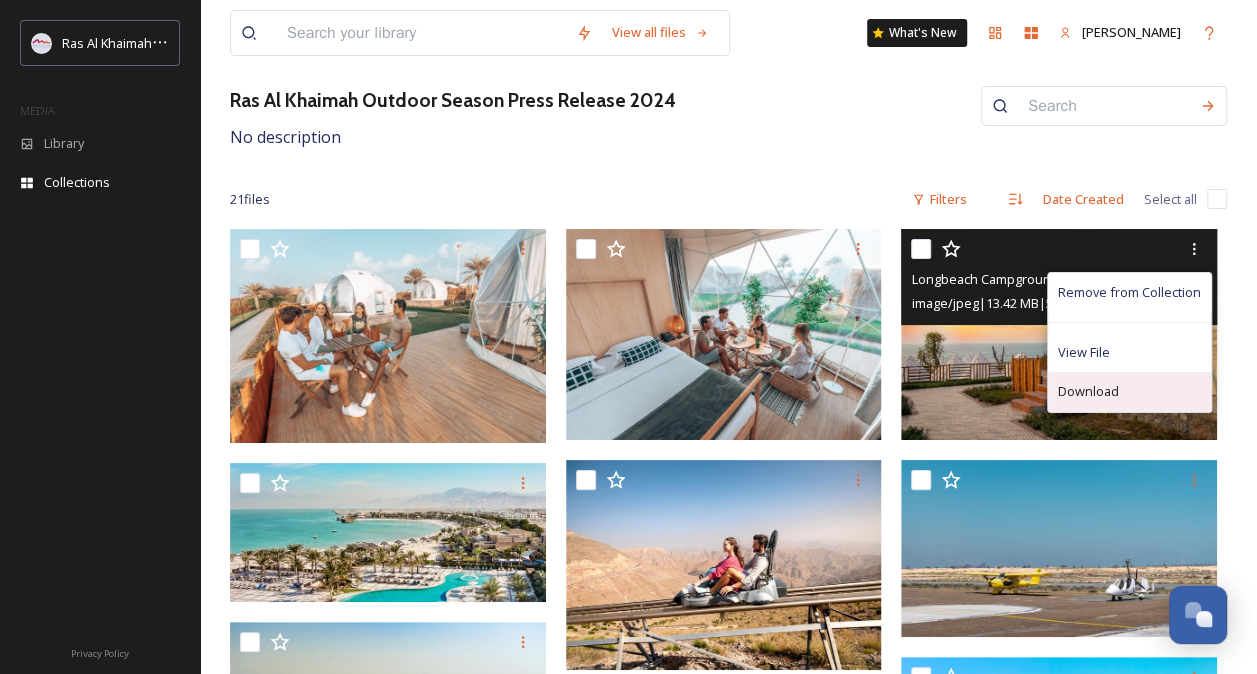 click on "Download" at bounding box center [1088, 391] 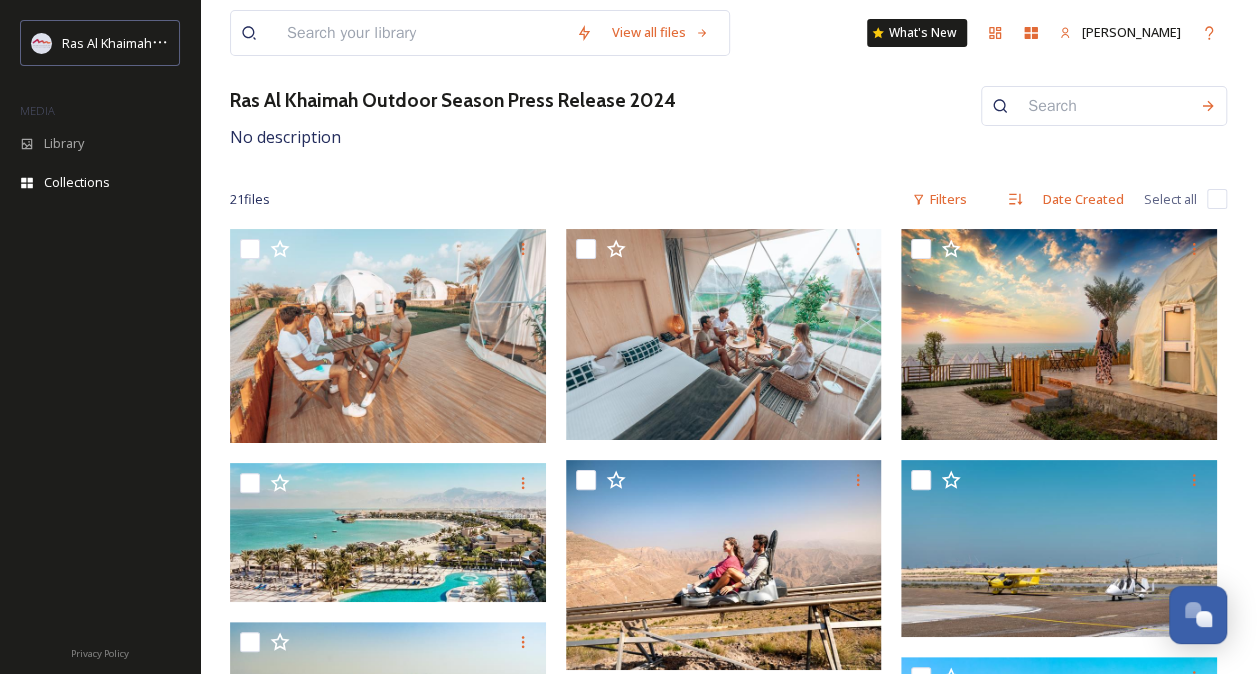 click on "View all files What's New [PERSON_NAME] Collections Share Add Files Ras Al Khaimah Outdoor Season Press Release 2024  No description 21  file s Filters Date Created Select all" at bounding box center [728, 981] 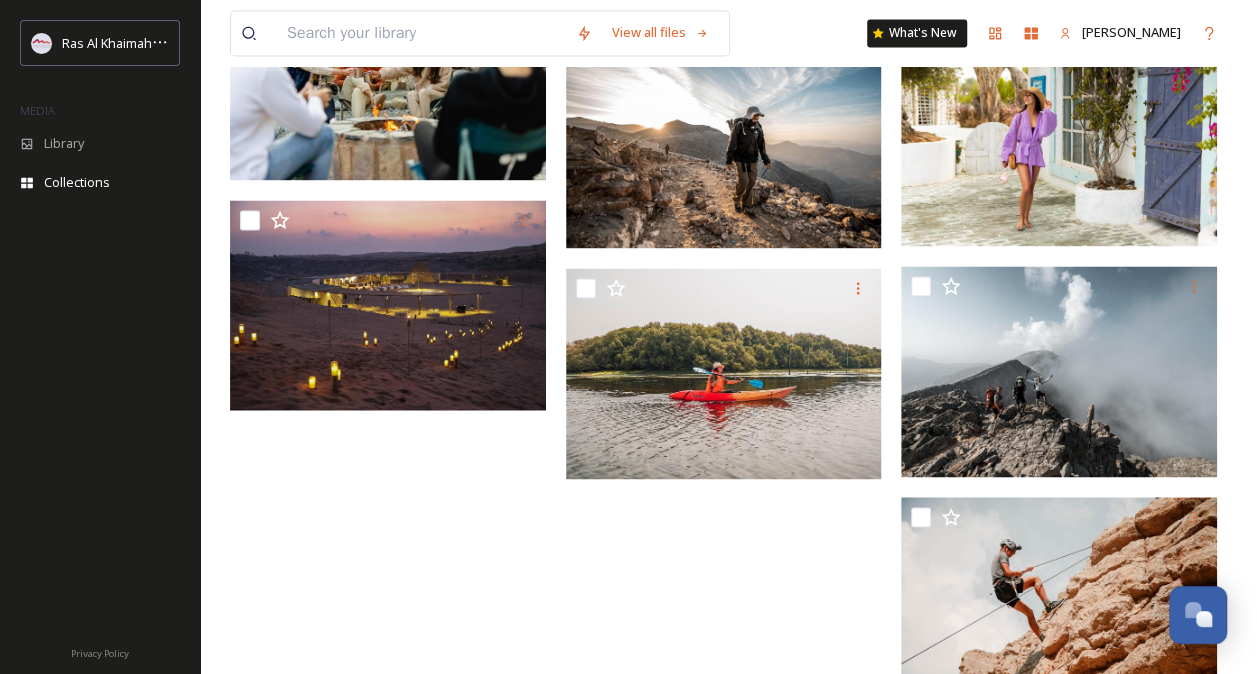 scroll, scrollTop: 1488, scrollLeft: 0, axis: vertical 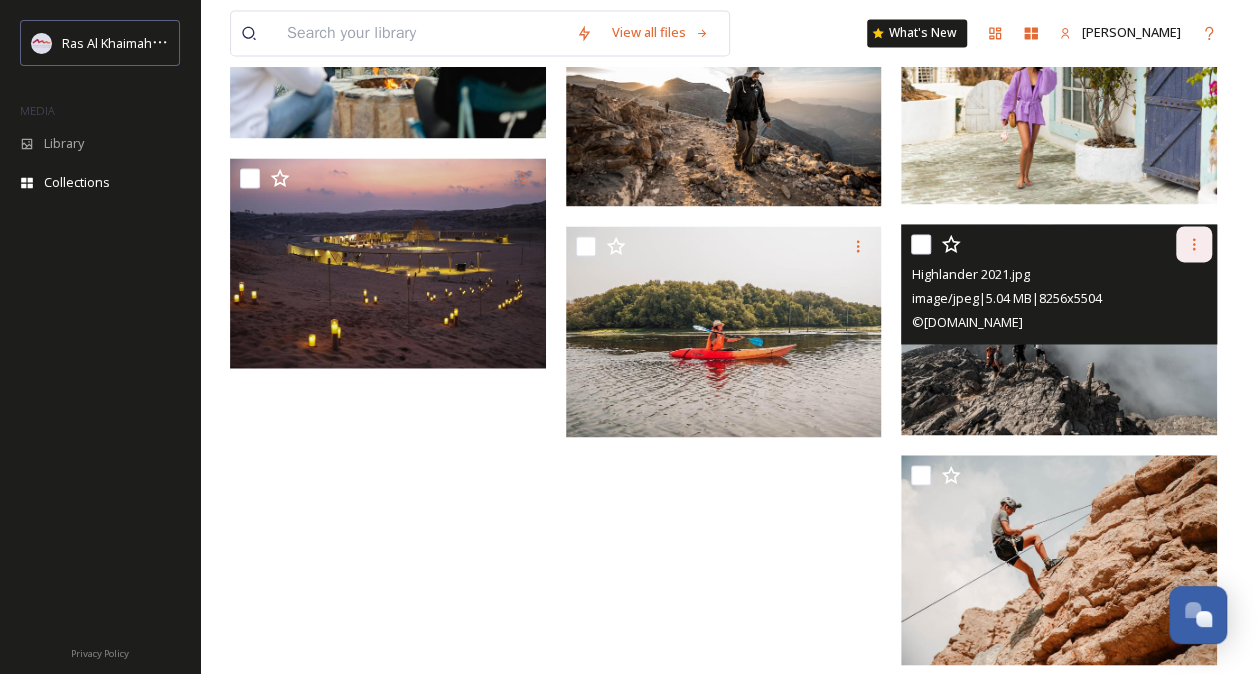 click 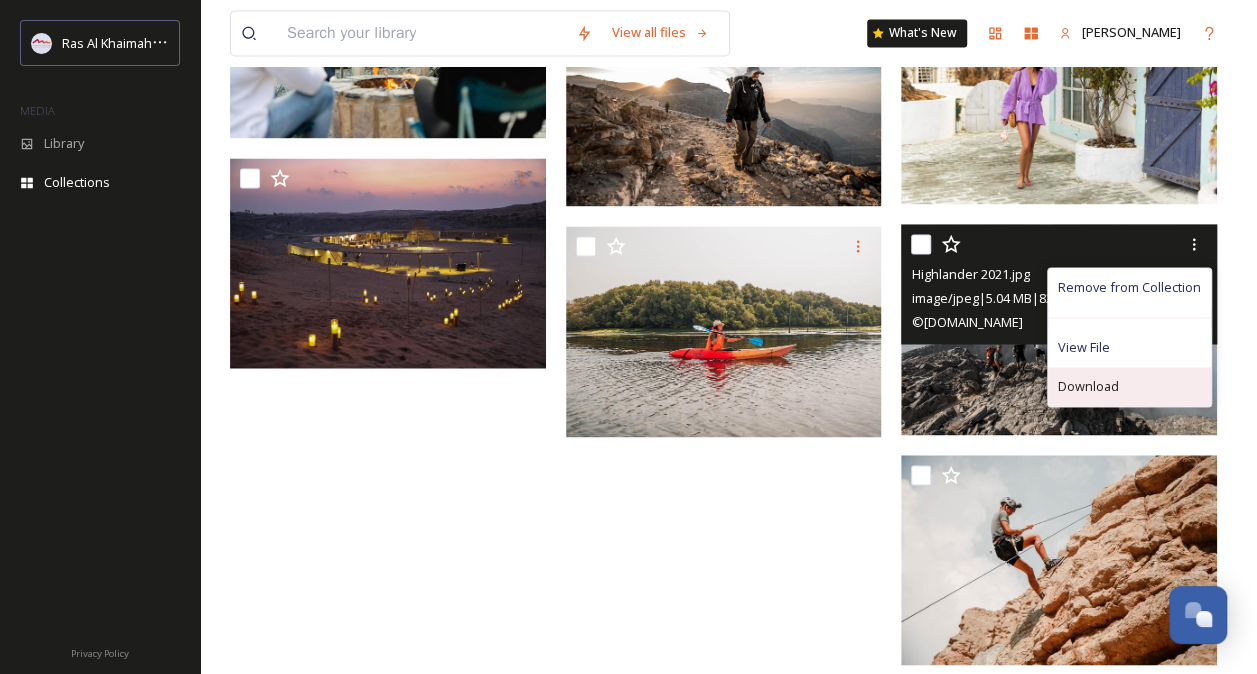 click on "Download" at bounding box center (1088, 386) 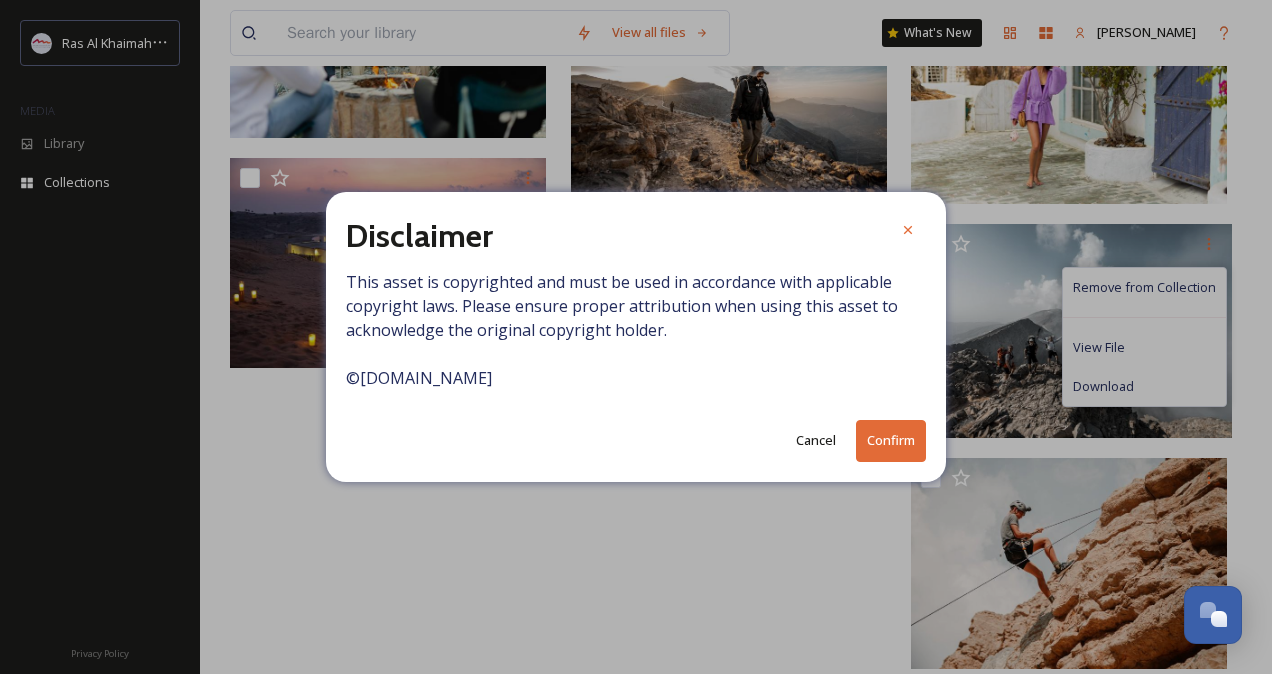 click on "Confirm" at bounding box center [891, 440] 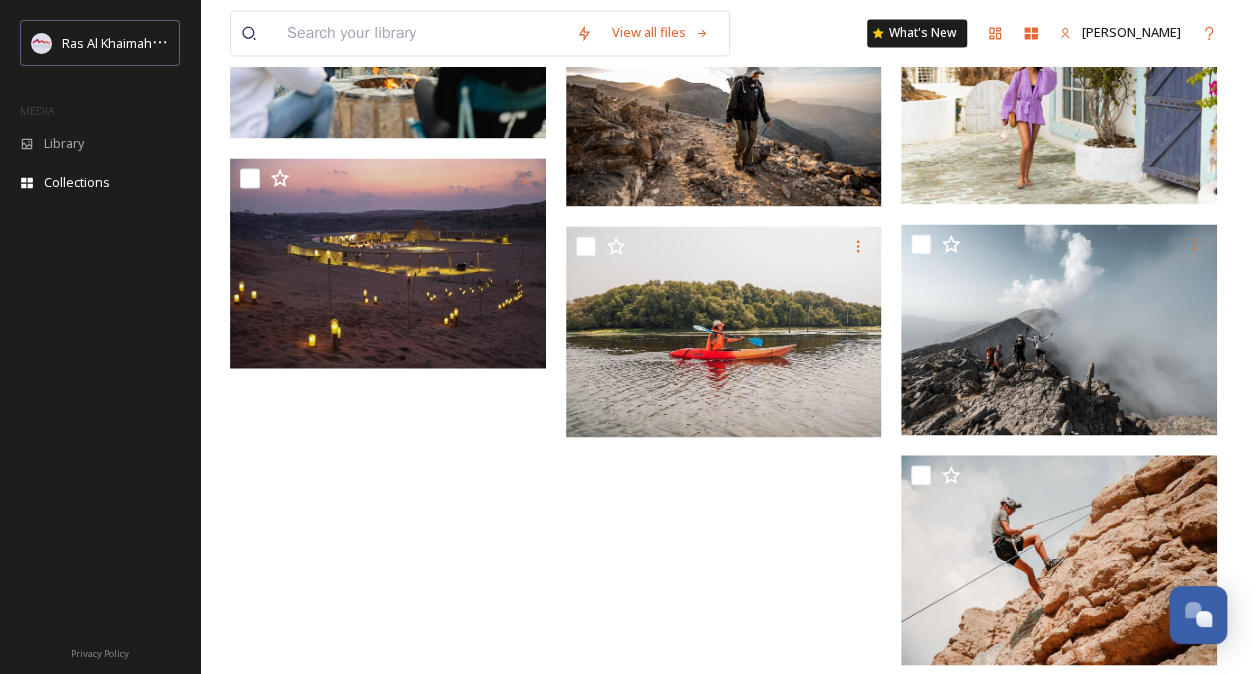 click at bounding box center (729, -242) 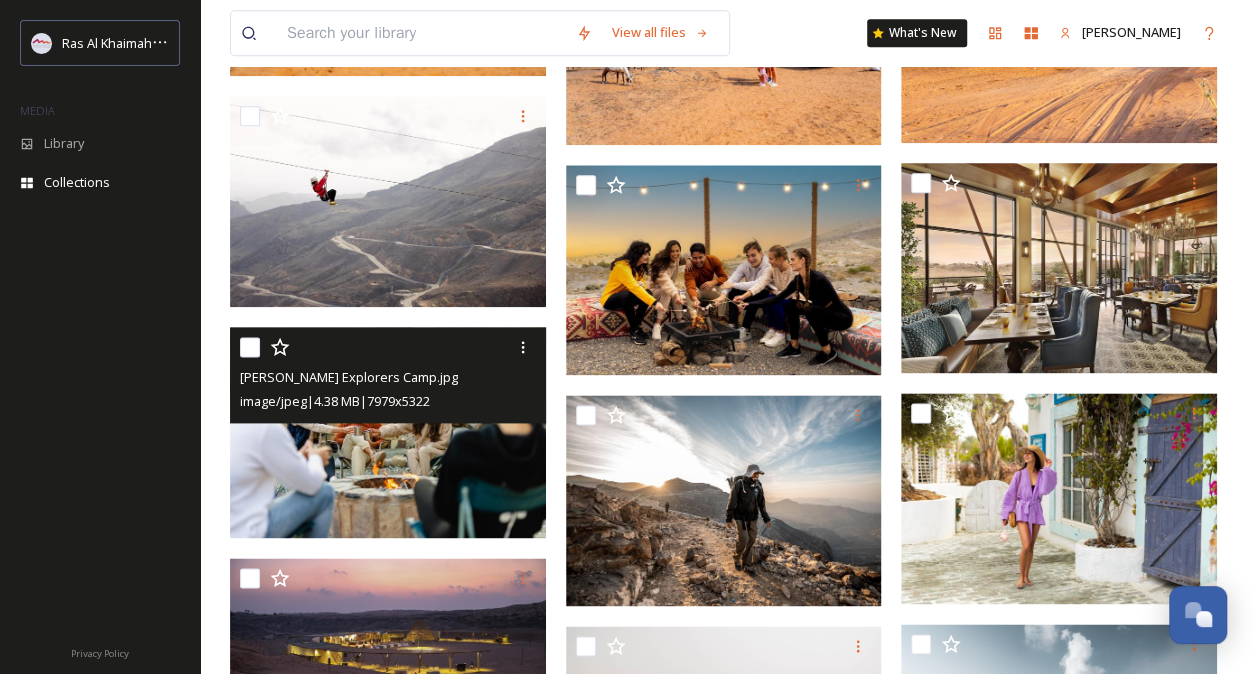scroll, scrollTop: 1388, scrollLeft: 0, axis: vertical 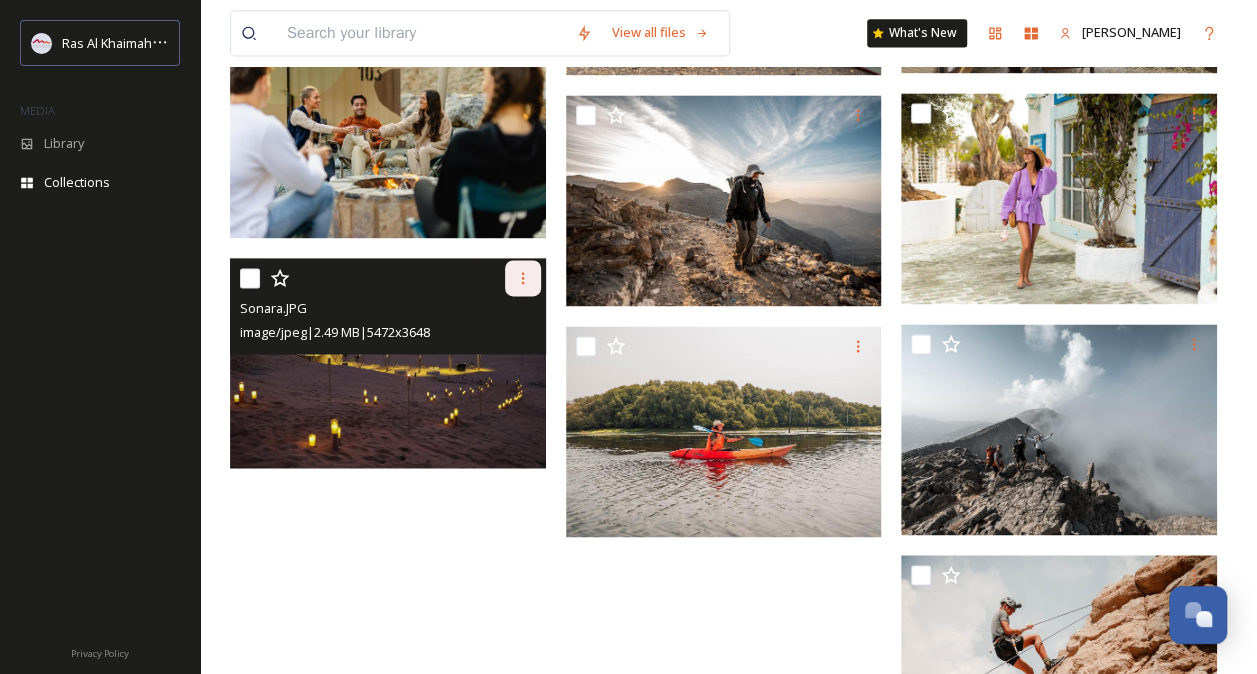 click 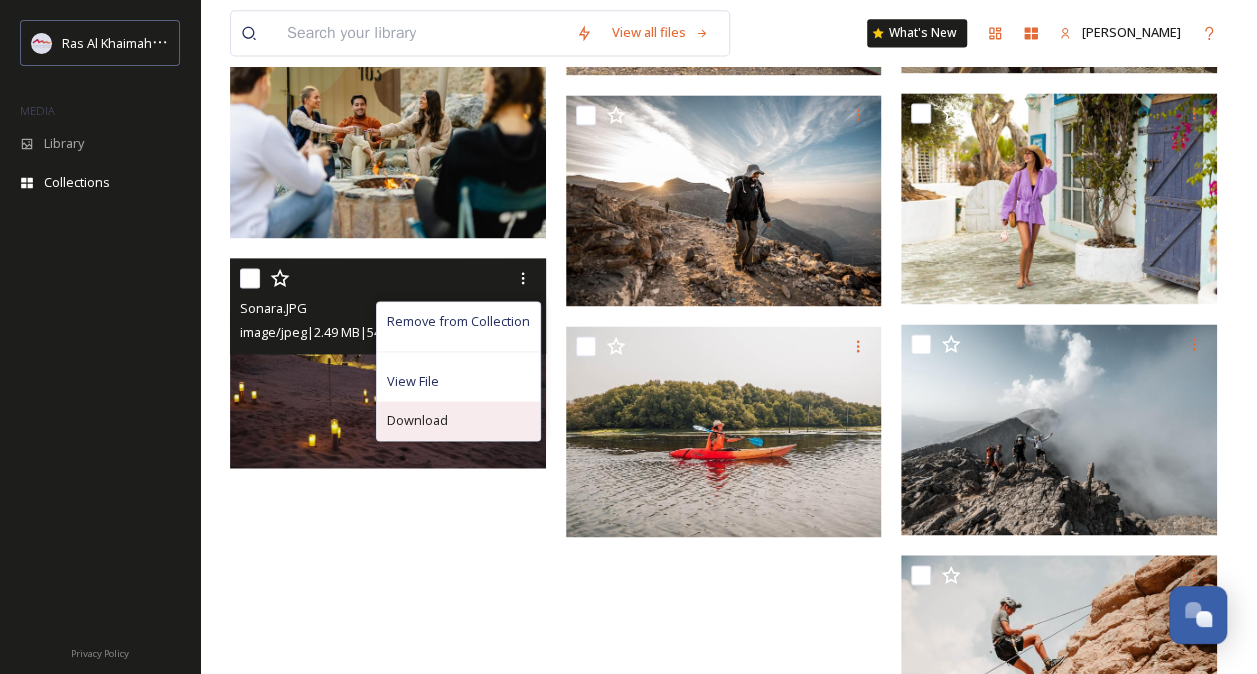 click on "Download" at bounding box center (417, 420) 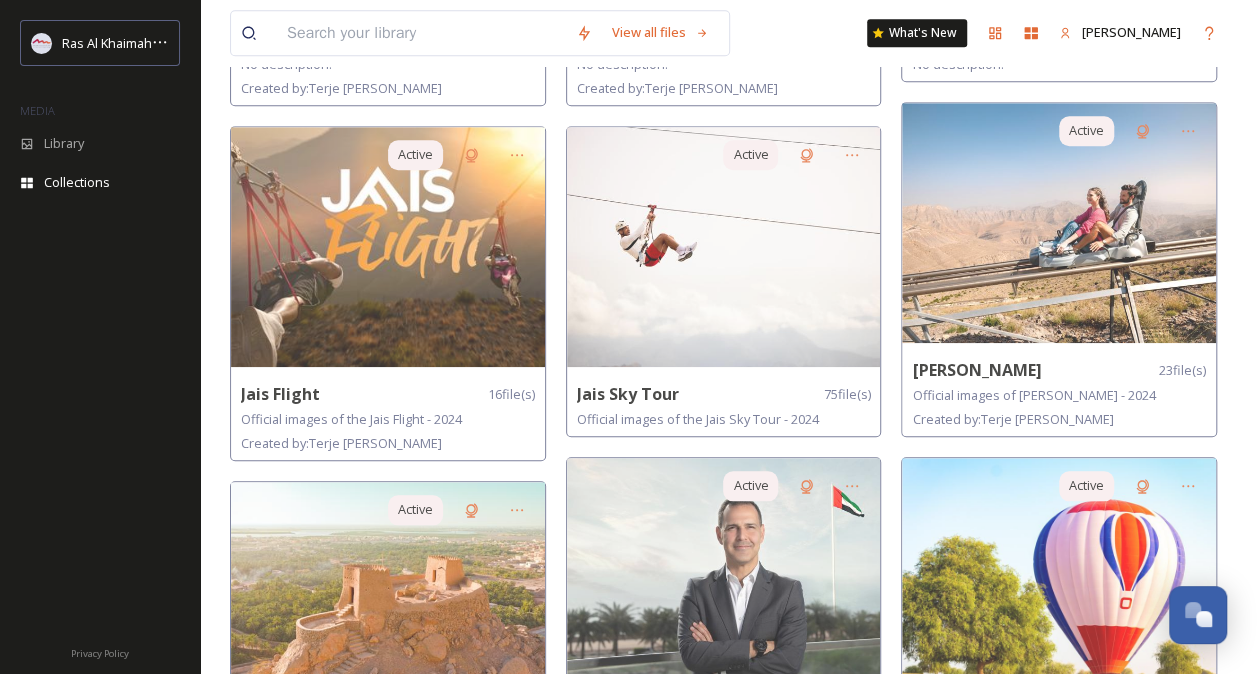 scroll, scrollTop: 400, scrollLeft: 0, axis: vertical 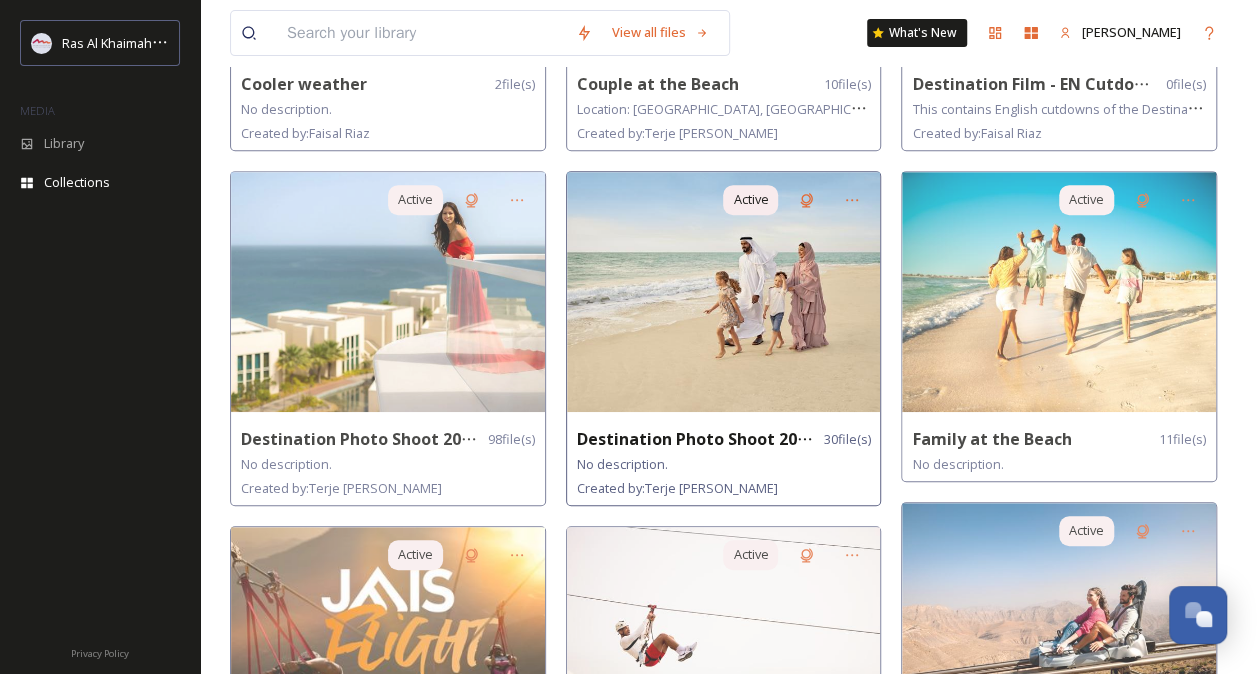 click at bounding box center [724, 292] 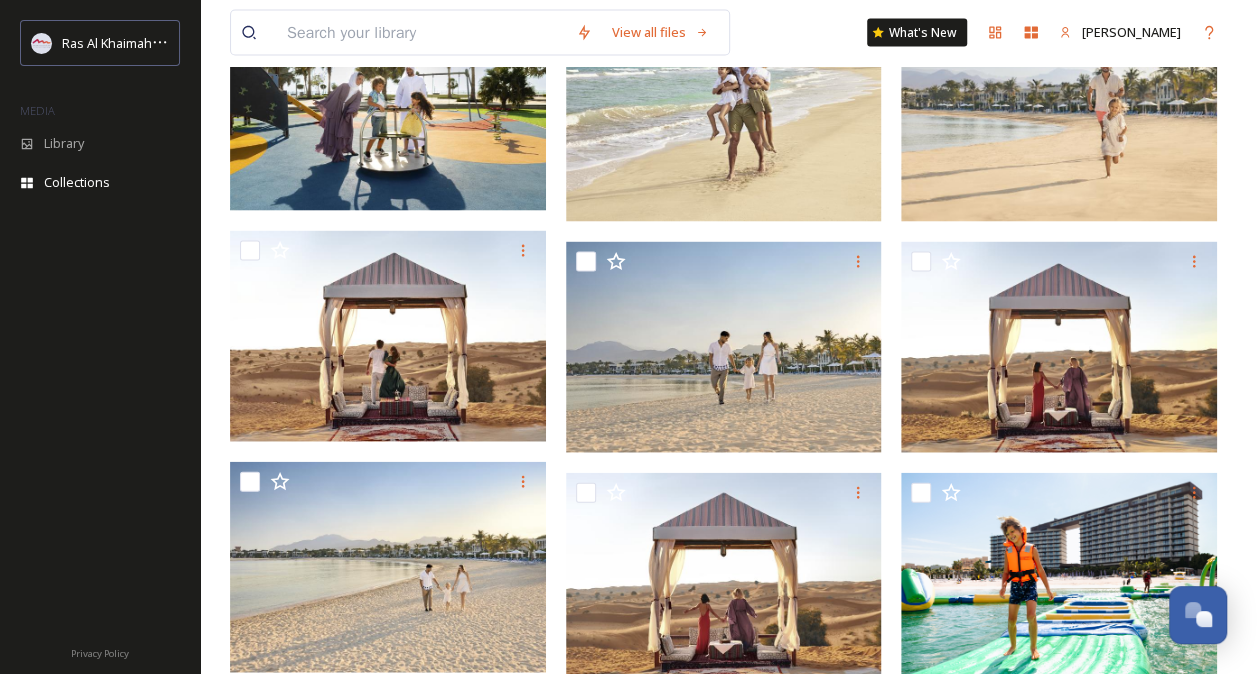scroll, scrollTop: 1951, scrollLeft: 0, axis: vertical 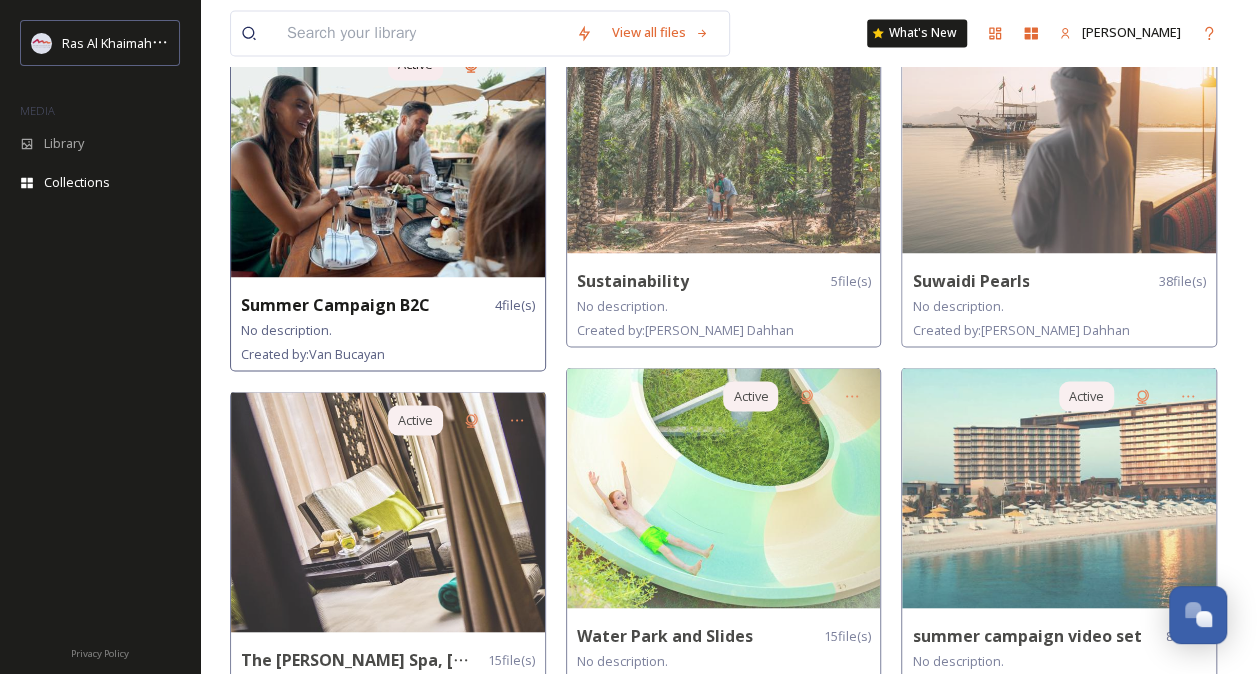 click at bounding box center [388, 157] 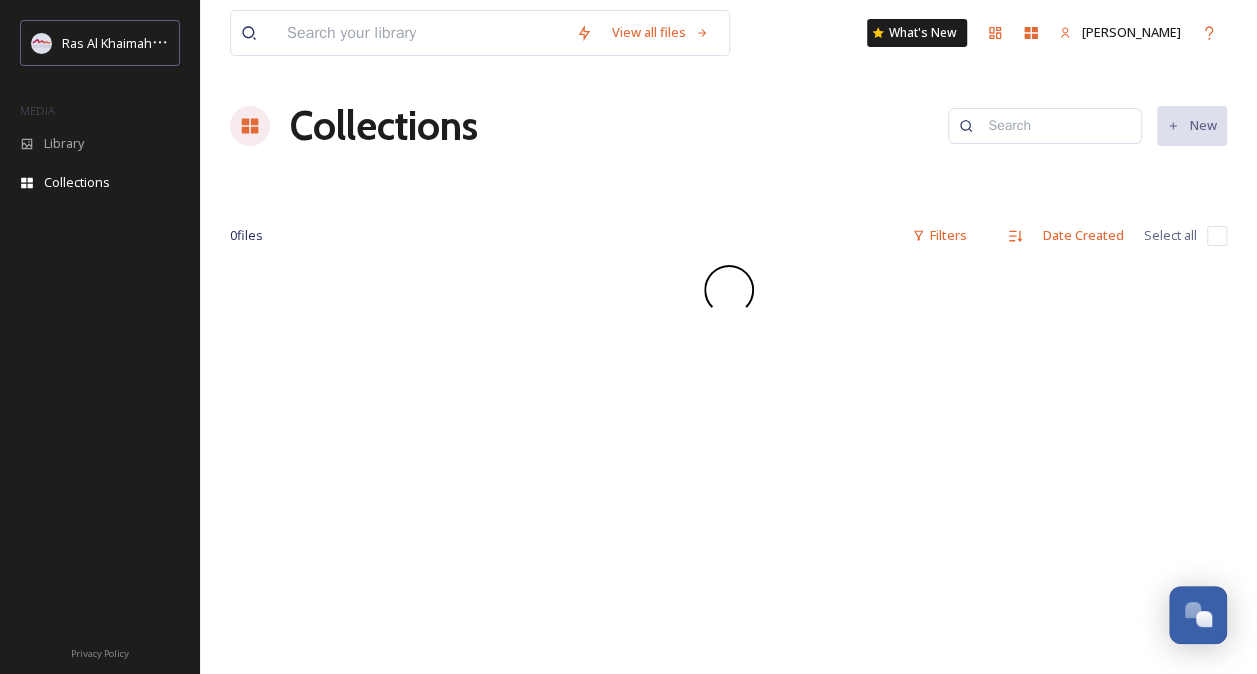 scroll, scrollTop: 0, scrollLeft: 0, axis: both 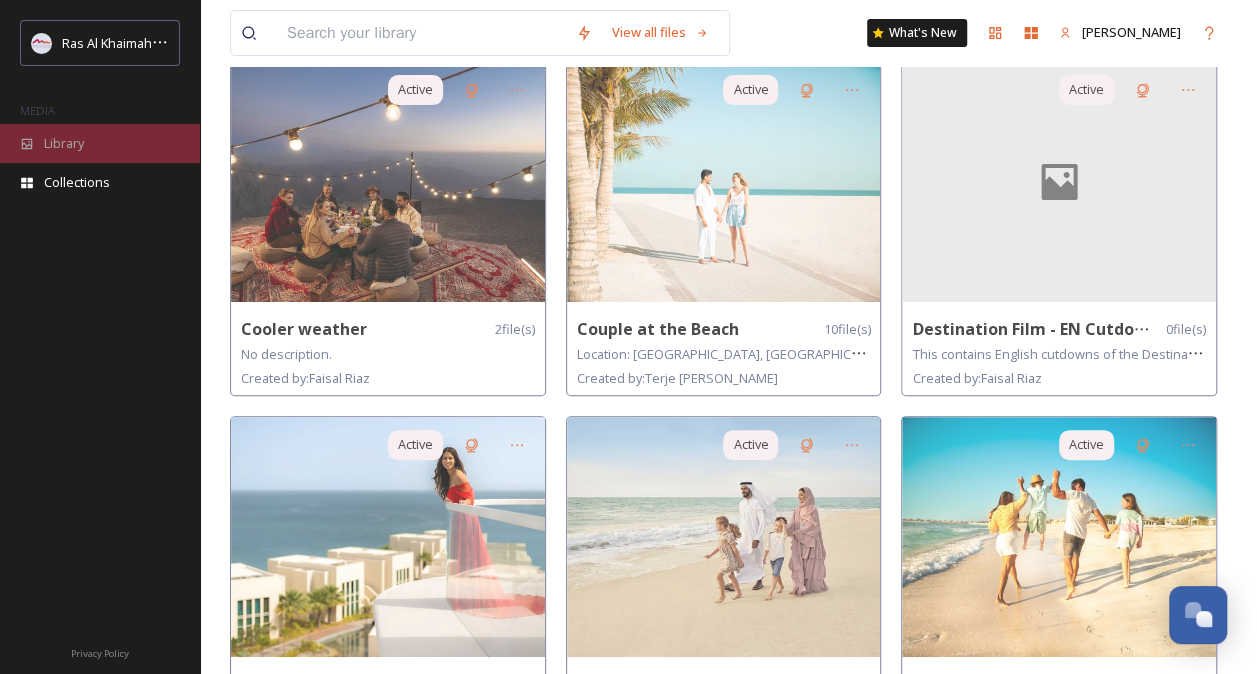 click on "Library" at bounding box center [64, 143] 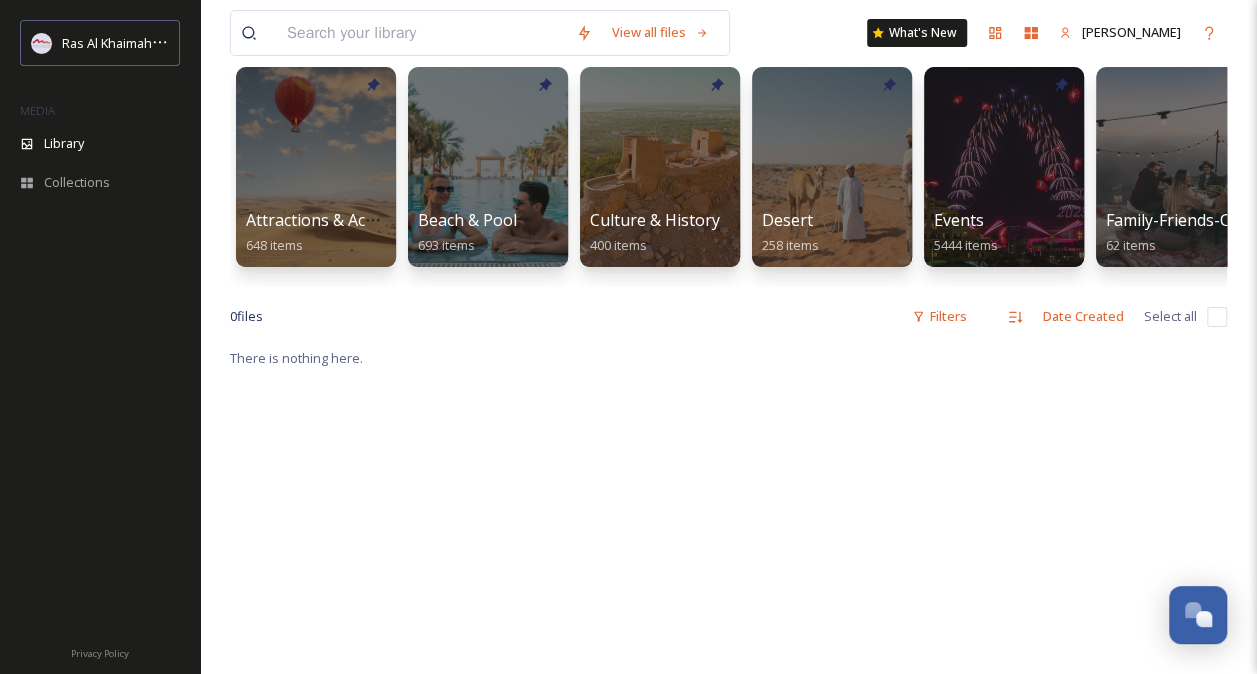 scroll, scrollTop: 0, scrollLeft: 0, axis: both 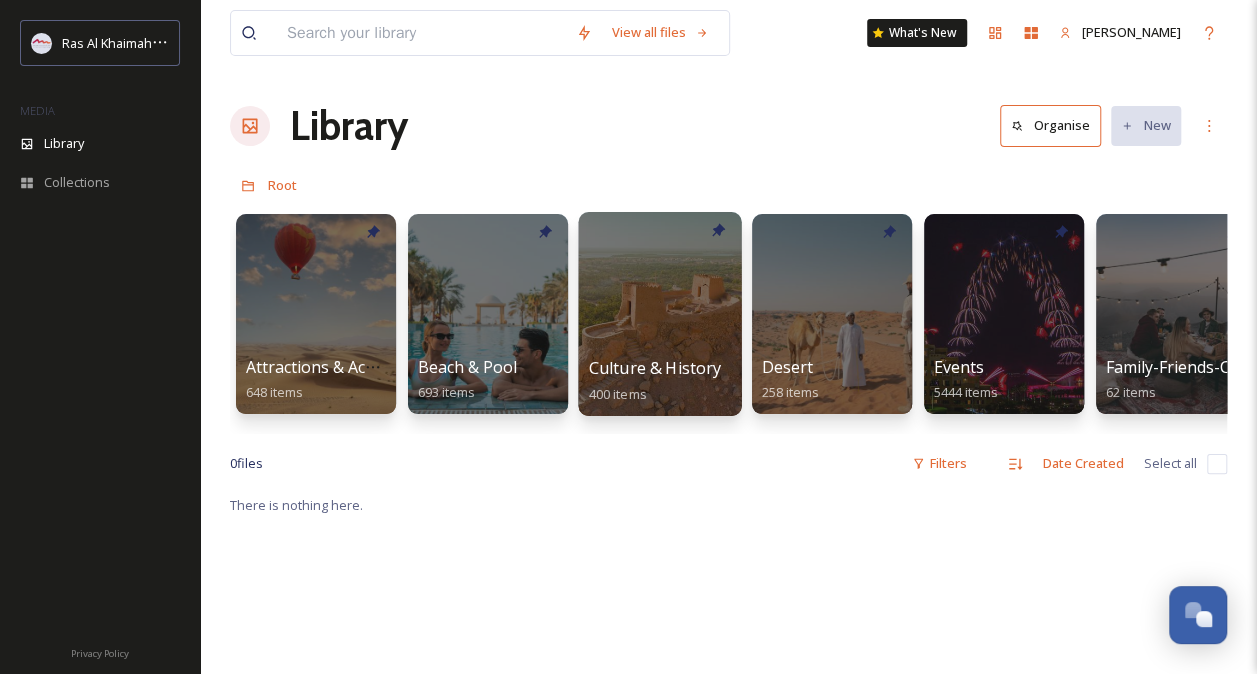 click at bounding box center (659, 314) 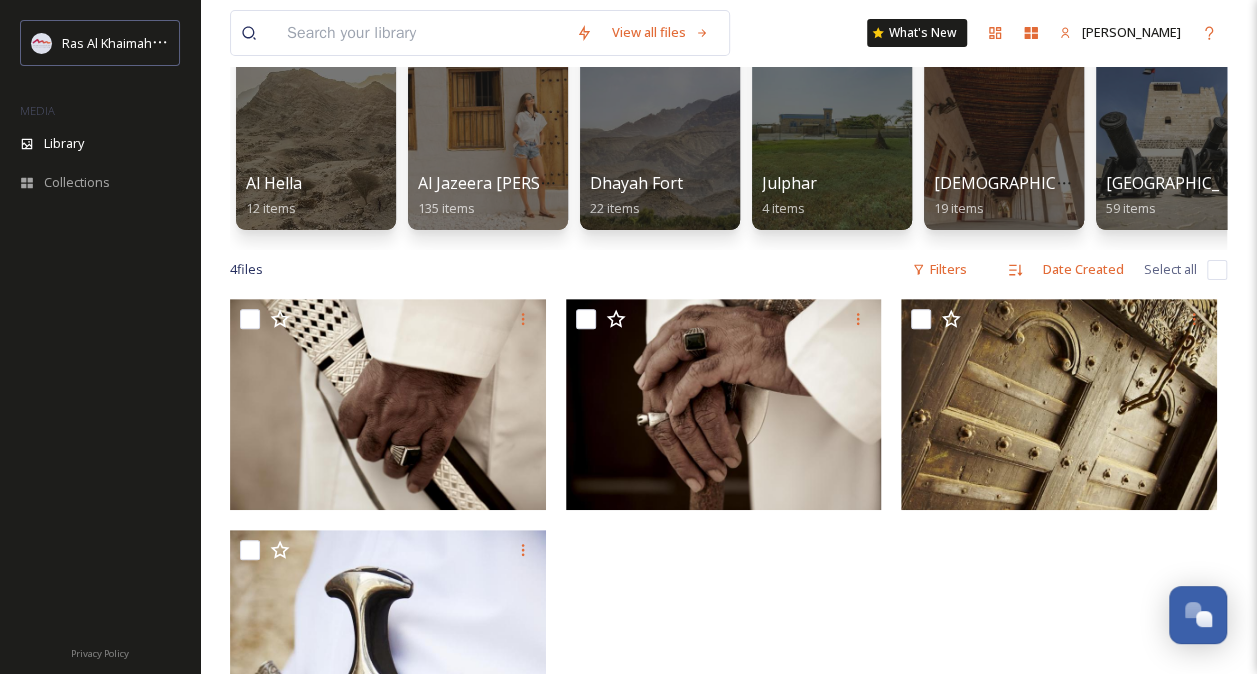 scroll, scrollTop: 0, scrollLeft: 0, axis: both 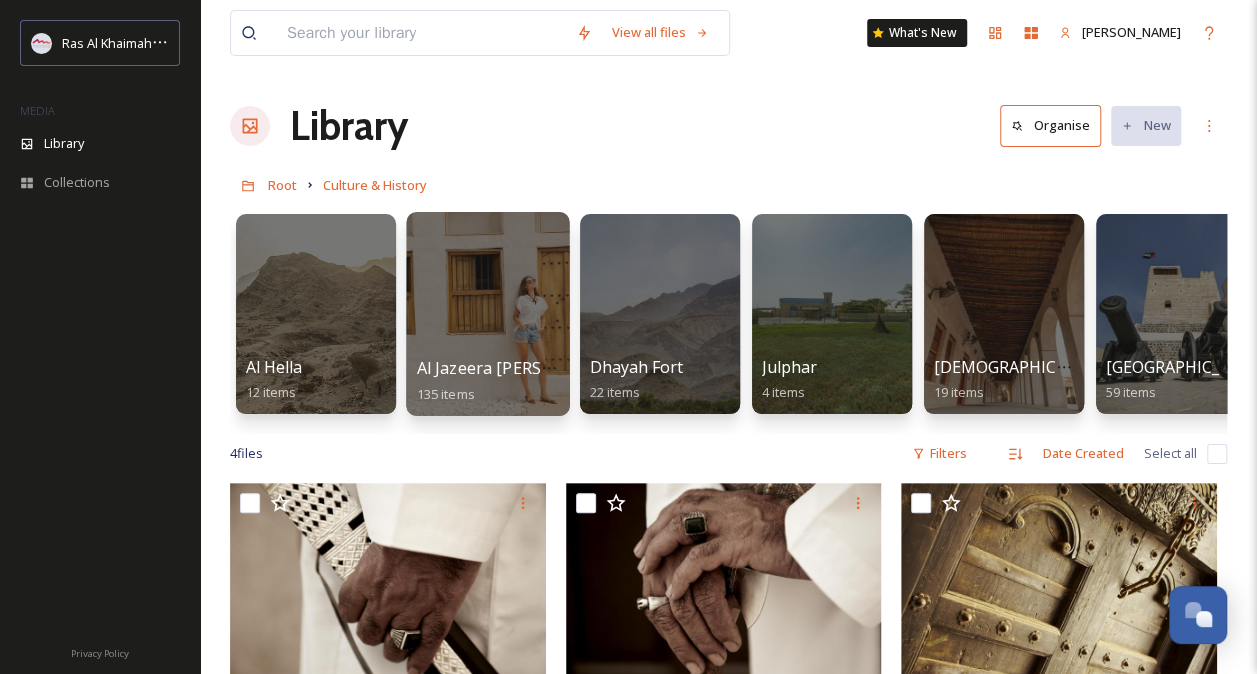 click at bounding box center [487, 314] 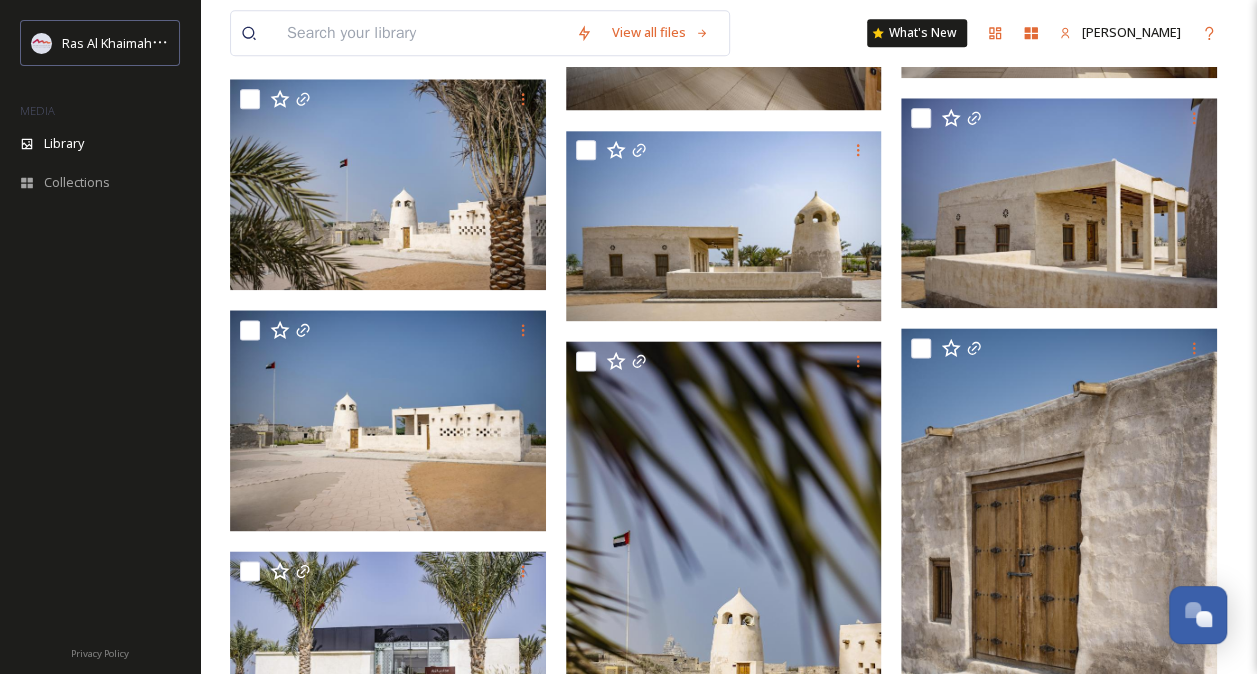 scroll, scrollTop: 1100, scrollLeft: 0, axis: vertical 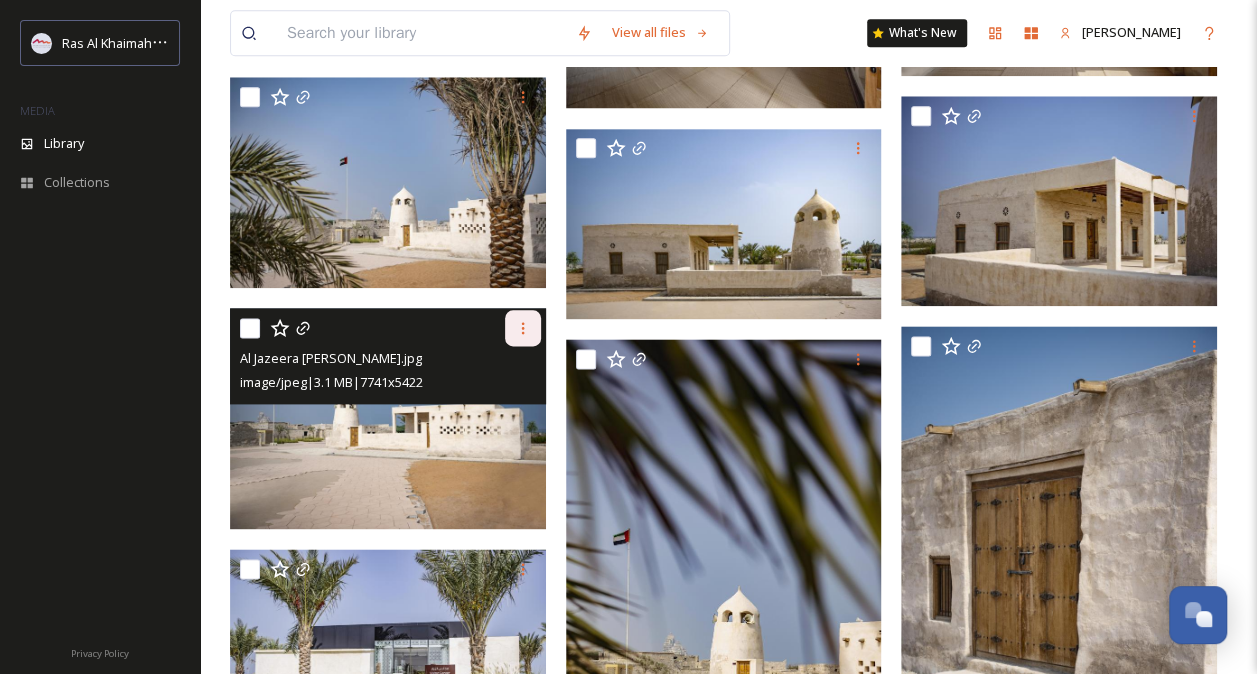 click 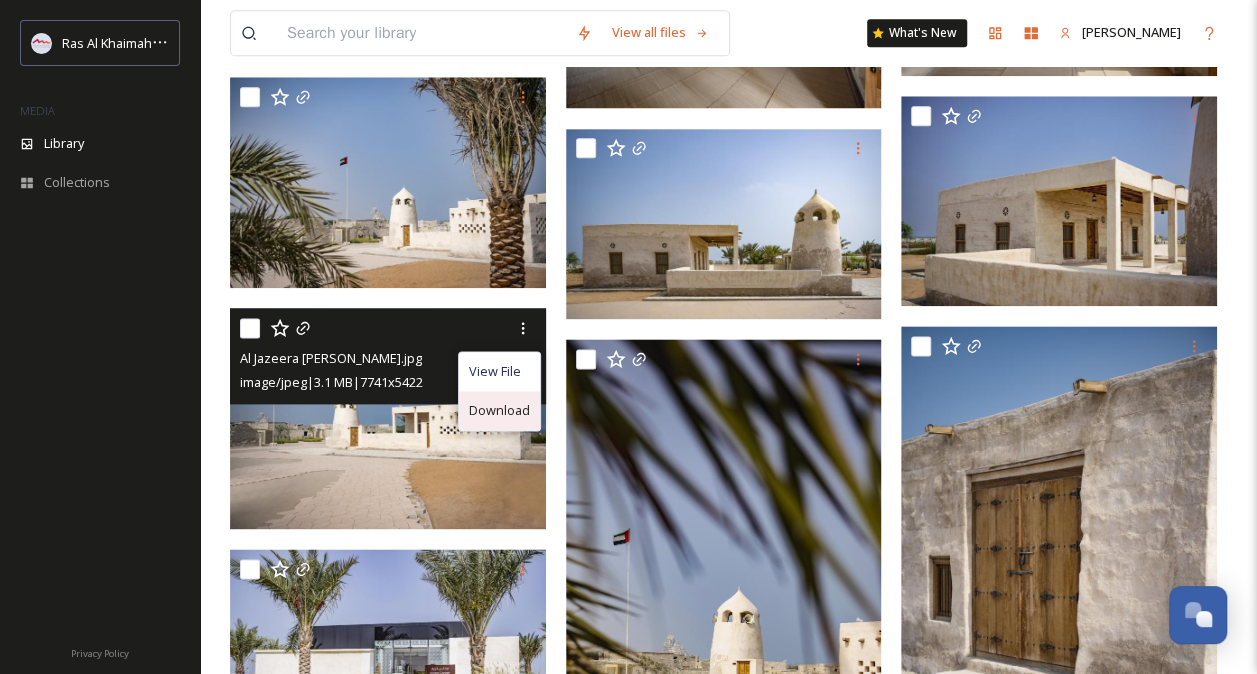 click on "Download" at bounding box center [499, 410] 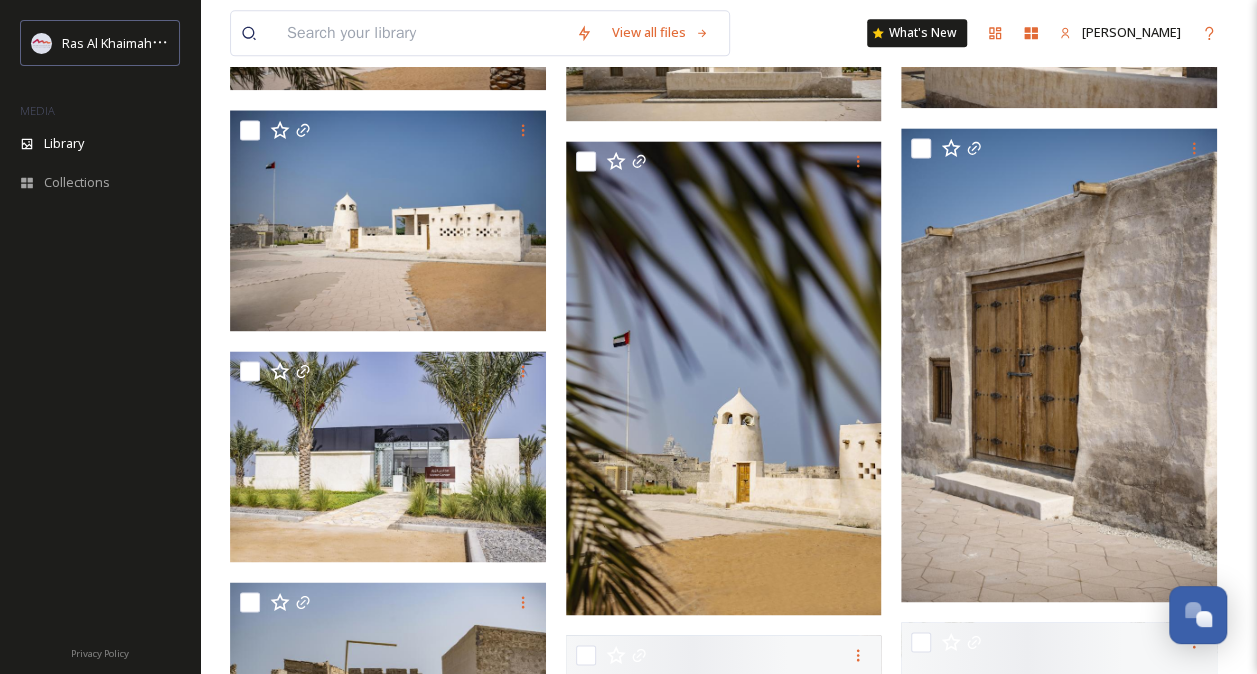 scroll, scrollTop: 1300, scrollLeft: 0, axis: vertical 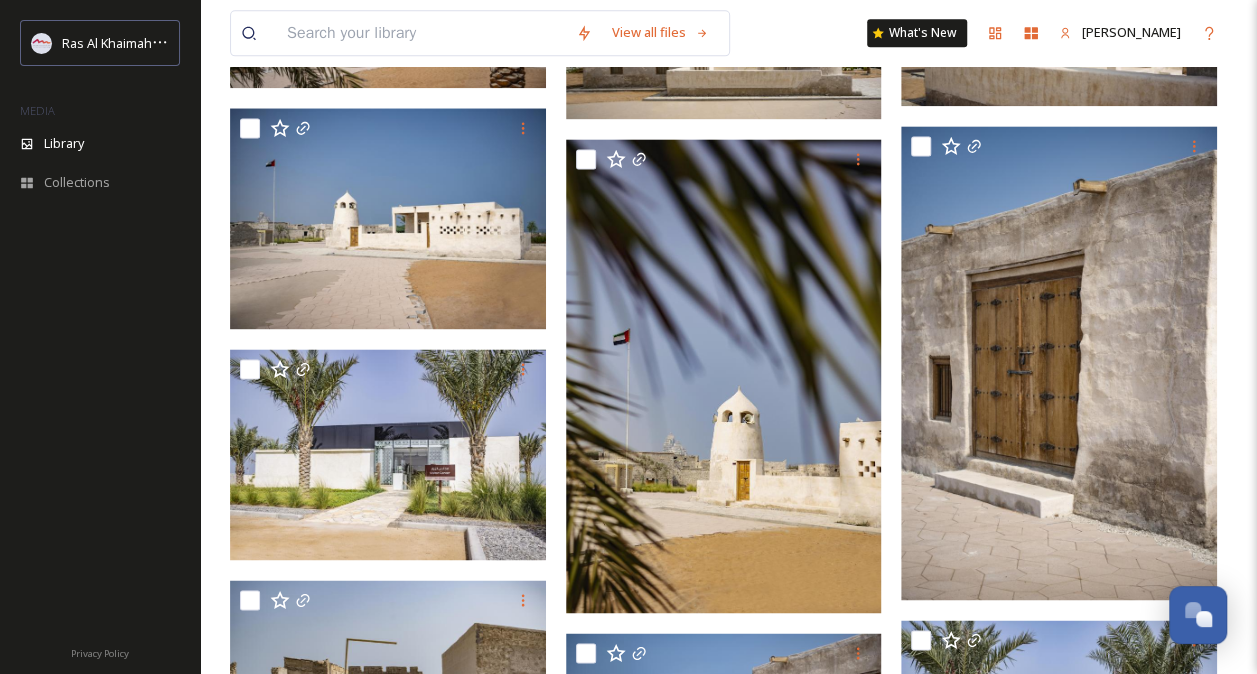 click on "View all files What's New [PERSON_NAME] Library Organise New Root Culture & History Al Jazeera [PERSON_NAME] Your Selections There is nothing here. 135  file s Filters Date Created Select all" at bounding box center [728, 3383] 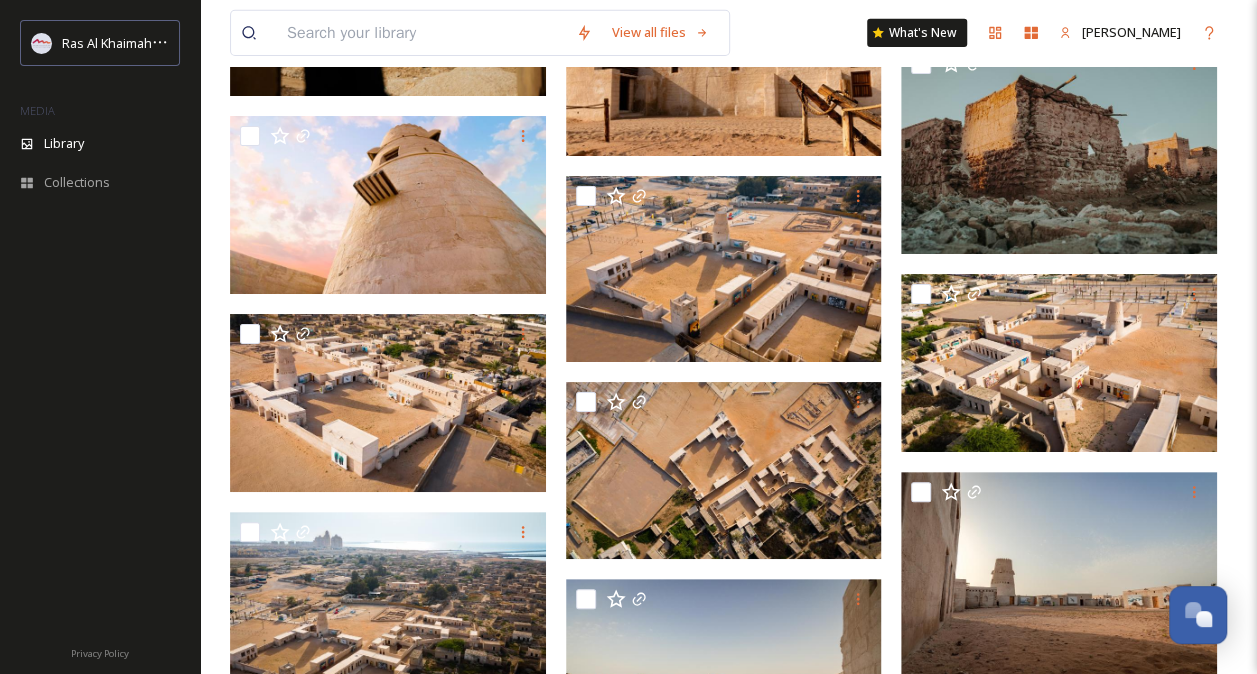 scroll, scrollTop: 7100, scrollLeft: 0, axis: vertical 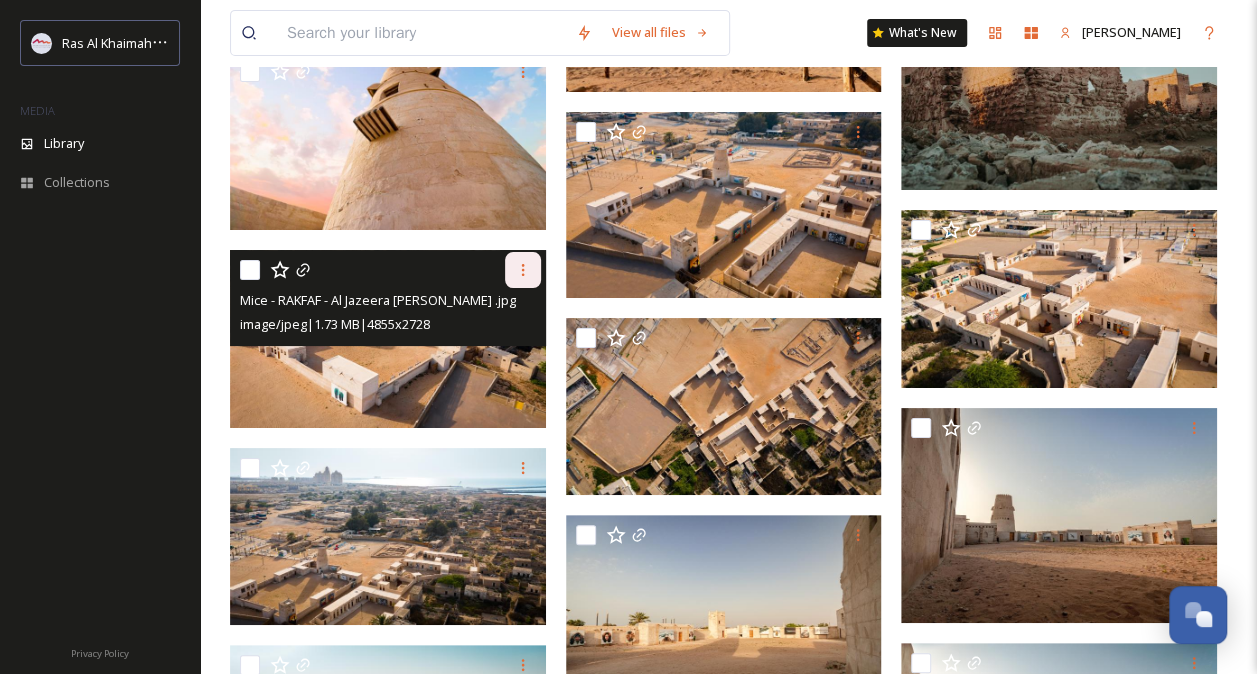 click 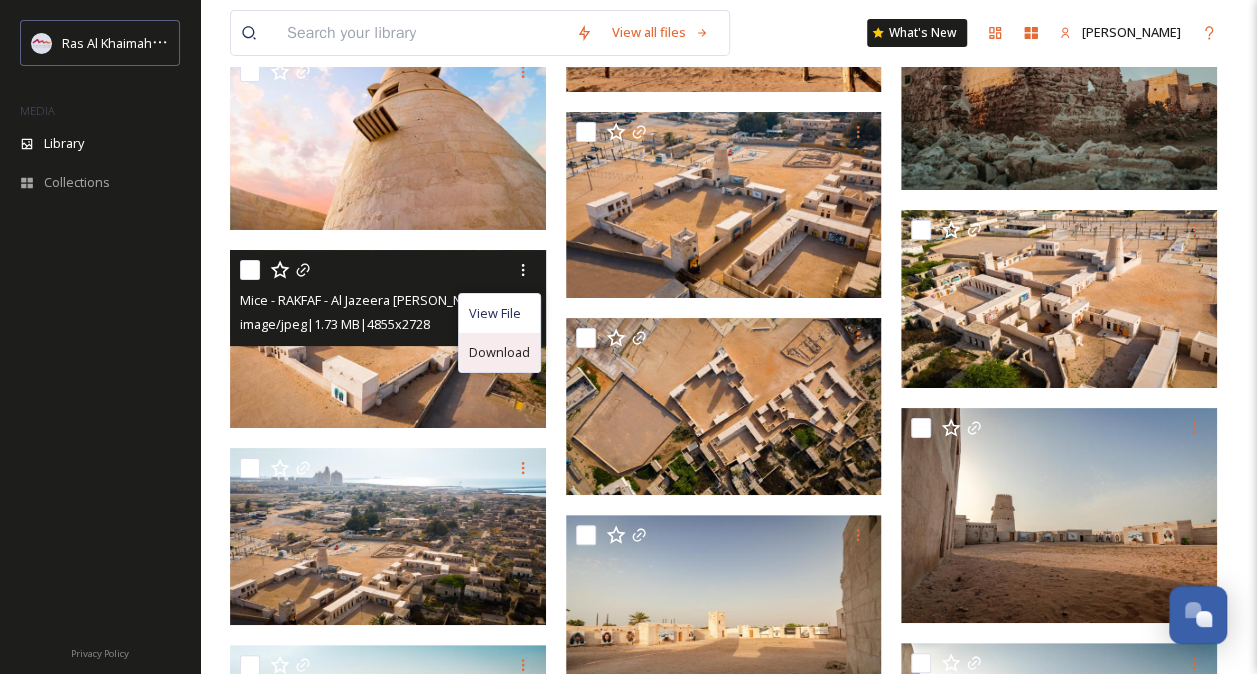 click on "Download" at bounding box center [499, 352] 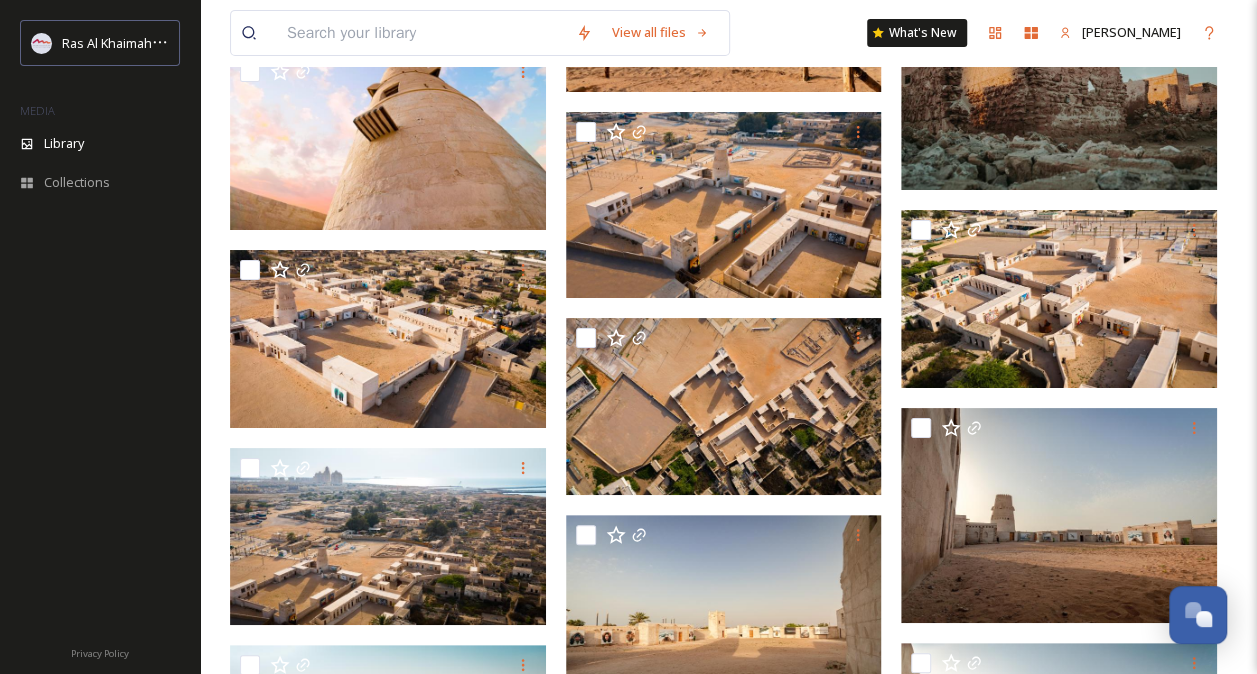 click on "View all files What's New [PERSON_NAME] Library Organise New Root Culture & History Al Jazeera [PERSON_NAME] Your Selections There is nothing here. 135  file s Filters Date Created Select all You've reached the end" at bounding box center [728, -836] 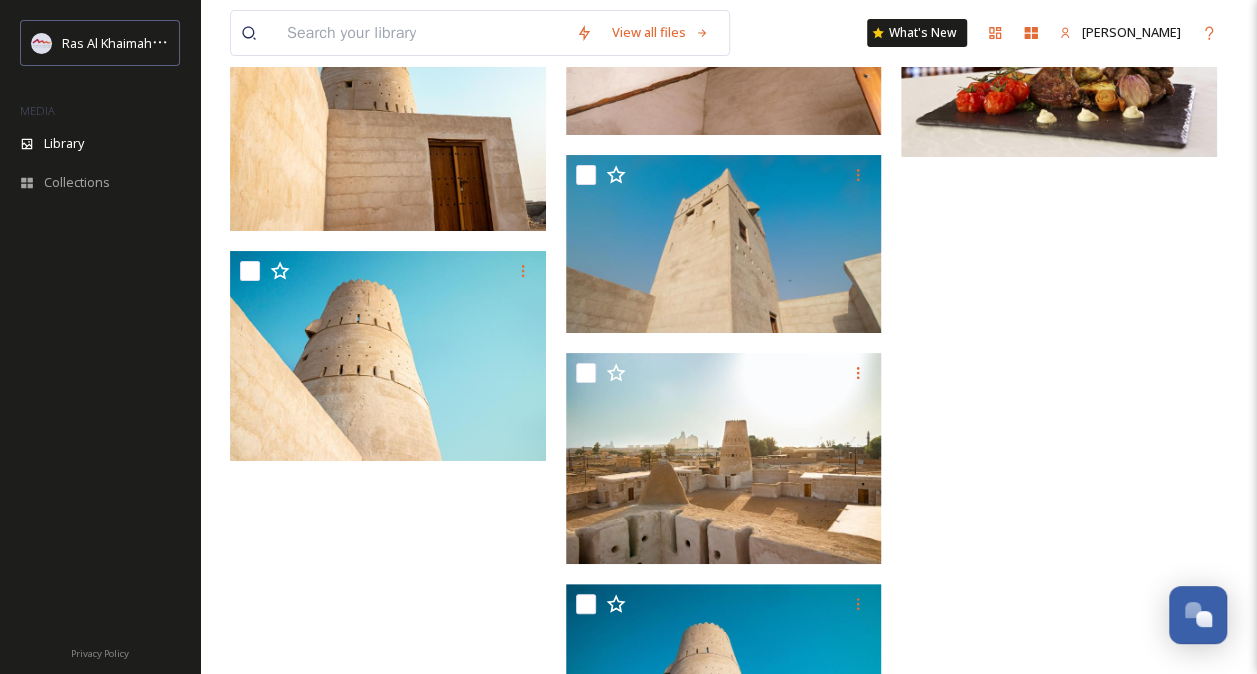 scroll, scrollTop: 11854, scrollLeft: 0, axis: vertical 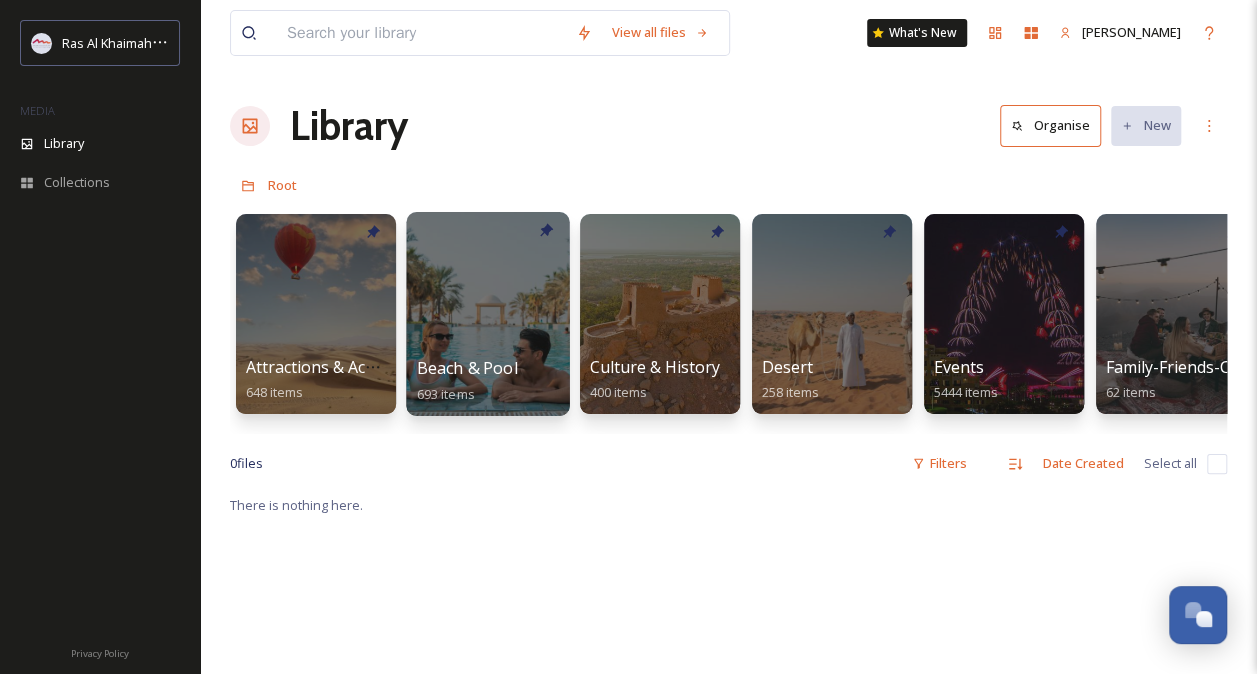 click at bounding box center (487, 314) 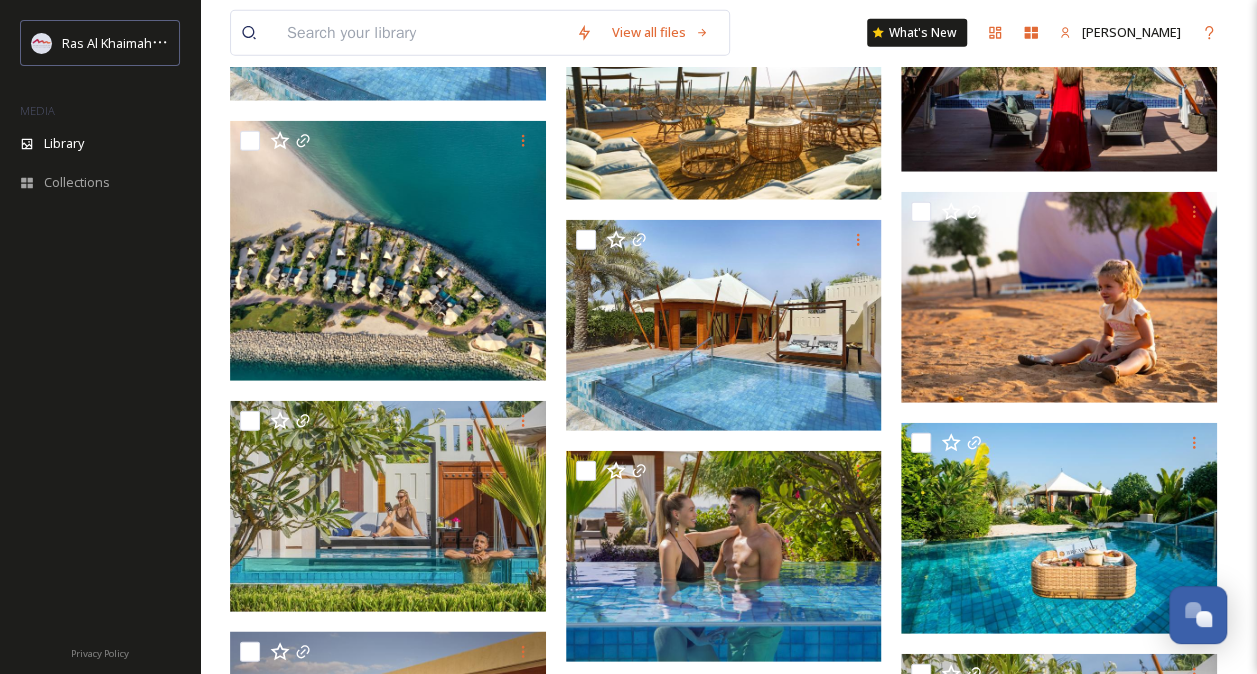 scroll, scrollTop: 2500, scrollLeft: 0, axis: vertical 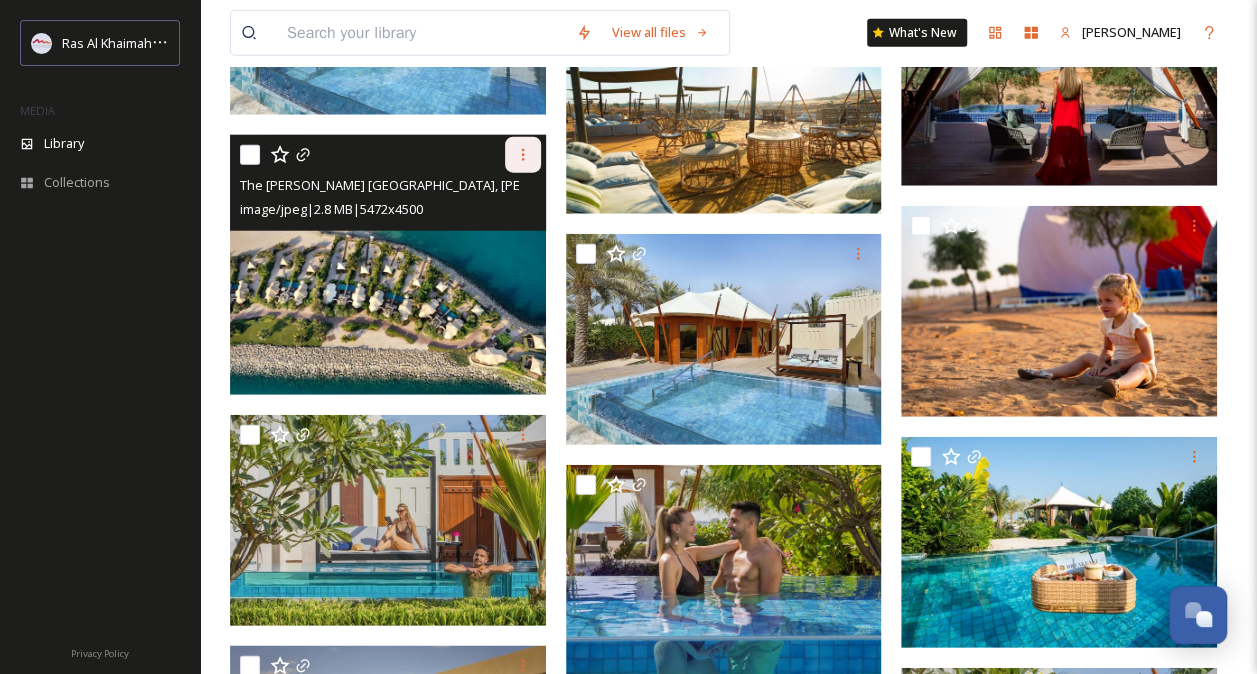 click 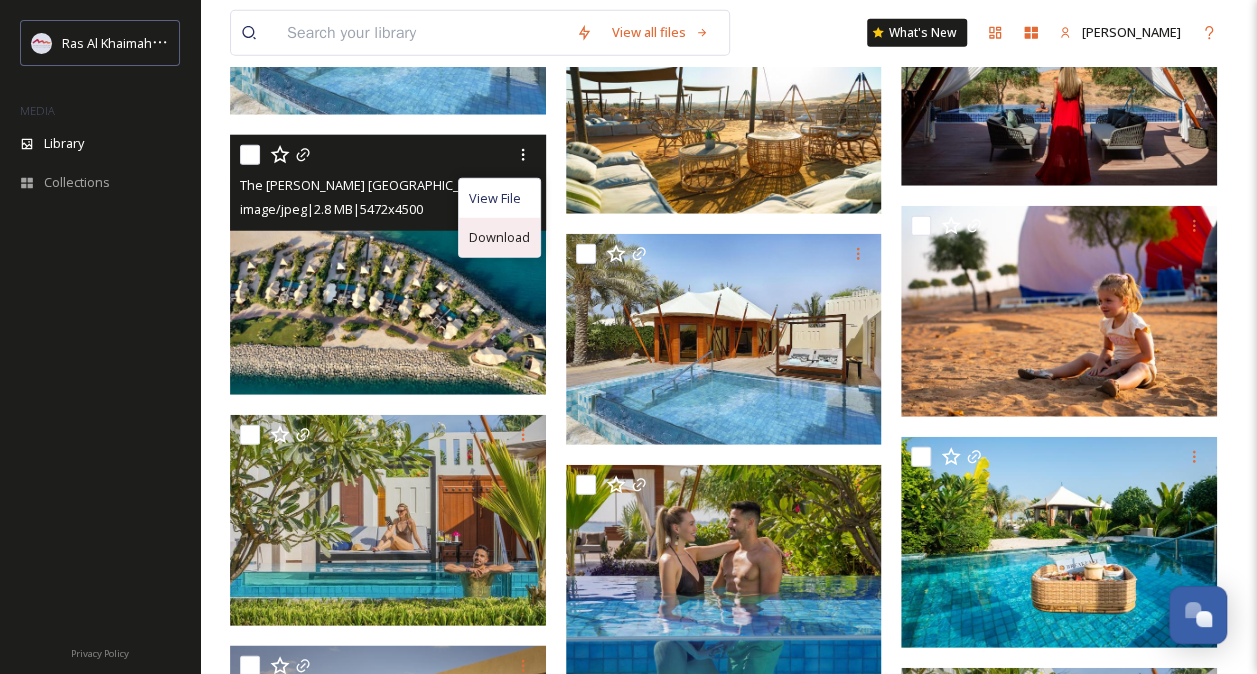 click on "Download" at bounding box center [499, 237] 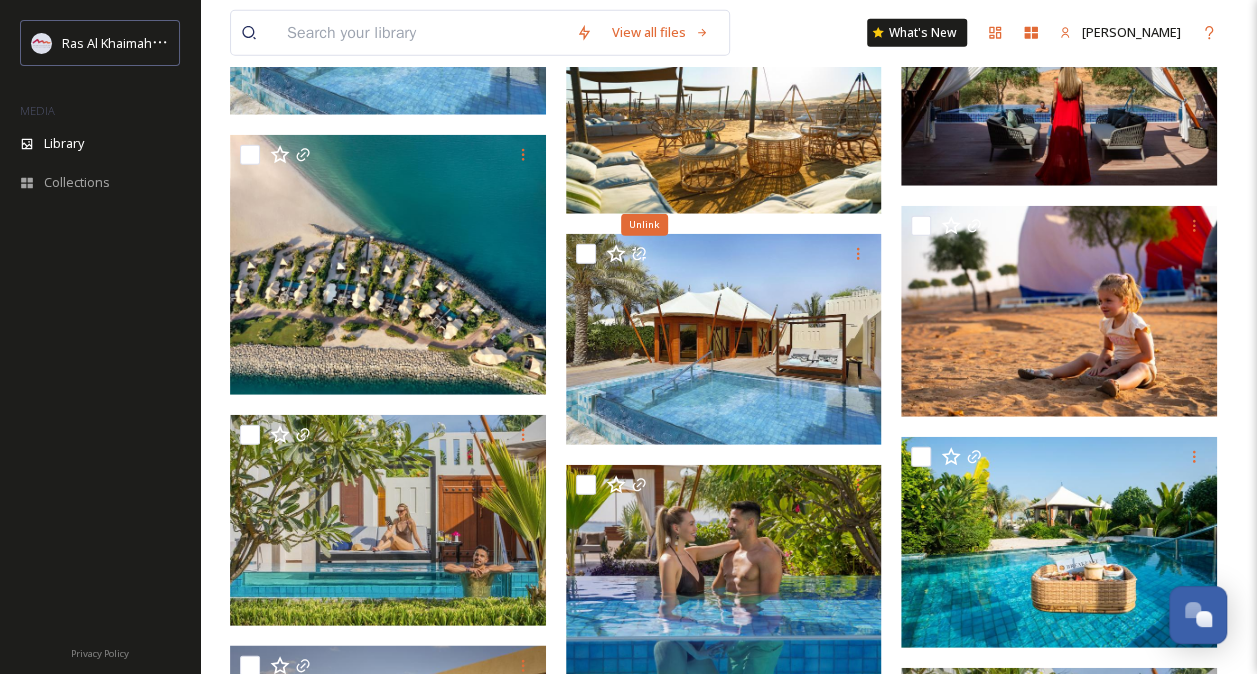 click on "View all files What's New [PERSON_NAME] Library Organise New Root Beach & Pool Your Selections There is nothing here. 693  file s Filters Date Created Select all Unlink" at bounding box center [728, 6516] 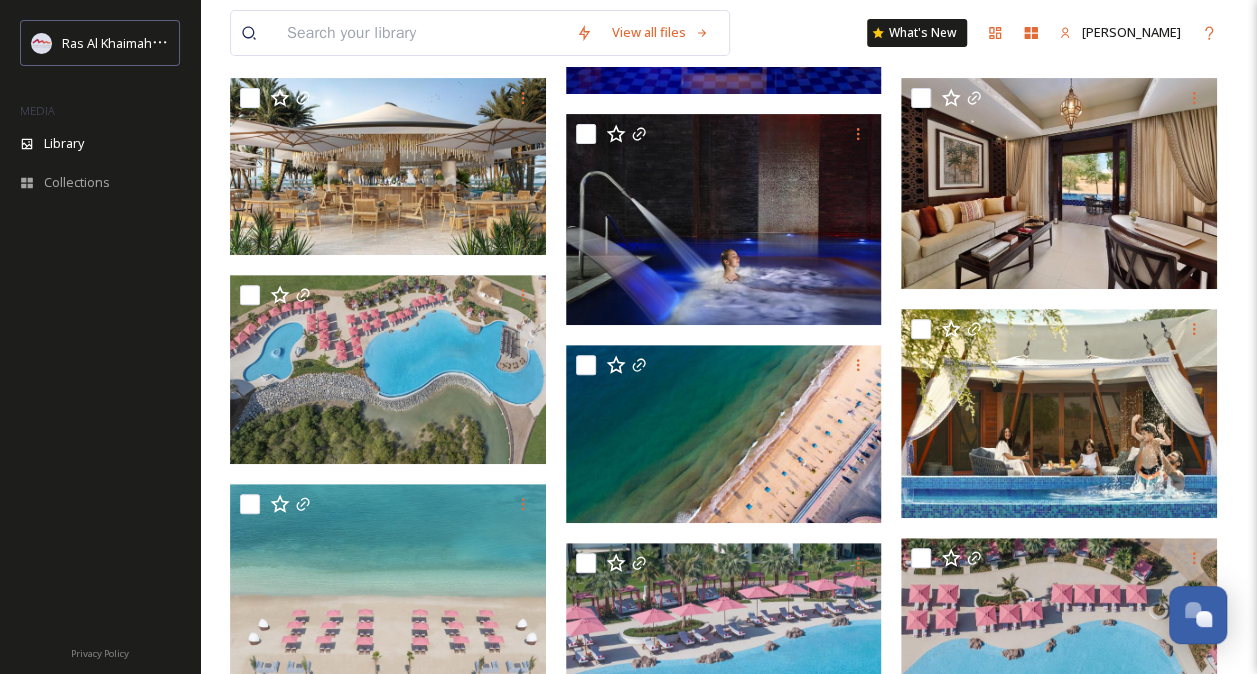 scroll, scrollTop: 4300, scrollLeft: 0, axis: vertical 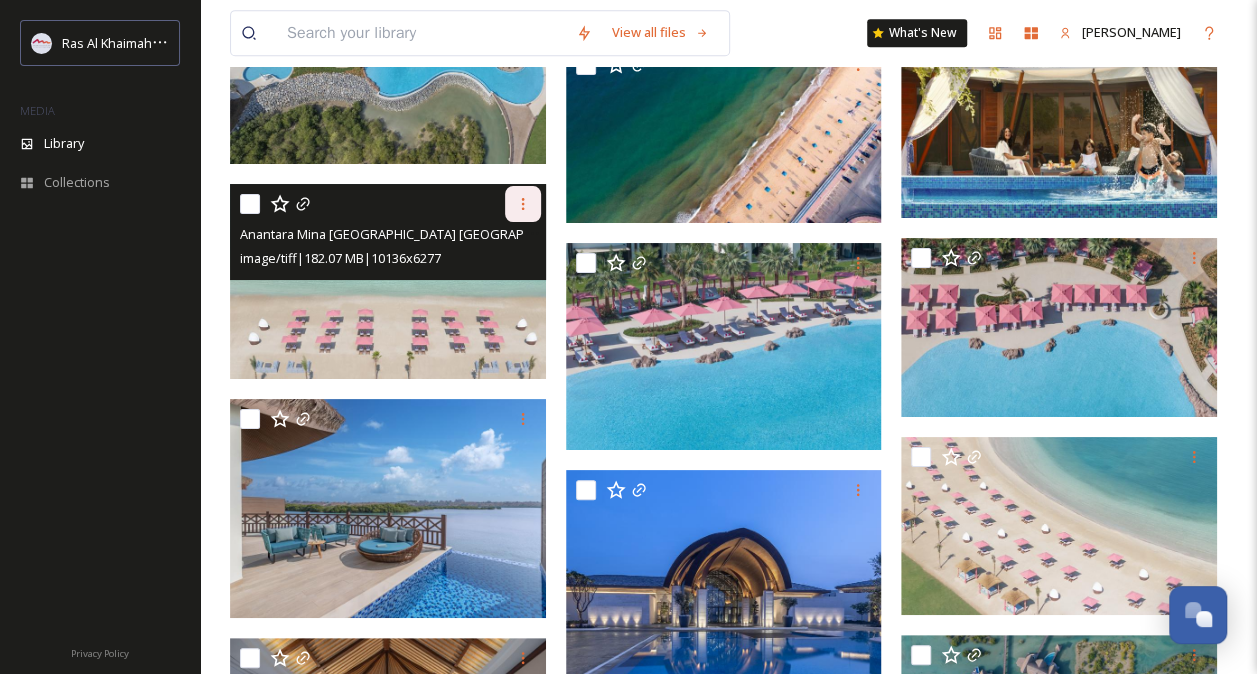 click 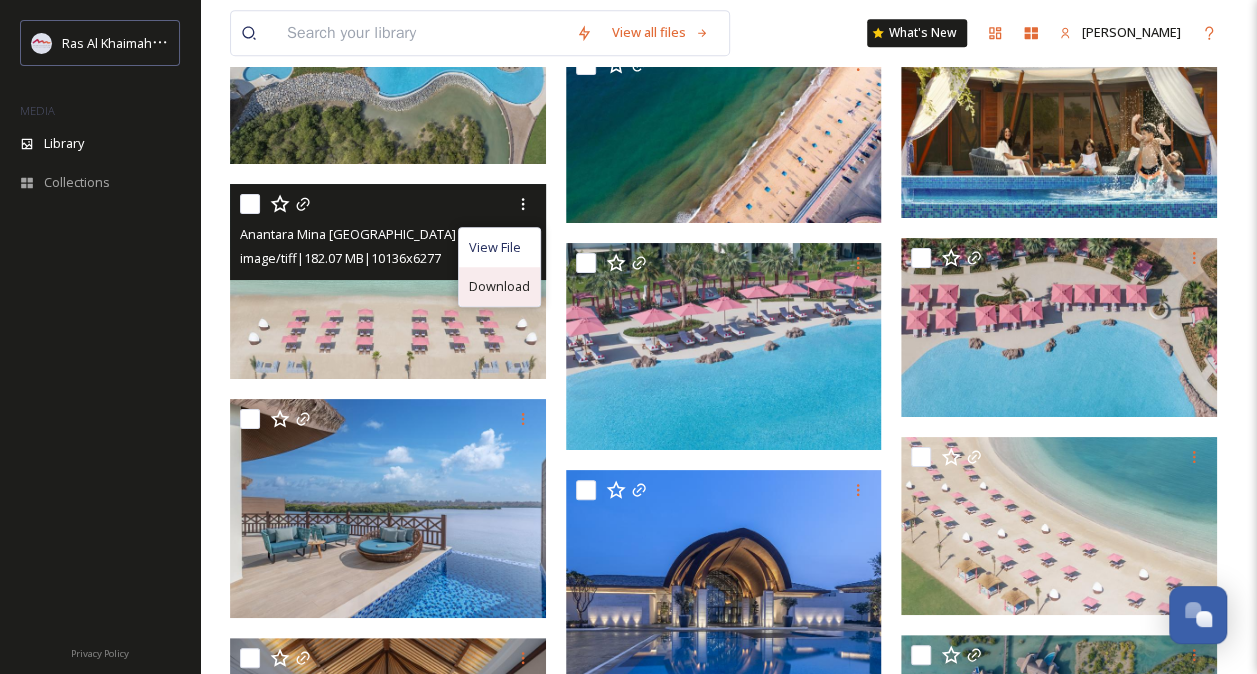 click on "Download" at bounding box center (499, 286) 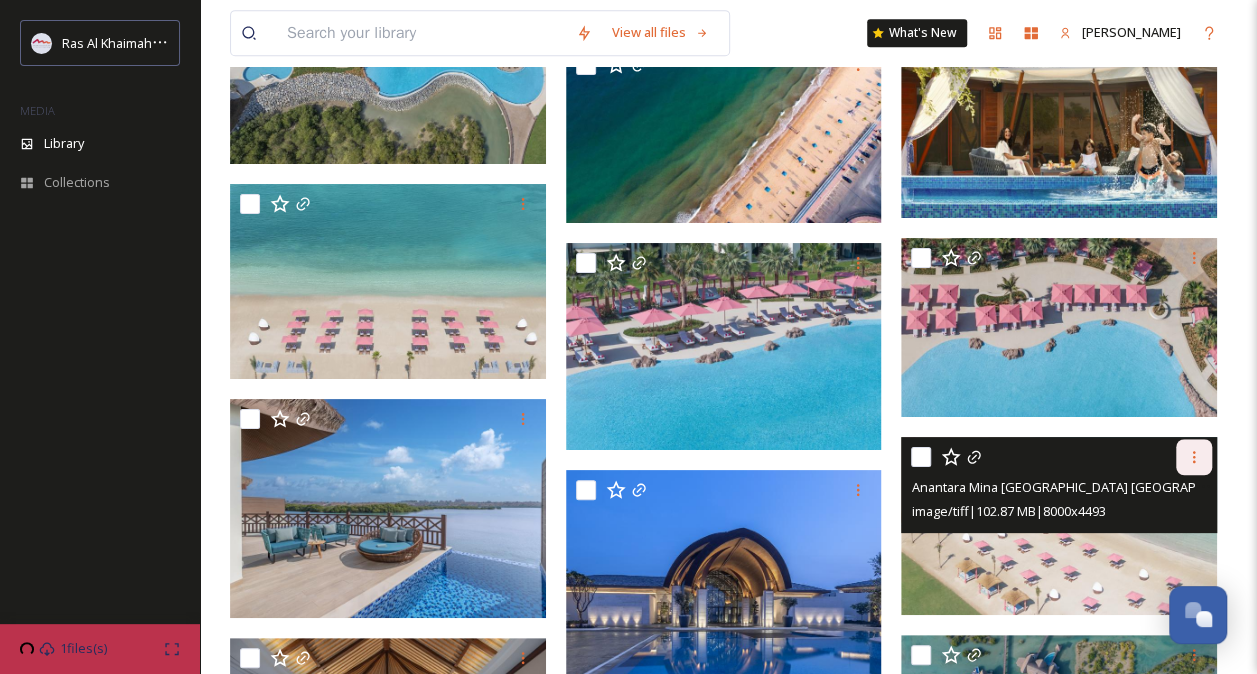 click 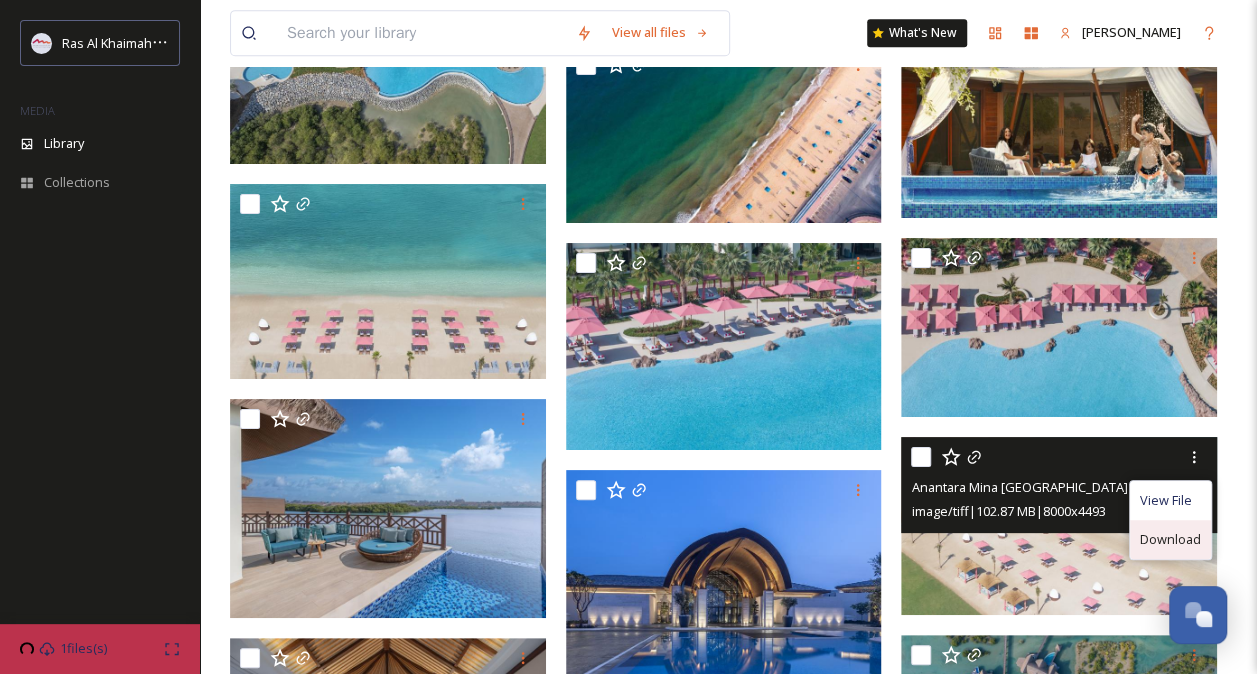 click on "Download" at bounding box center [1170, 539] 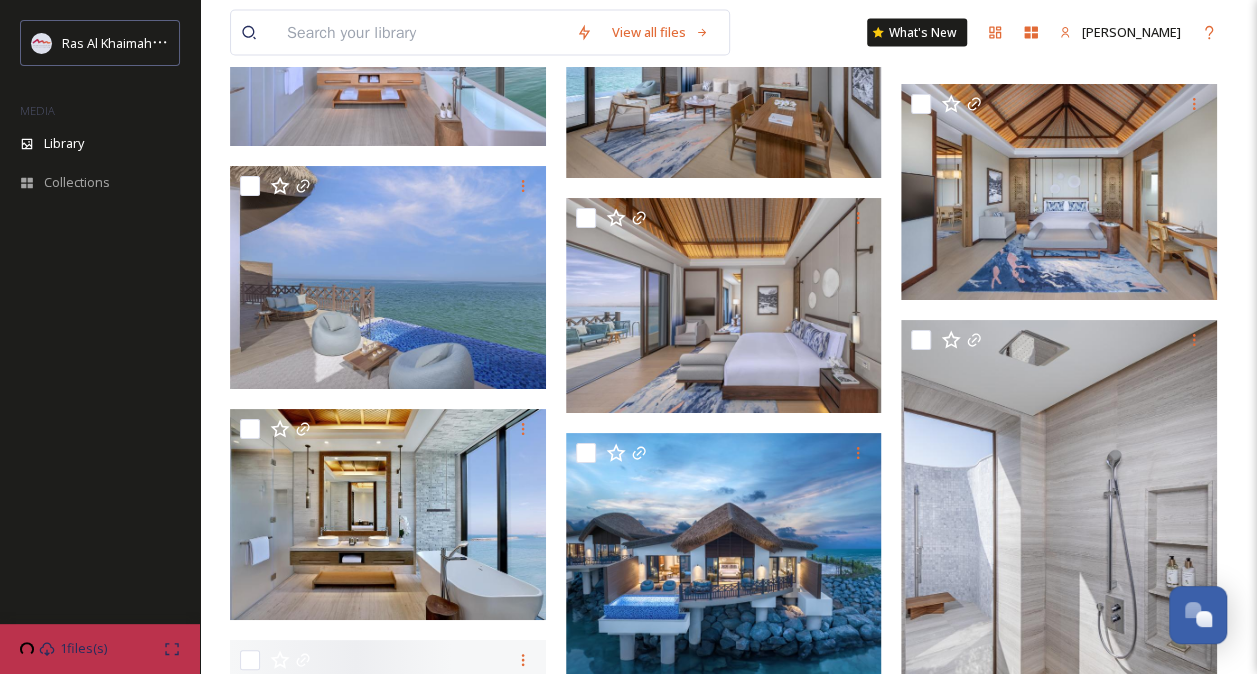scroll, scrollTop: 5900, scrollLeft: 0, axis: vertical 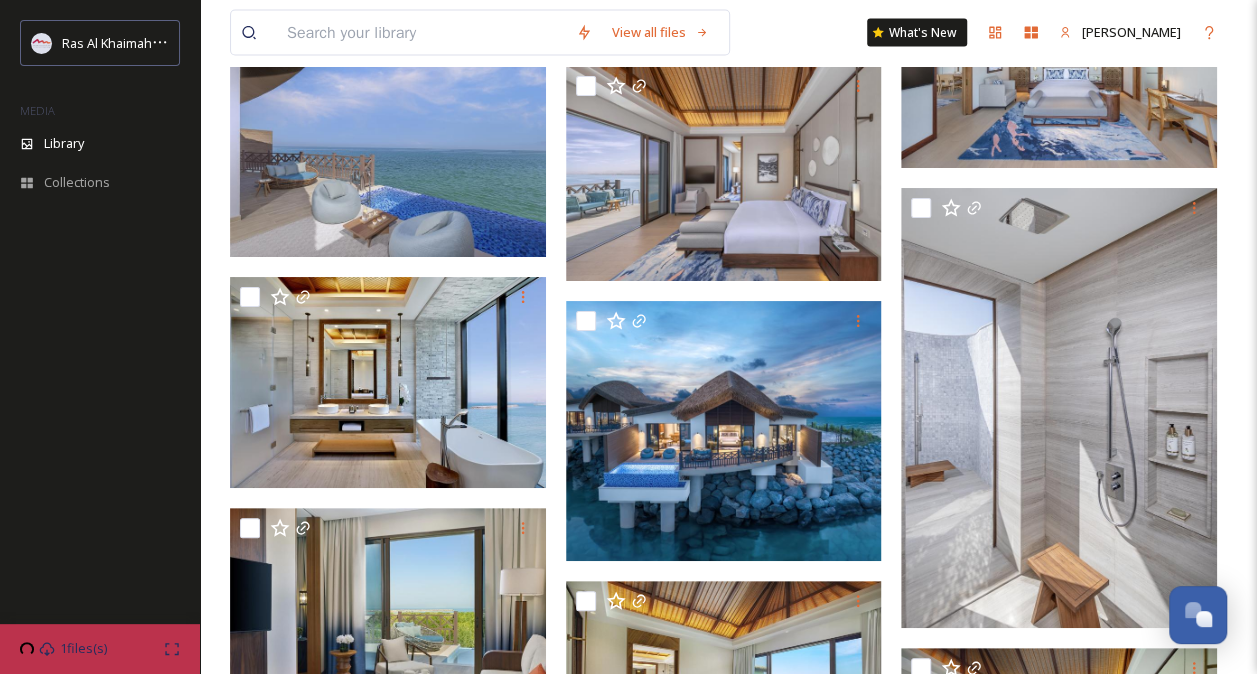 click on "View all files What's New [PERSON_NAME] Library Organise New Root Beach & Pool Your Selections There is nothing here. 693  file s Filters Date Created Select all Unlink" at bounding box center (728, 7913) 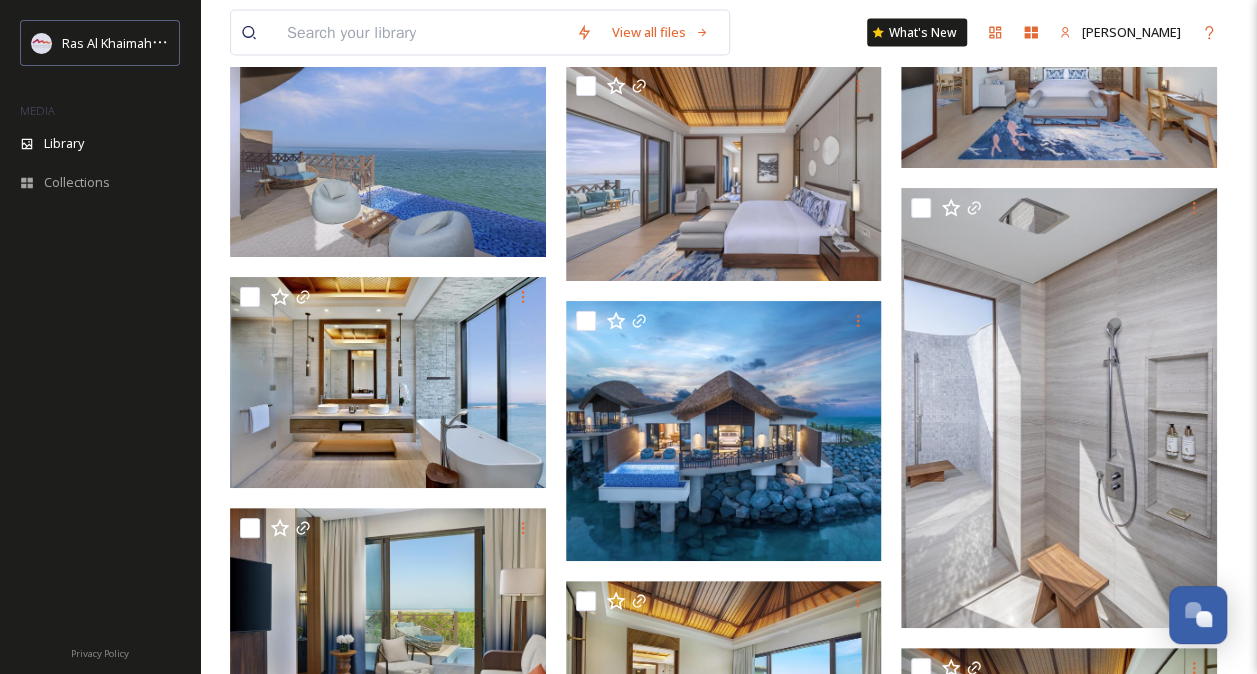 scroll, scrollTop: 6200, scrollLeft: 0, axis: vertical 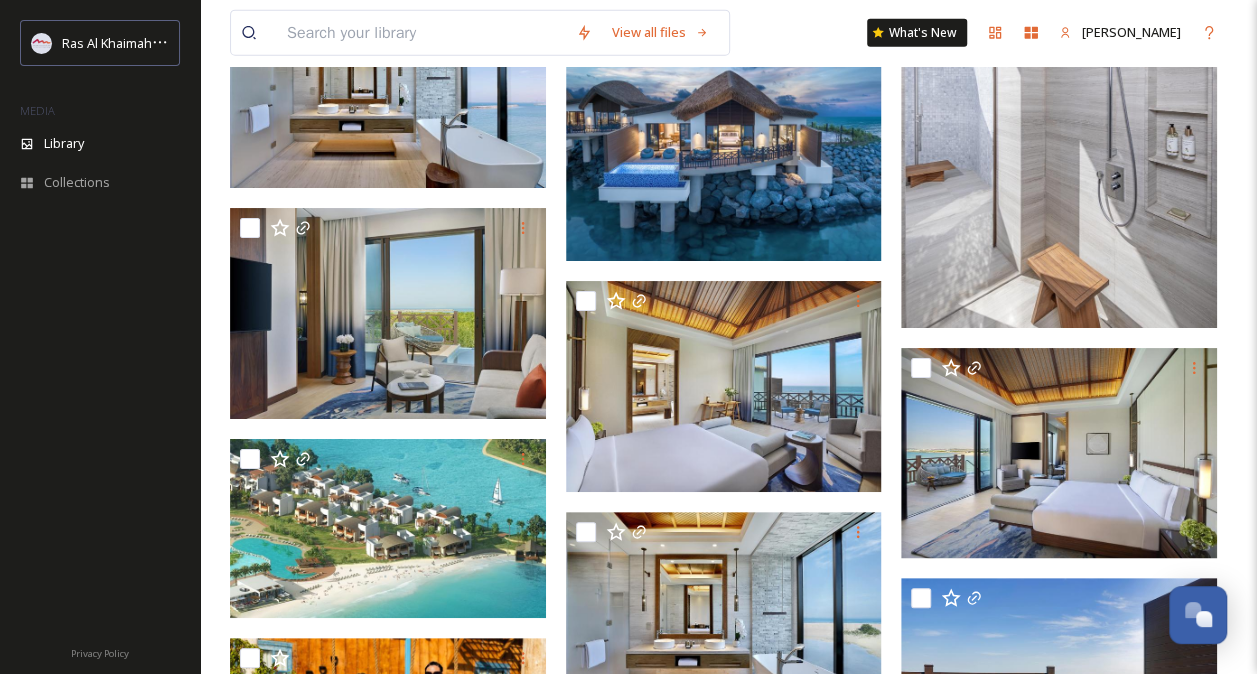 click on "View all files What's New [PERSON_NAME] Library Organise New Root Beach & Pool Your Selections There is nothing here. 693  file s Filters Date Created Select all Unlink" at bounding box center [728, 7613] 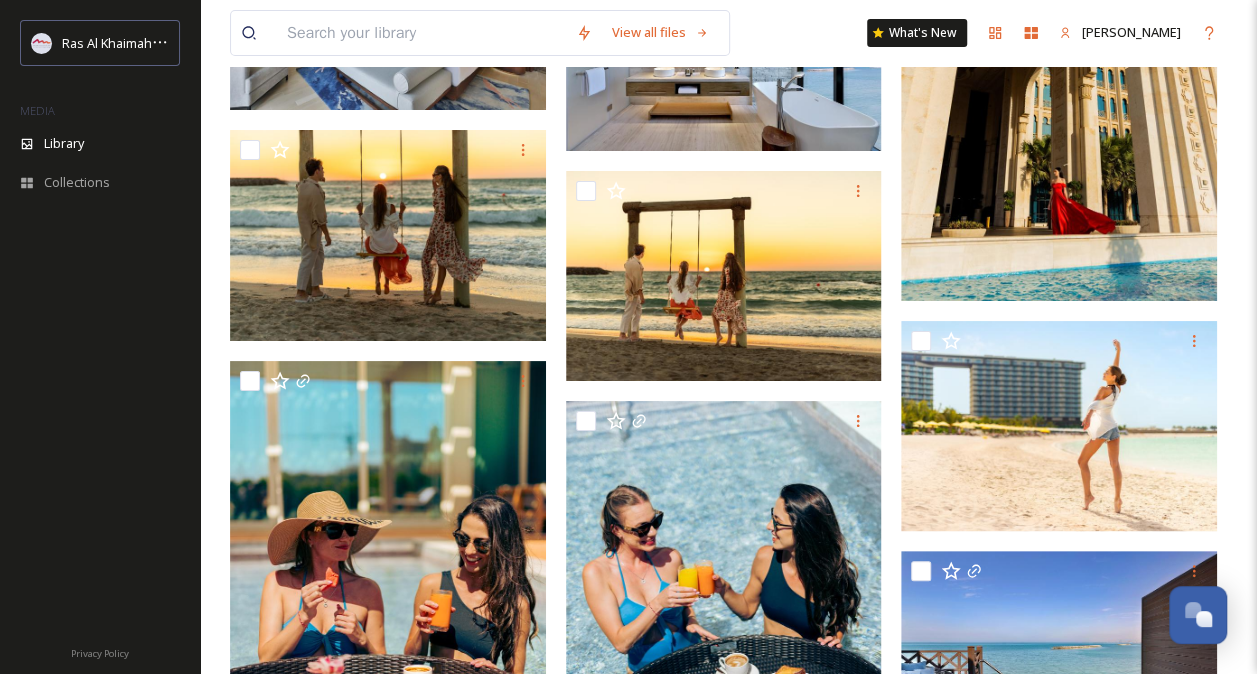 scroll, scrollTop: 7200, scrollLeft: 0, axis: vertical 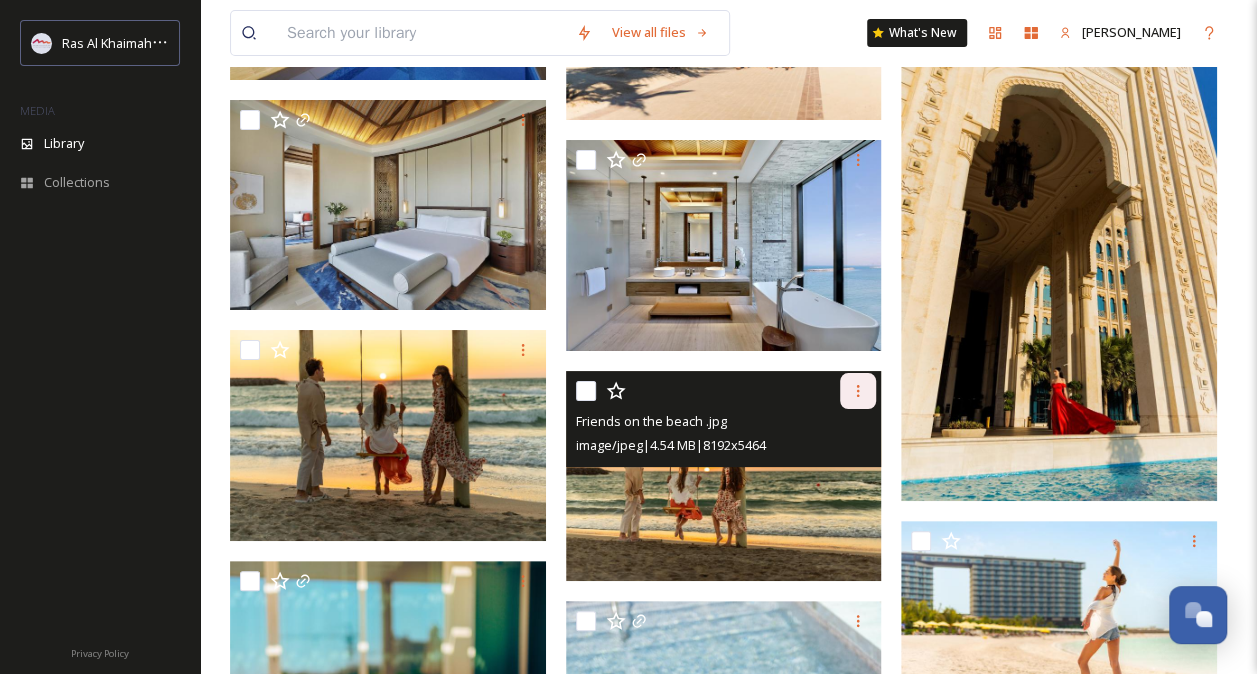 click 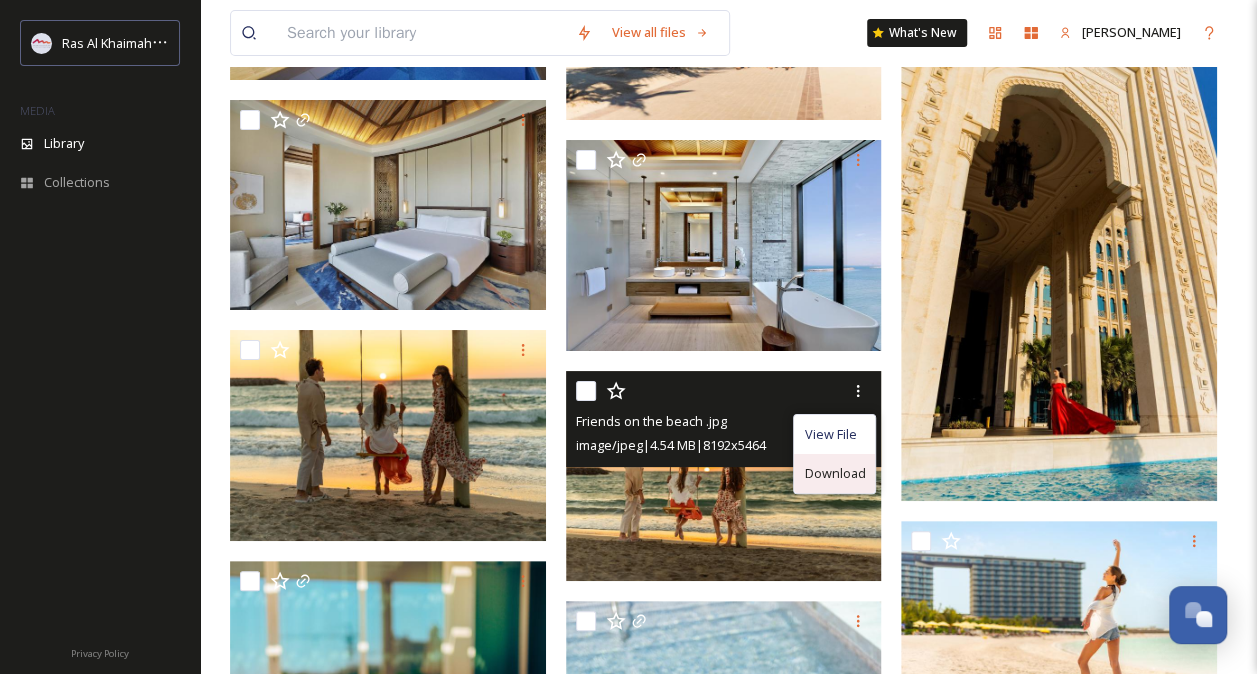 click on "Download" at bounding box center [834, 473] 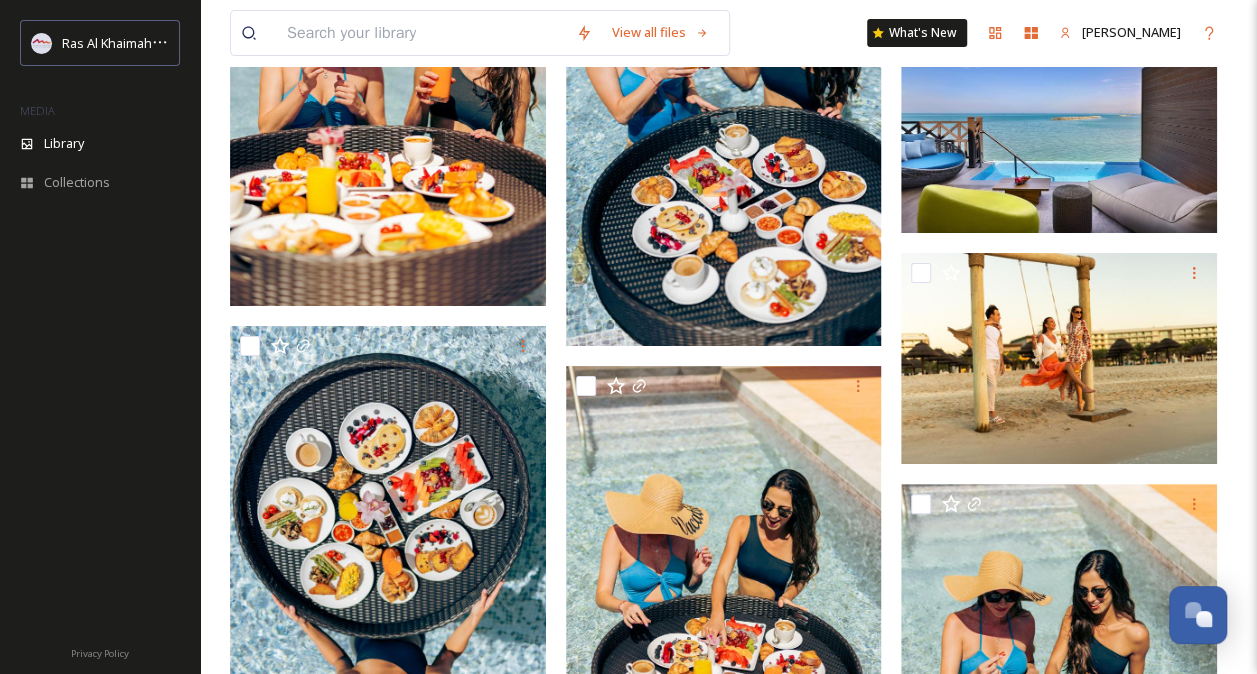 scroll, scrollTop: 8100, scrollLeft: 0, axis: vertical 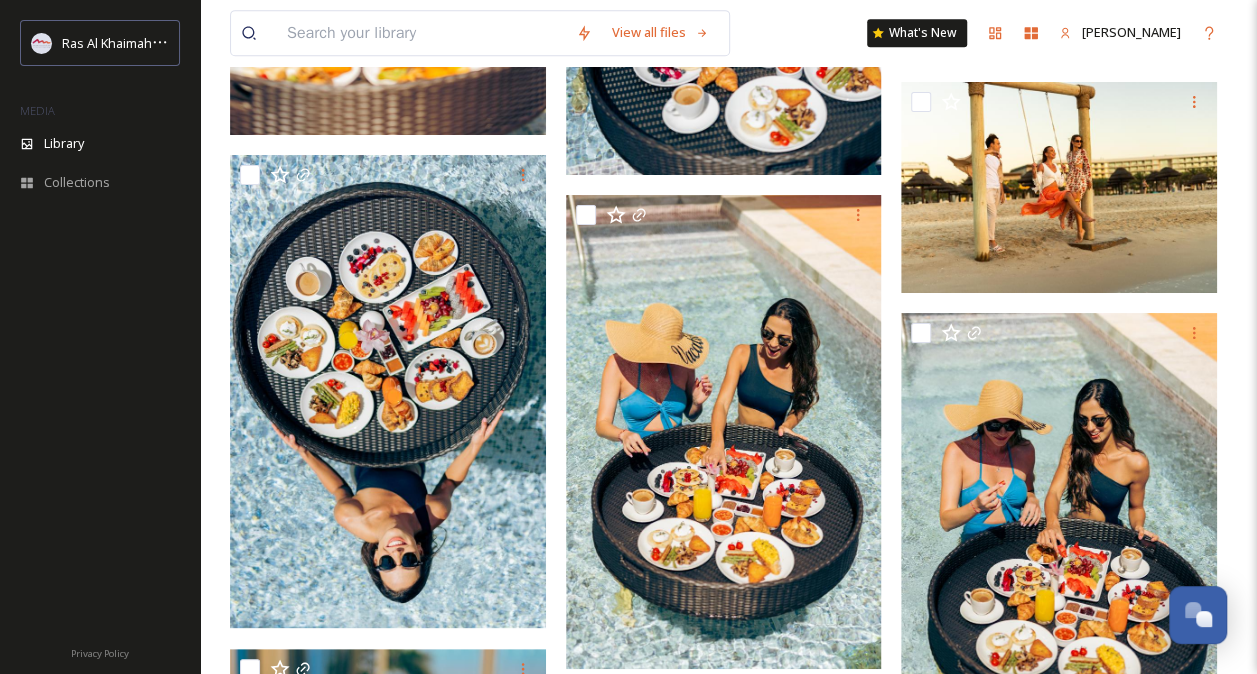click on "View all files What's New [PERSON_NAME] Library Organise New Root Beach & Pool Your Selections There is nothing here. 693  file s Filters Date Created Select all Unlink" at bounding box center [728, 12065] 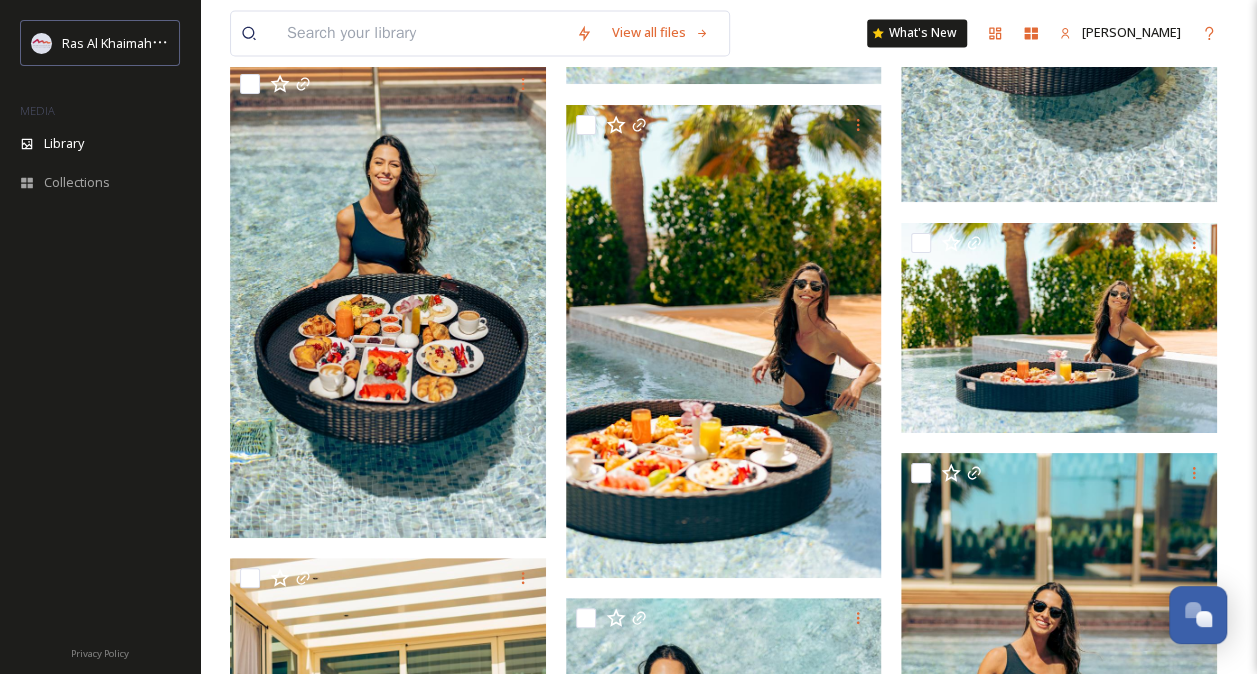 scroll, scrollTop: 9100, scrollLeft: 0, axis: vertical 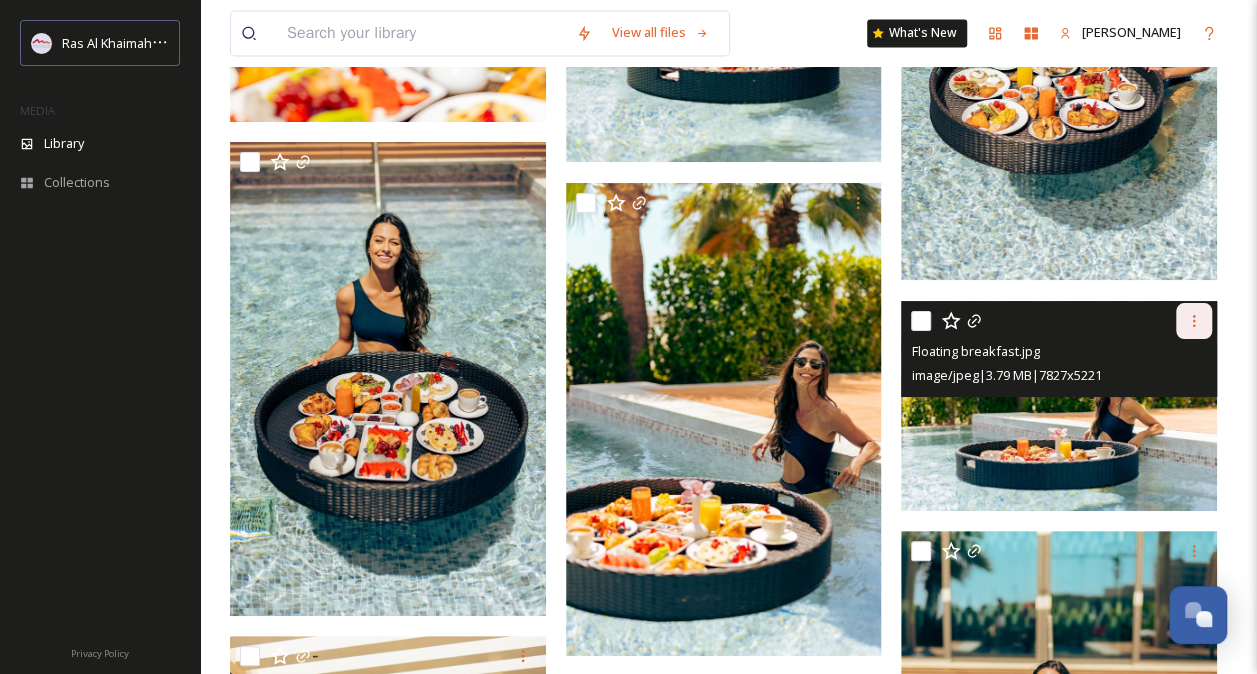 click 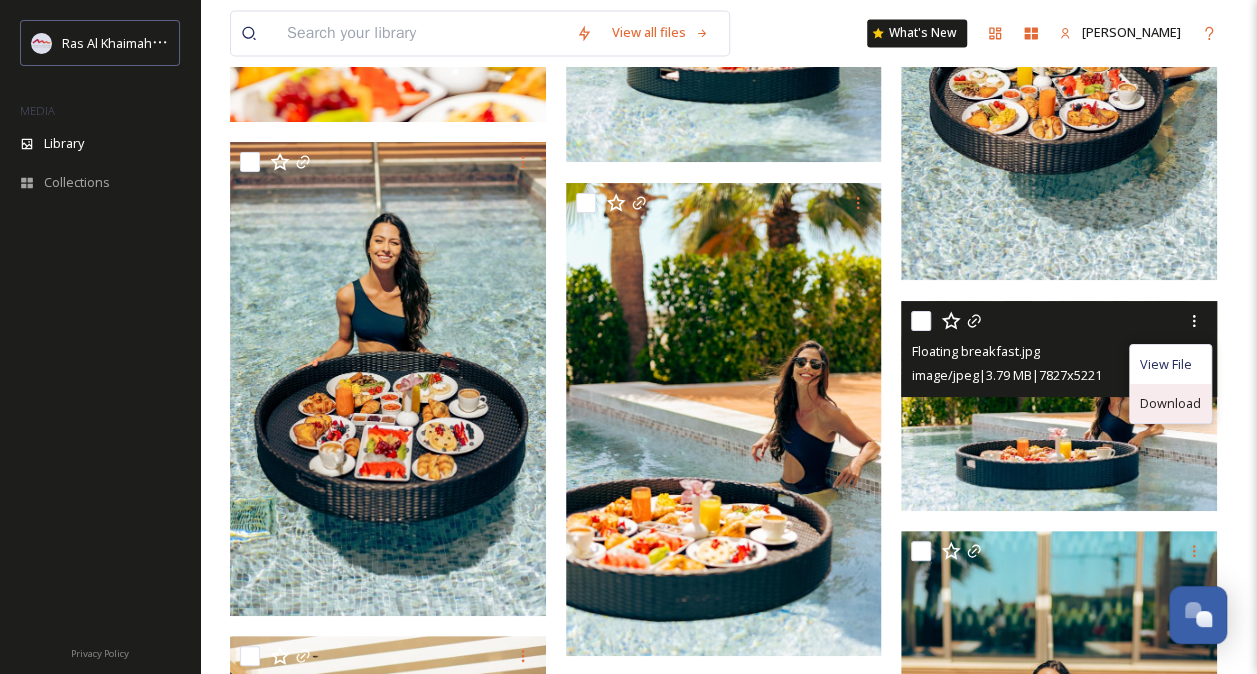 click on "Download" at bounding box center (1170, 403) 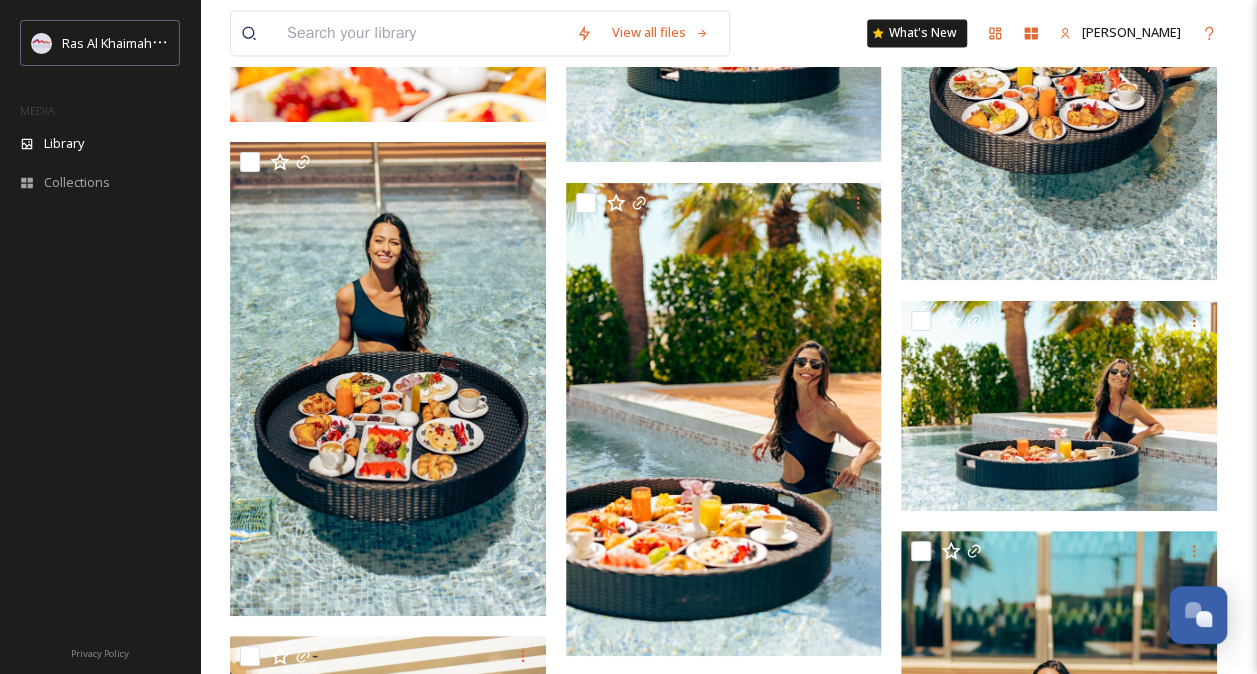click on "View all files What's New [PERSON_NAME] Library Organise New Root Beach & Pool Your Selections There is nothing here. 693  file s Filters Date Created Select all Unlink" at bounding box center [728, 13874] 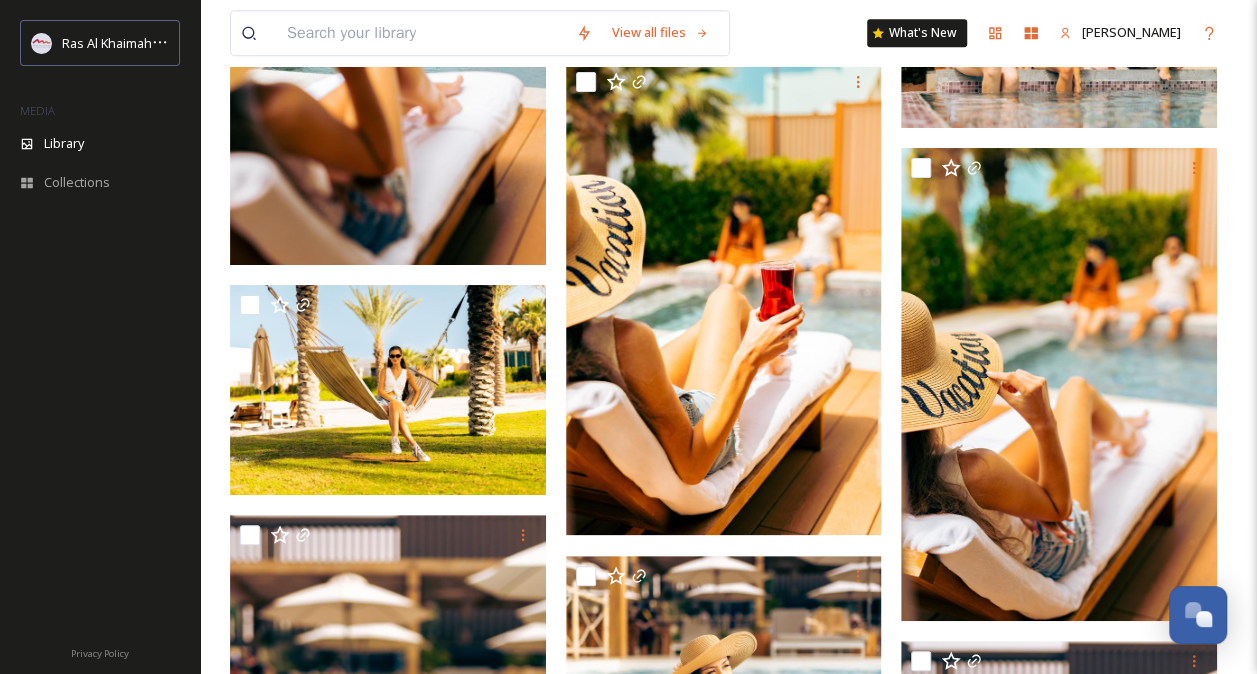 scroll, scrollTop: 12400, scrollLeft: 0, axis: vertical 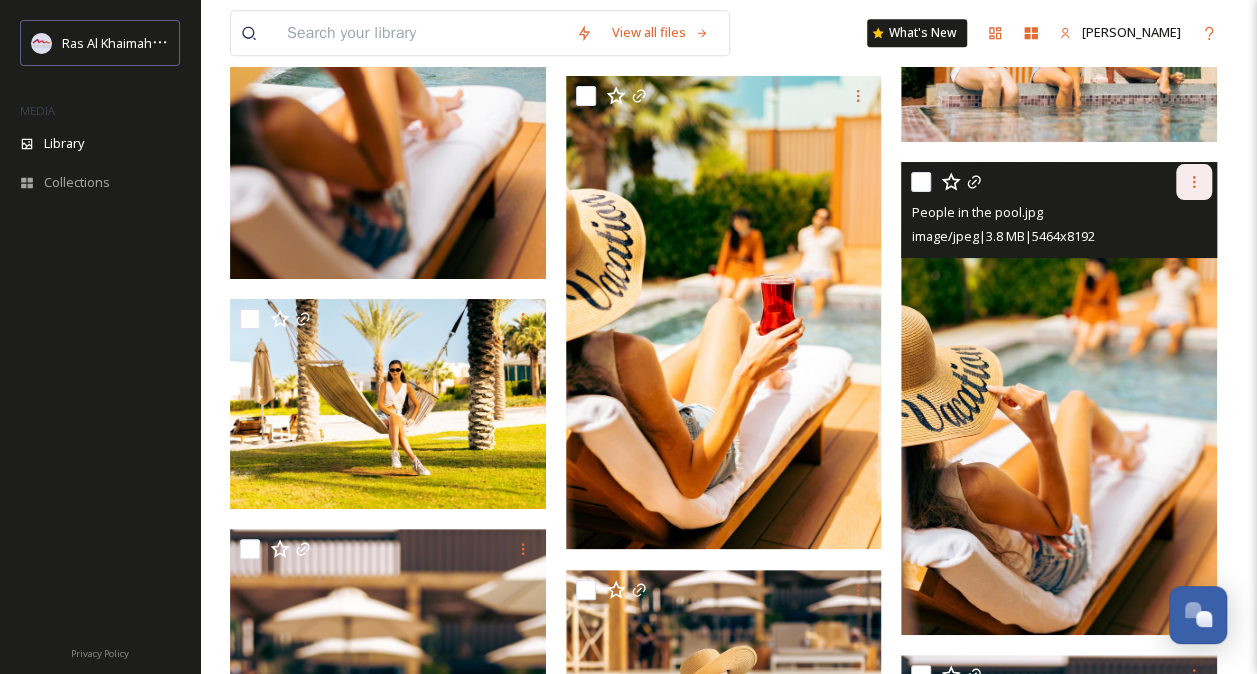 click 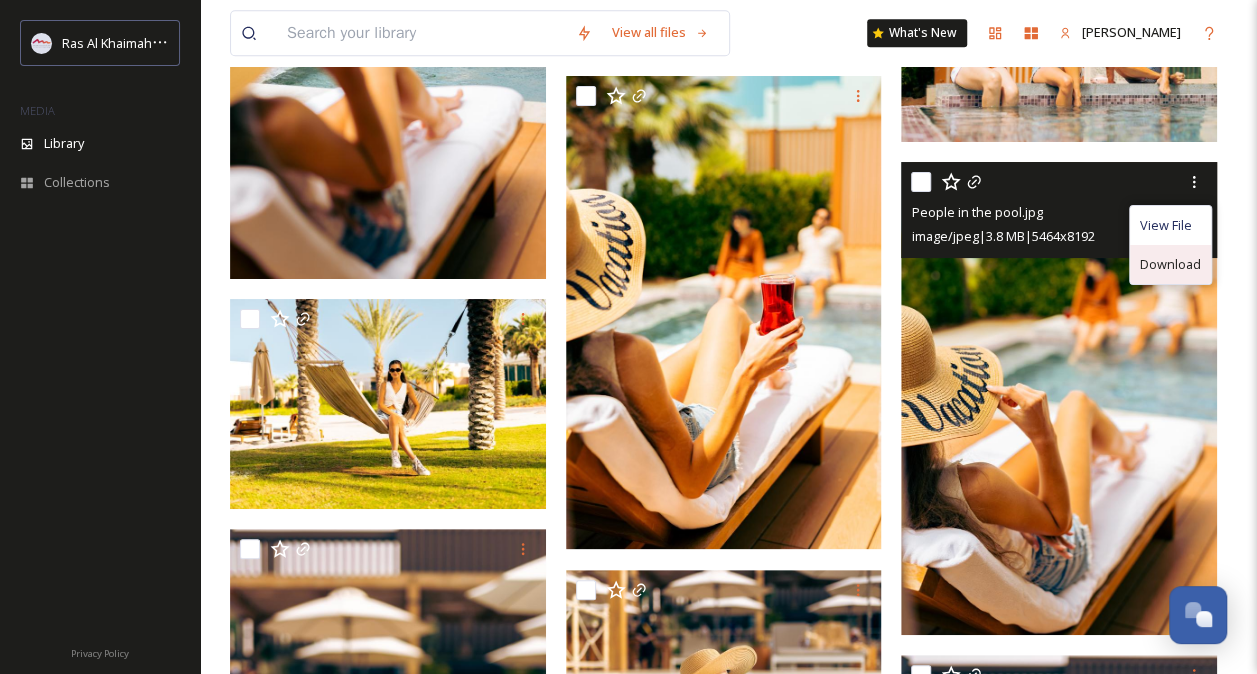 click on "Download" at bounding box center [1170, 264] 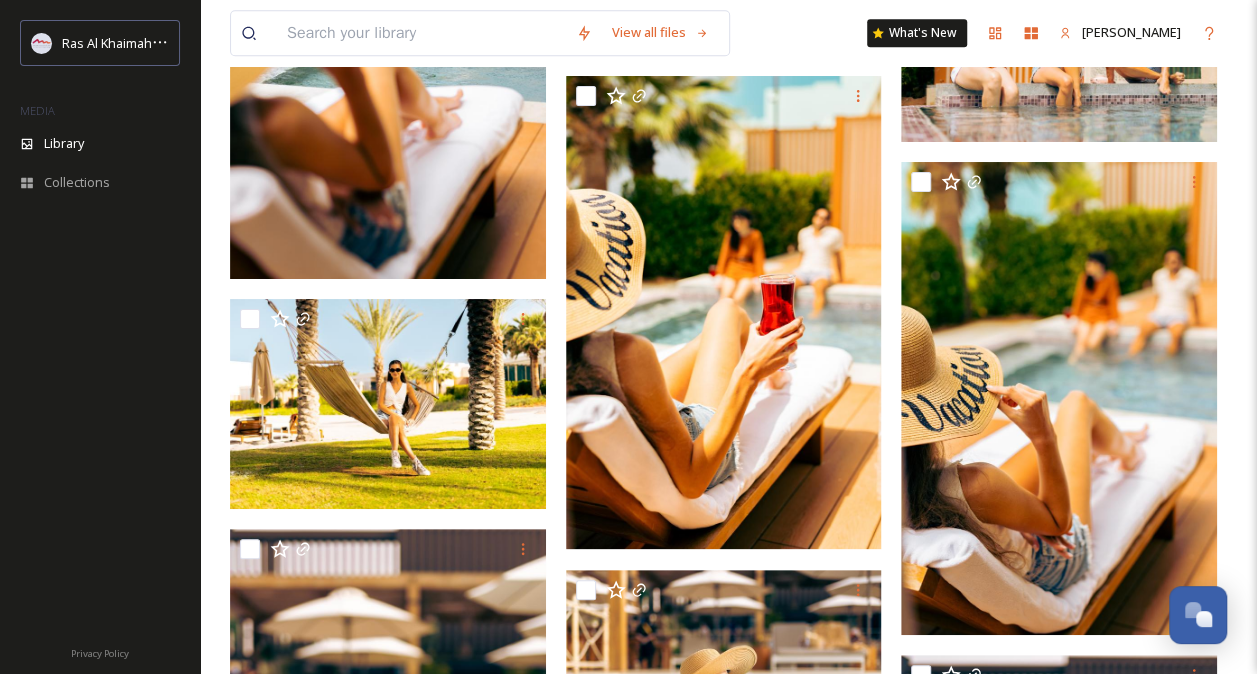 click on "View all files What's New [PERSON_NAME] Library Organise New Root Beach & Pool Your Selections There is nothing here. 693  file s Filters Date Created Select all Unlink" at bounding box center [728, 17326] 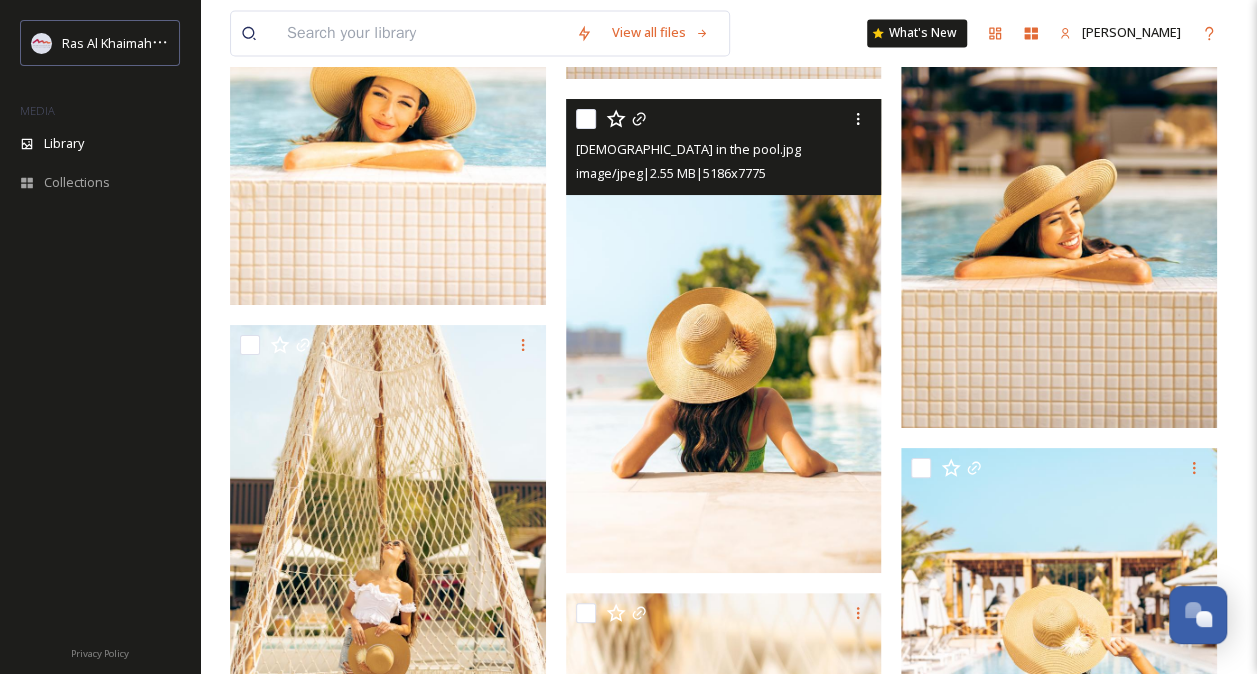 scroll, scrollTop: 13100, scrollLeft: 0, axis: vertical 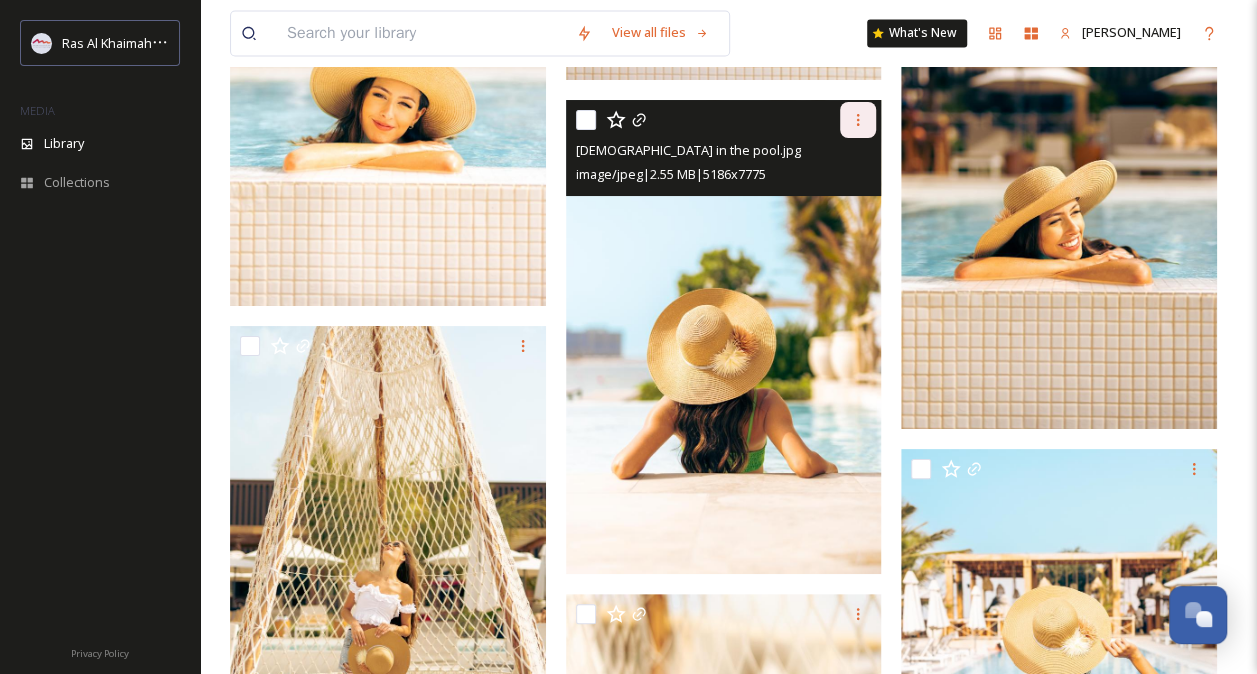 click 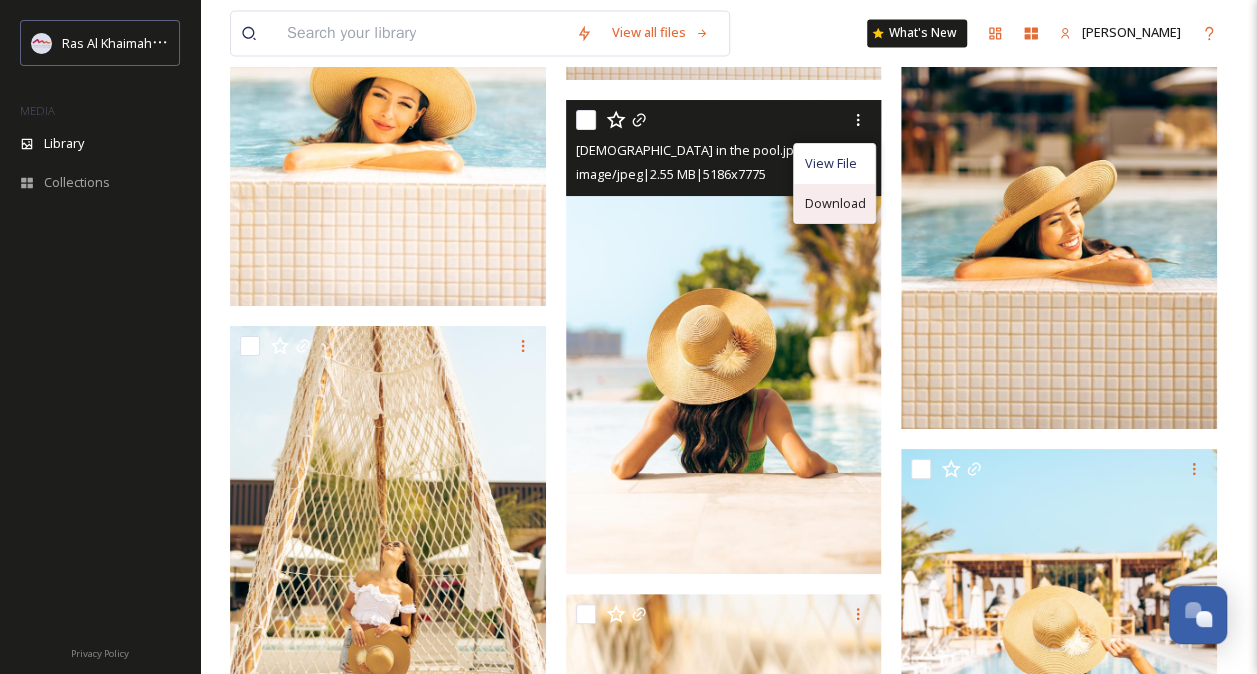 click on "Download" at bounding box center (834, 203) 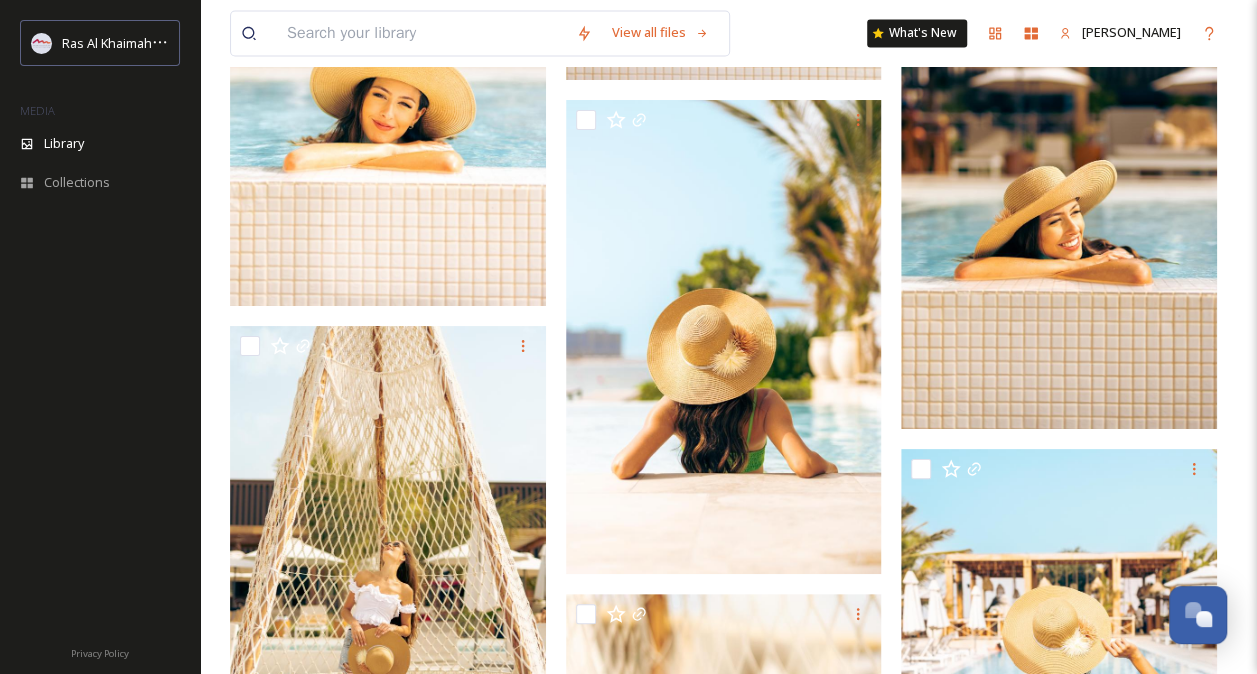 click on "View all files What's New [PERSON_NAME] Library Organise New Root Beach & Pool Your Selections There is nothing here. 693  file s Filters Date Created Select all Unlink" at bounding box center (728, 18701) 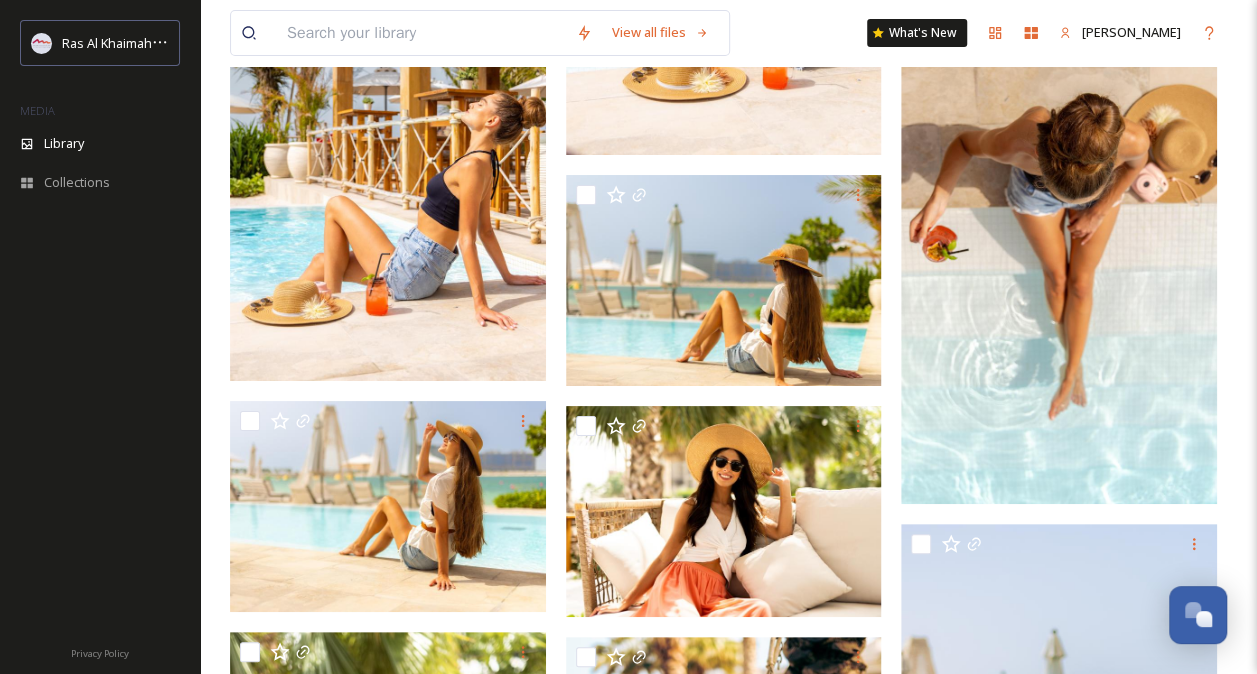 scroll, scrollTop: 14800, scrollLeft: 0, axis: vertical 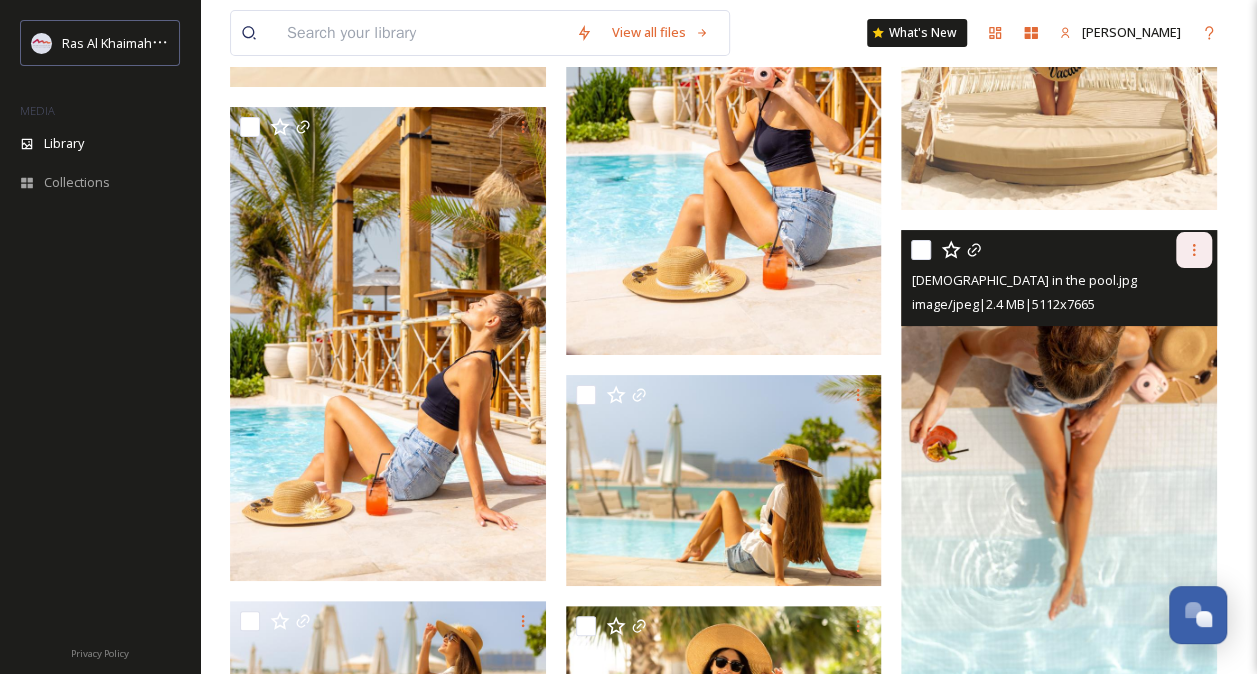 click 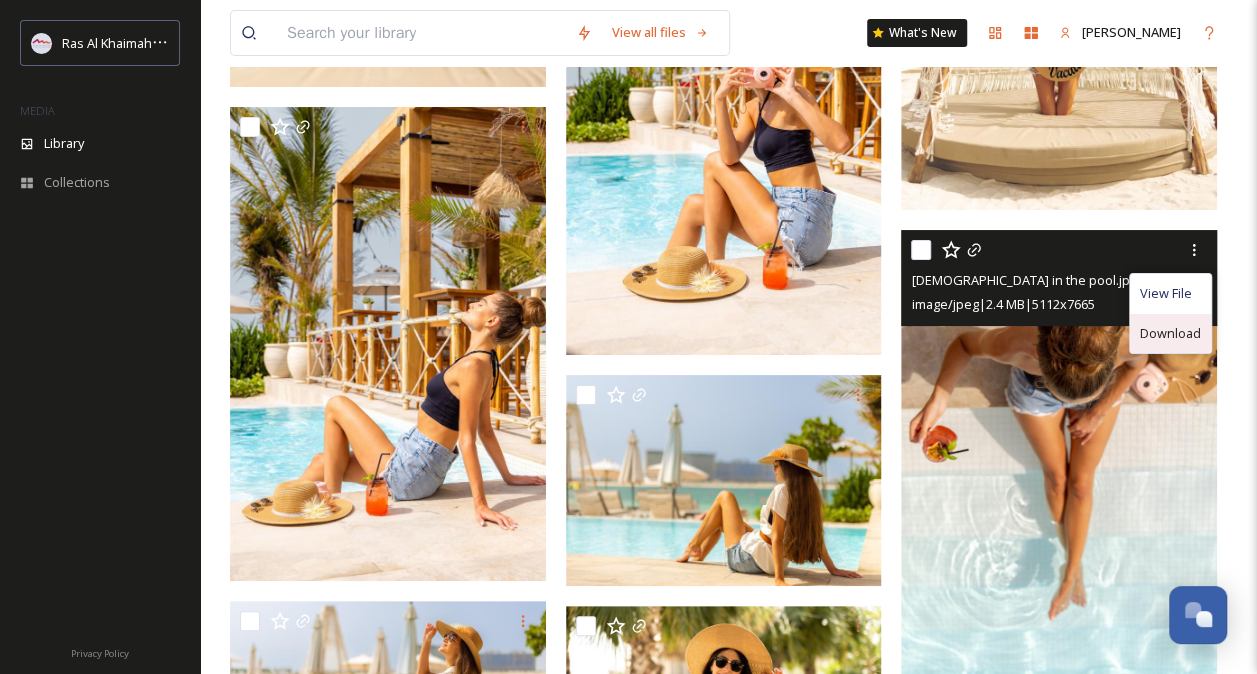 click on "Download" at bounding box center [1170, 333] 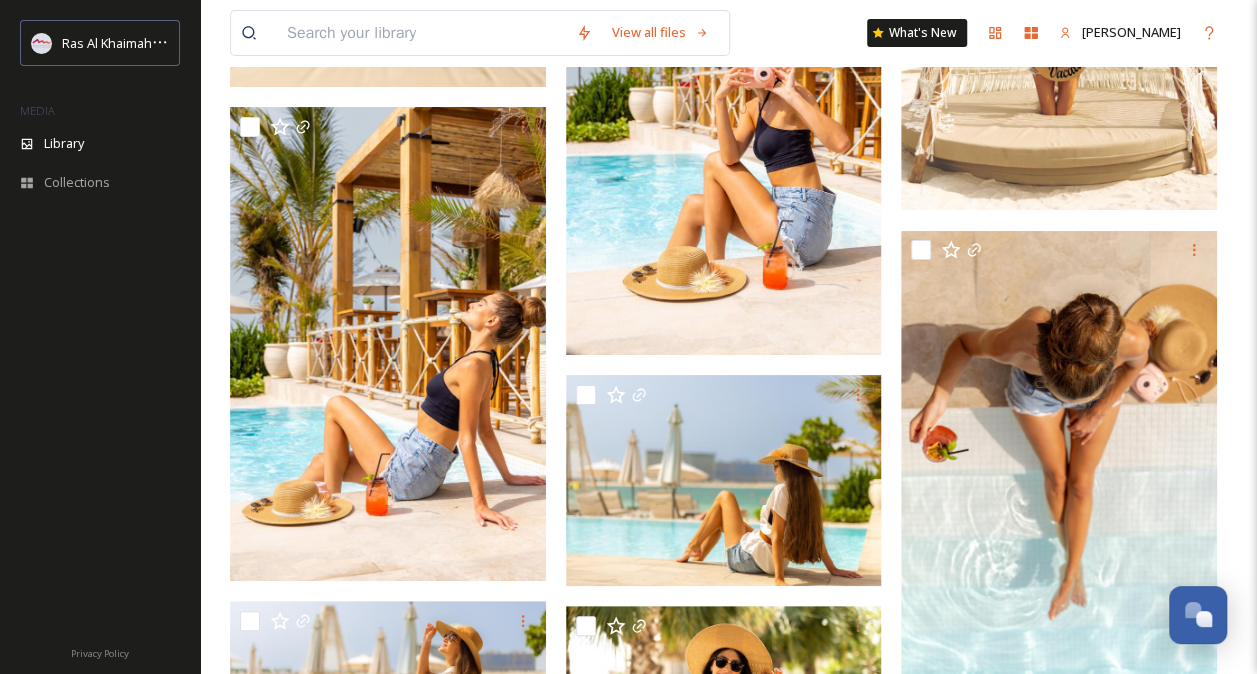 click on "View all files What's New [PERSON_NAME] Library Organise New Root Beach & Pool Your Selections There is nothing here. 693  file s Filters Date Created Select all Unlink You've reached the end" at bounding box center [728, 18662] 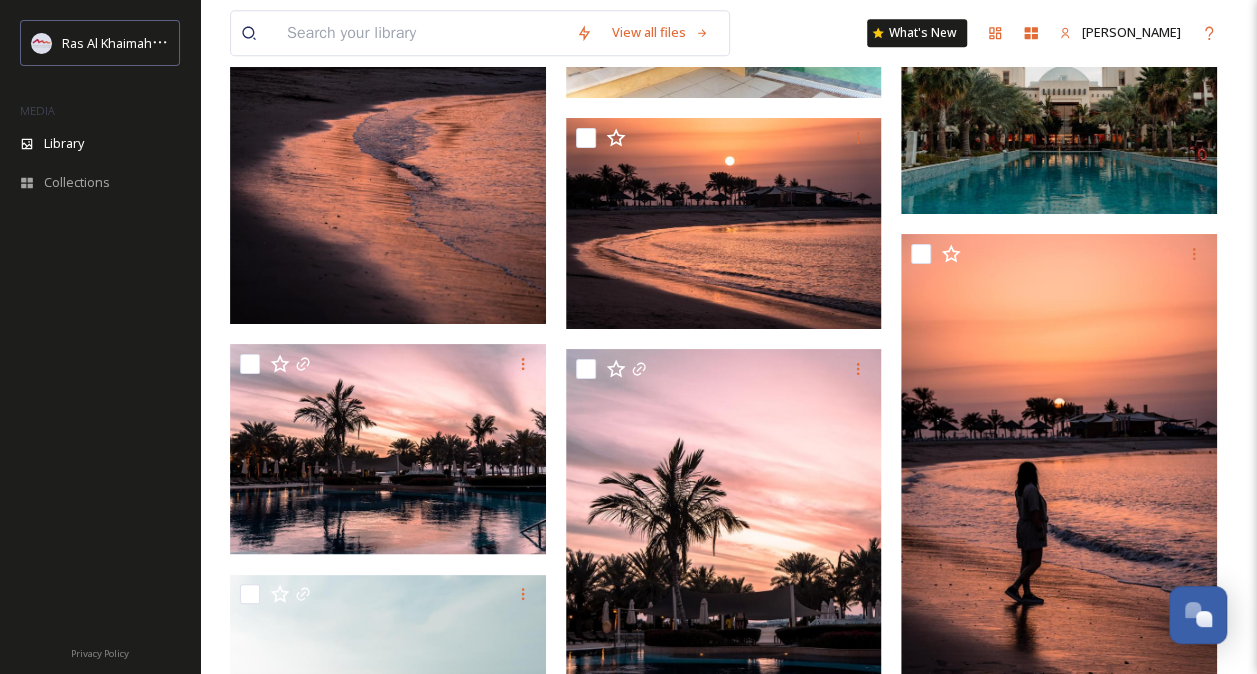 scroll, scrollTop: 19500, scrollLeft: 0, axis: vertical 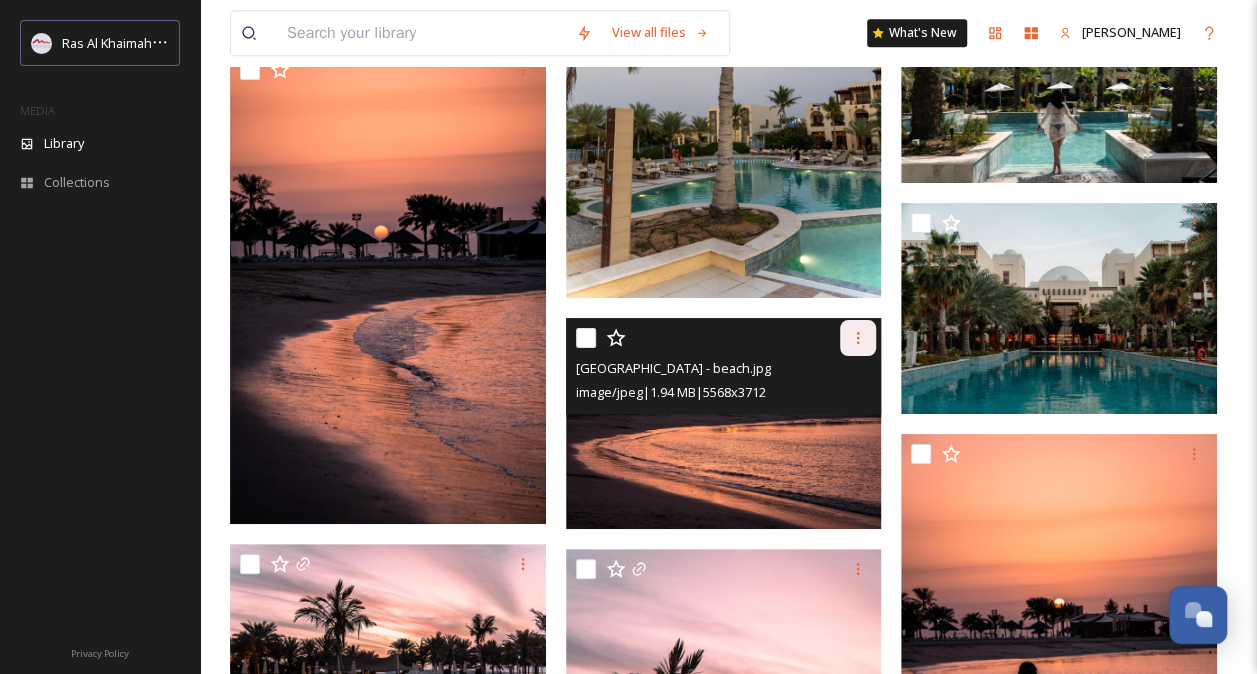 click 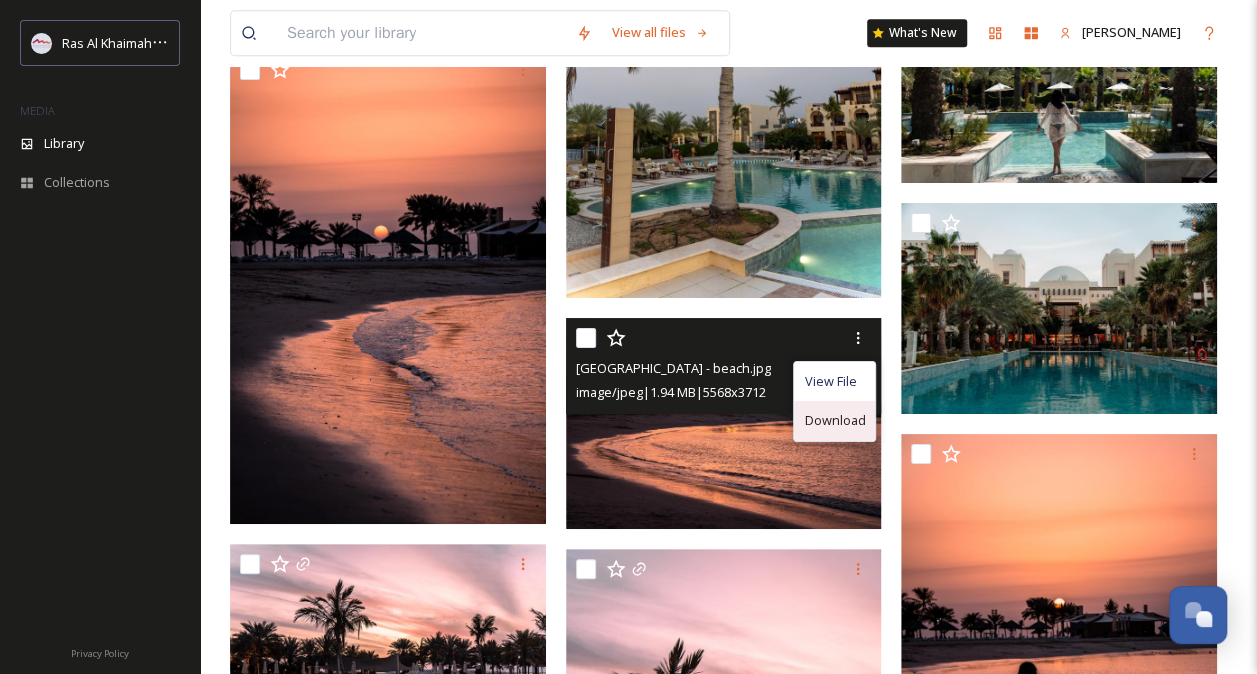 click on "Download" at bounding box center (834, 420) 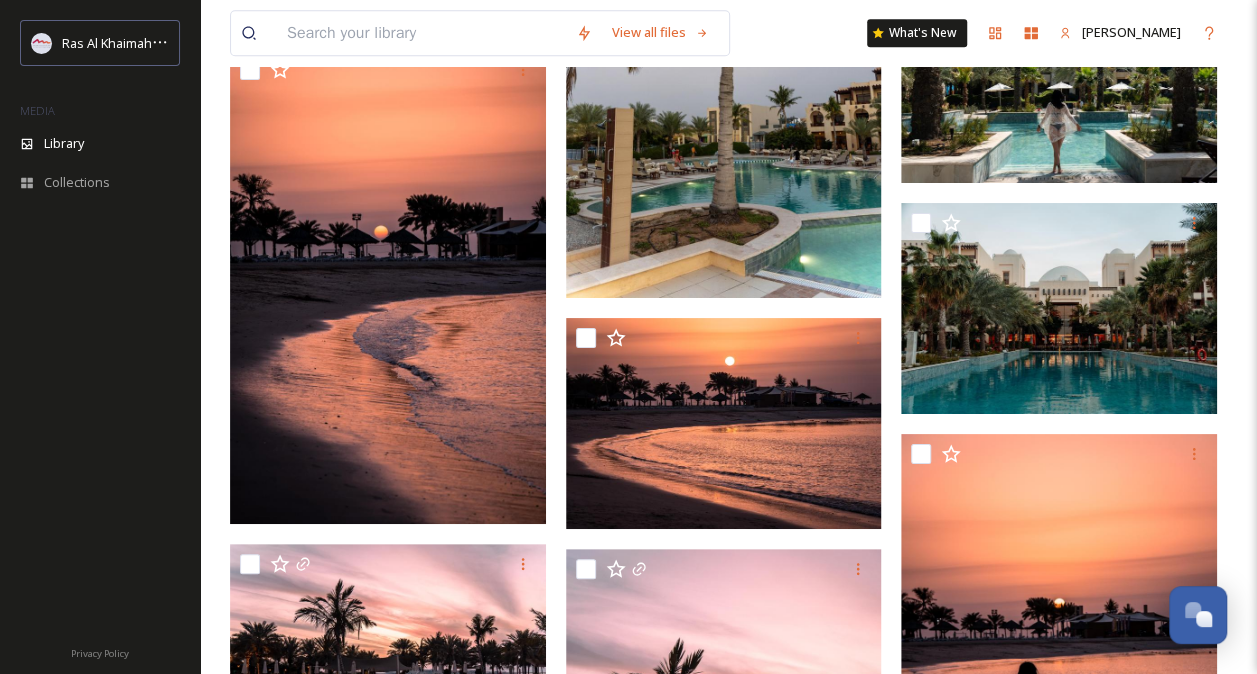 click on "View all files What's New [PERSON_NAME] Library Organise New Root Beach & Pool Your Selections There is nothing here. 693  file s Filters Date Created Select all Unlink You've reached the end" at bounding box center (728, 13962) 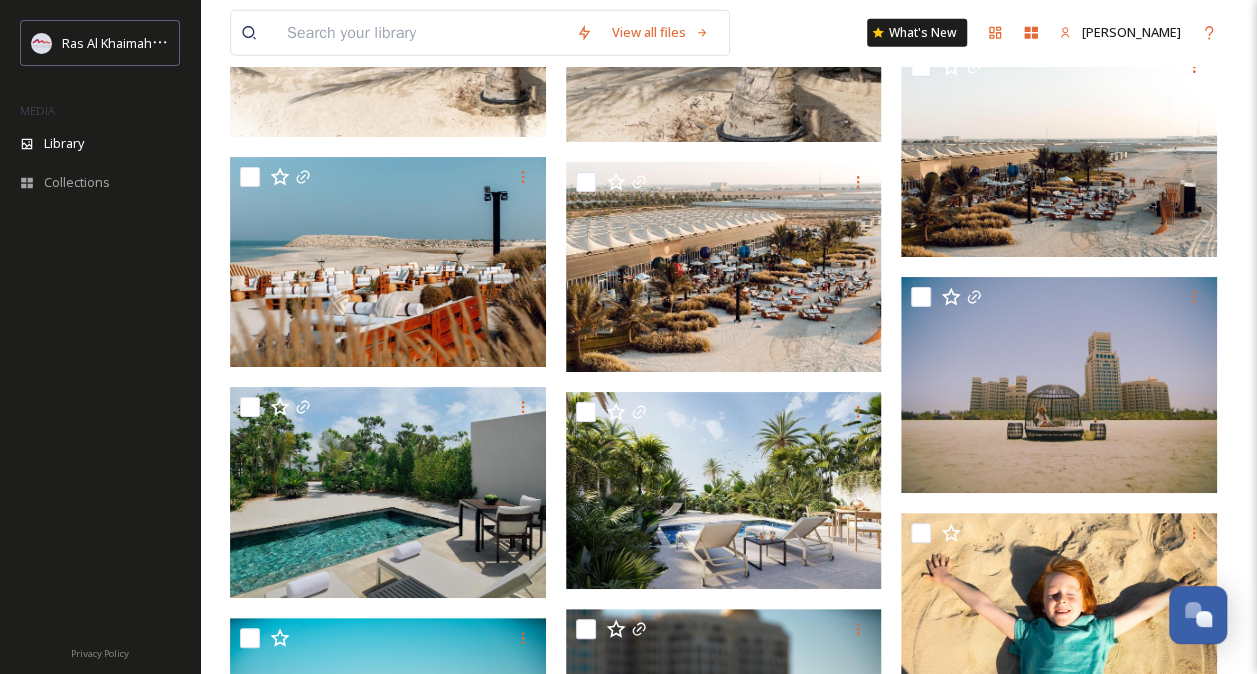 scroll, scrollTop: 22000, scrollLeft: 0, axis: vertical 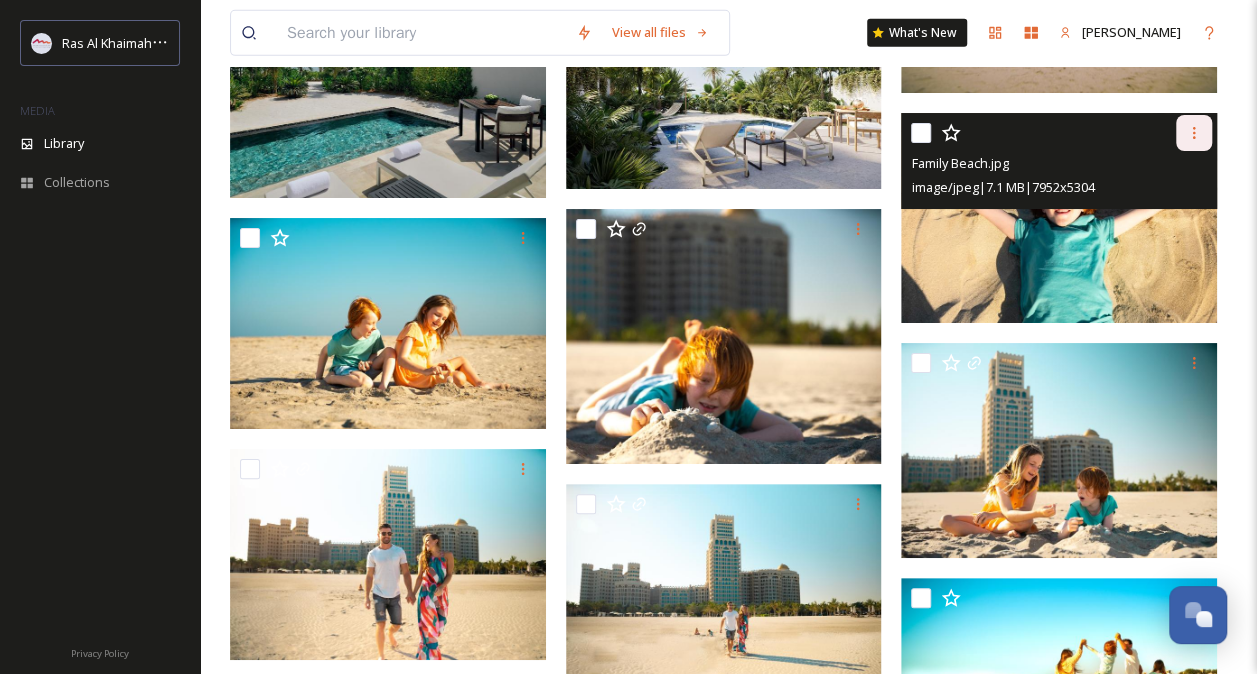 click 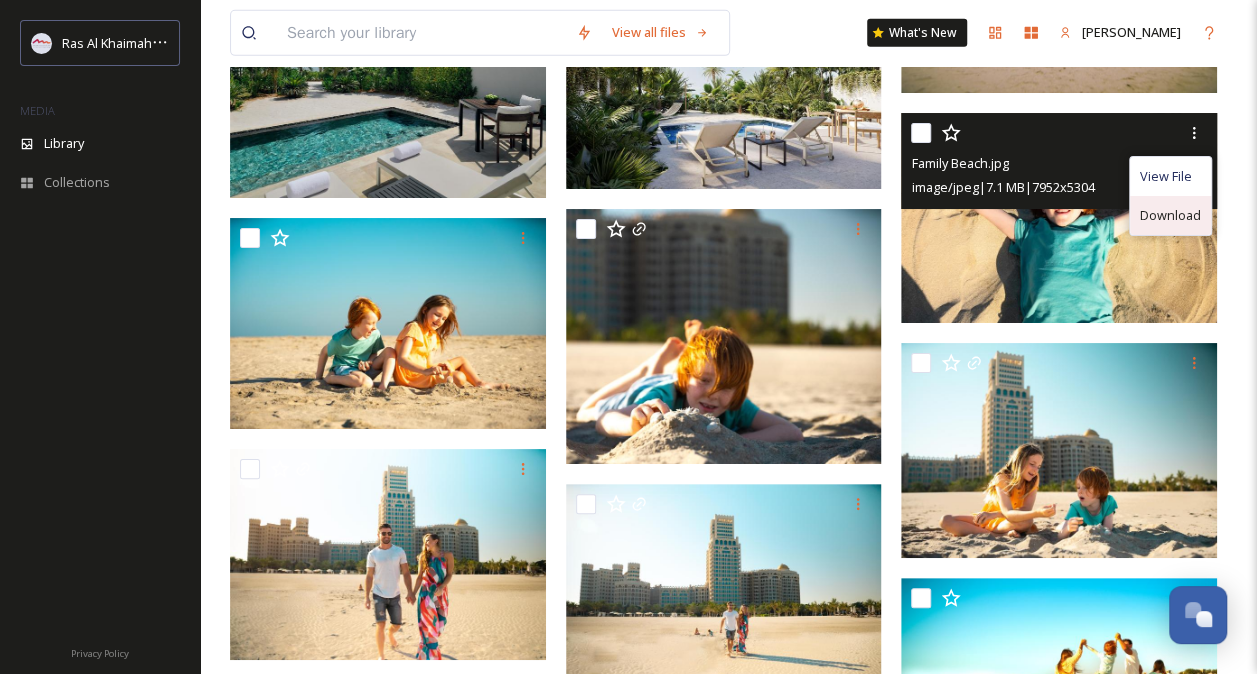 click on "Download" at bounding box center (1170, 215) 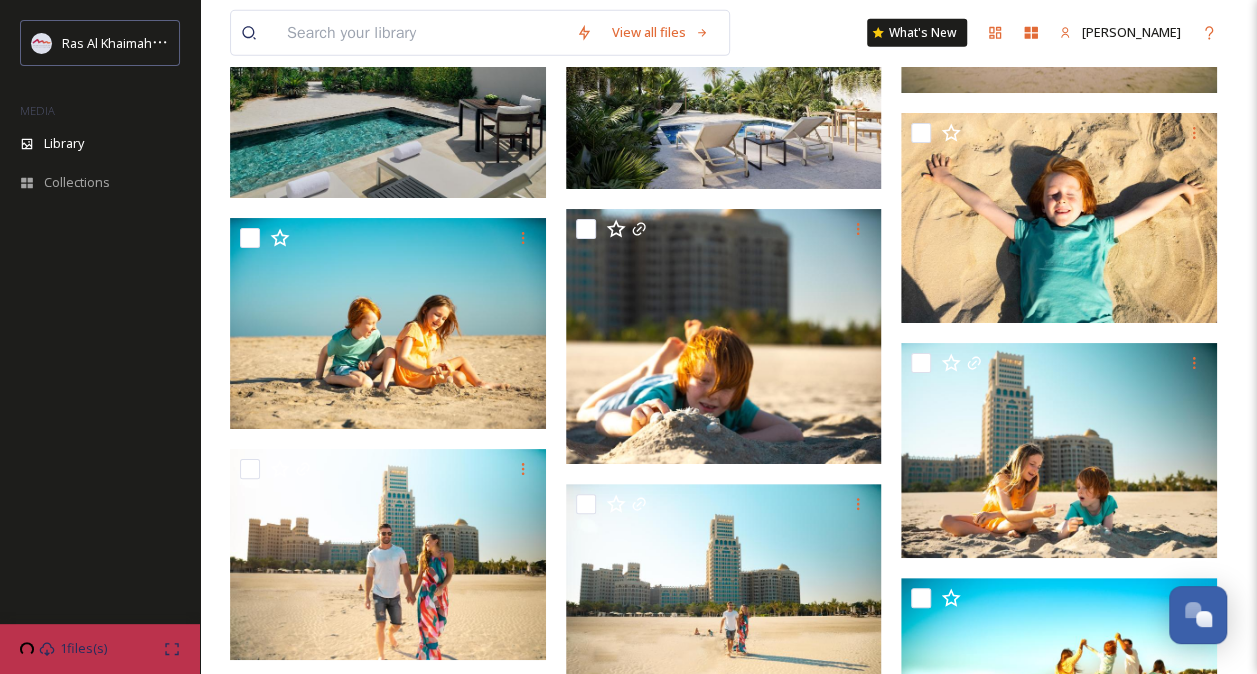 click on "View all files What's New [PERSON_NAME] Library Organise New Root Beach & Pool Your Selections There is nothing here. 693  file s Filters Date Created Select all Unlink You've reached the end" at bounding box center (728, 11462) 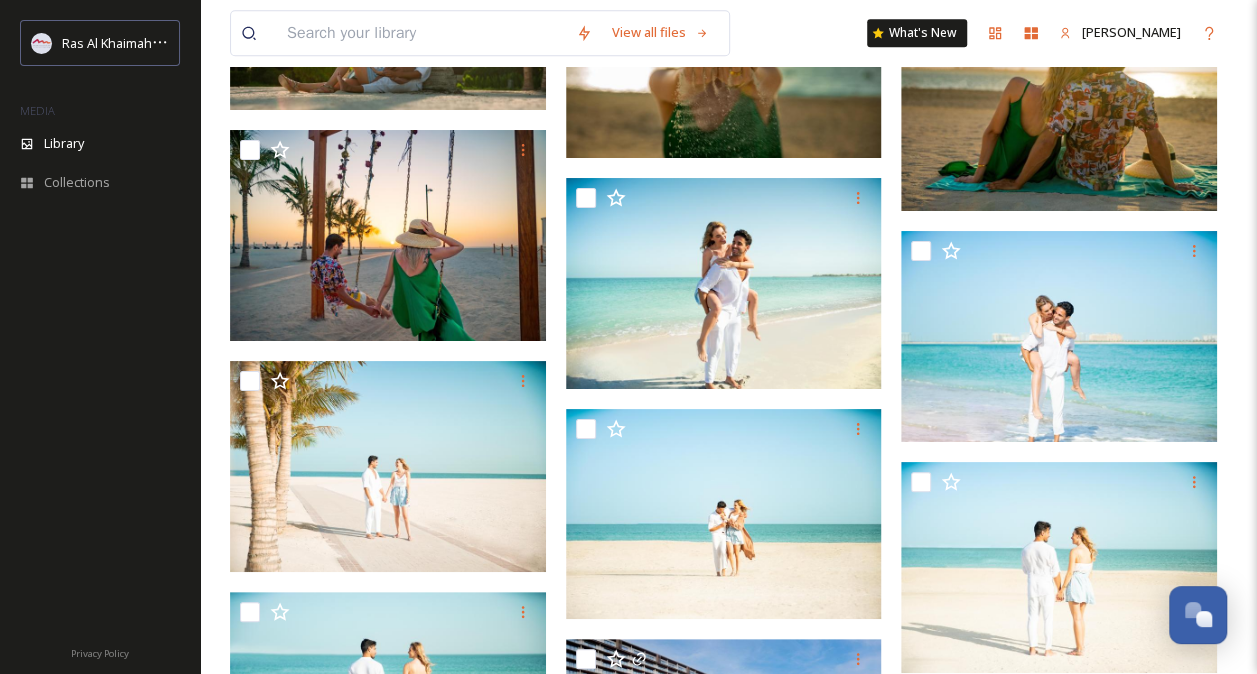 scroll, scrollTop: 23500, scrollLeft: 0, axis: vertical 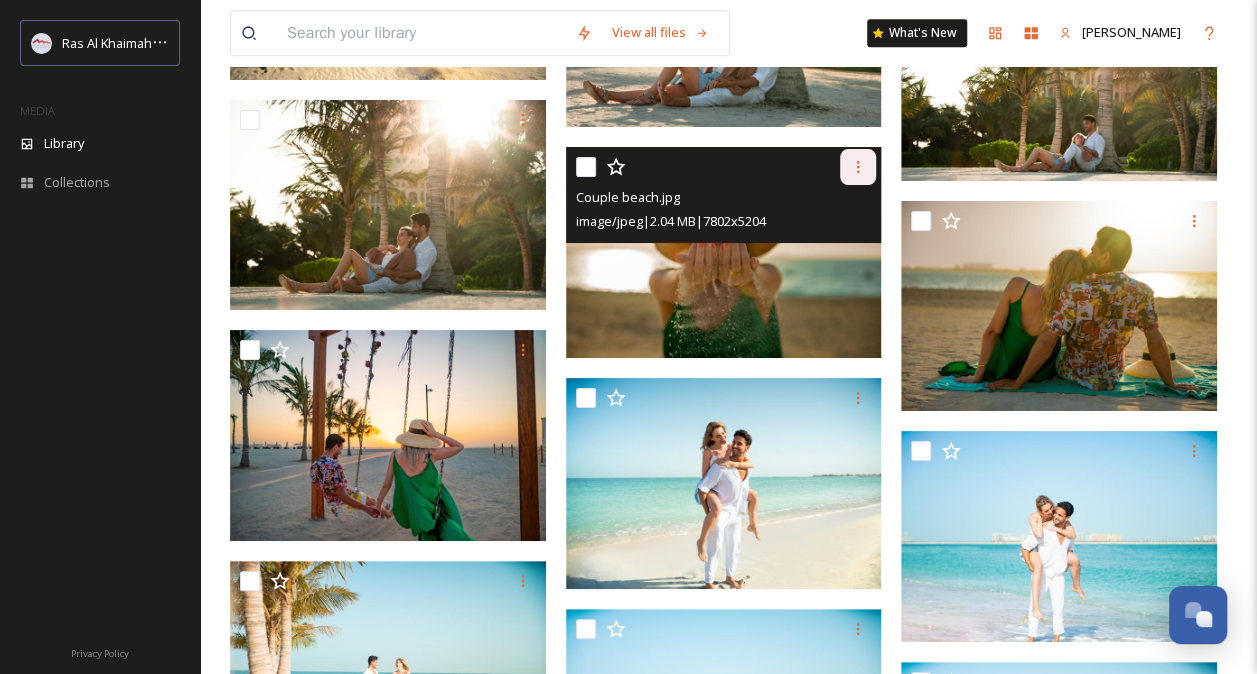 click at bounding box center [858, 167] 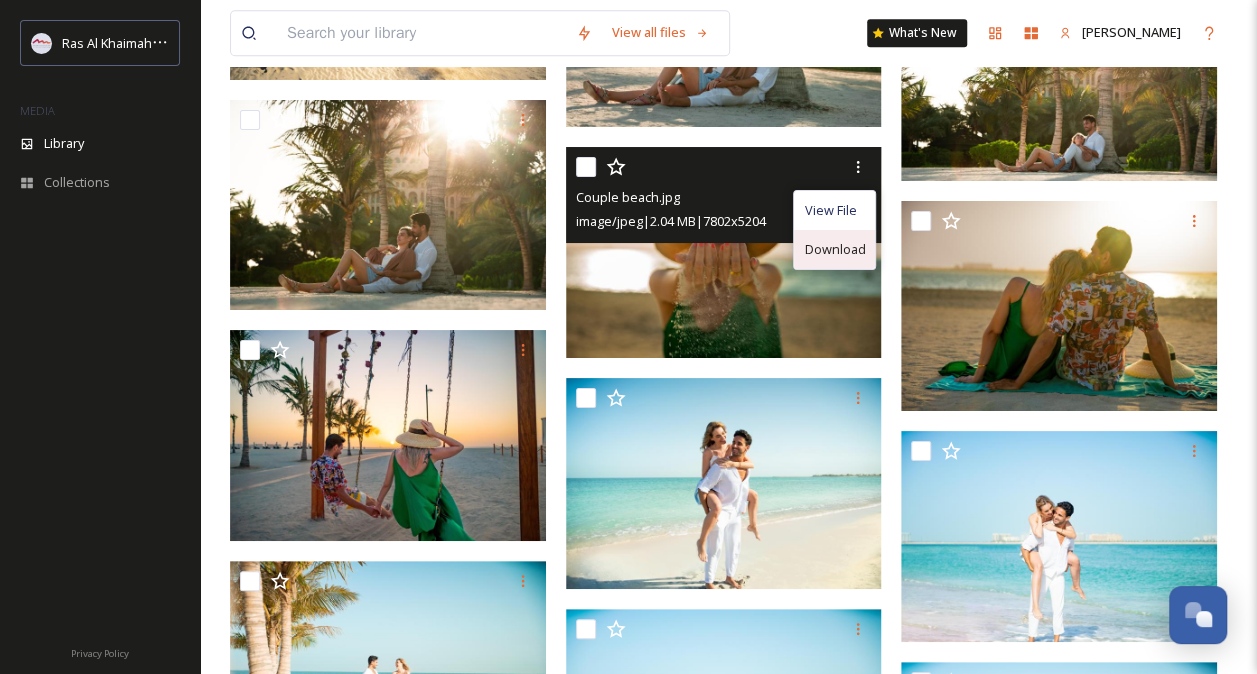 click on "Download" at bounding box center [834, 249] 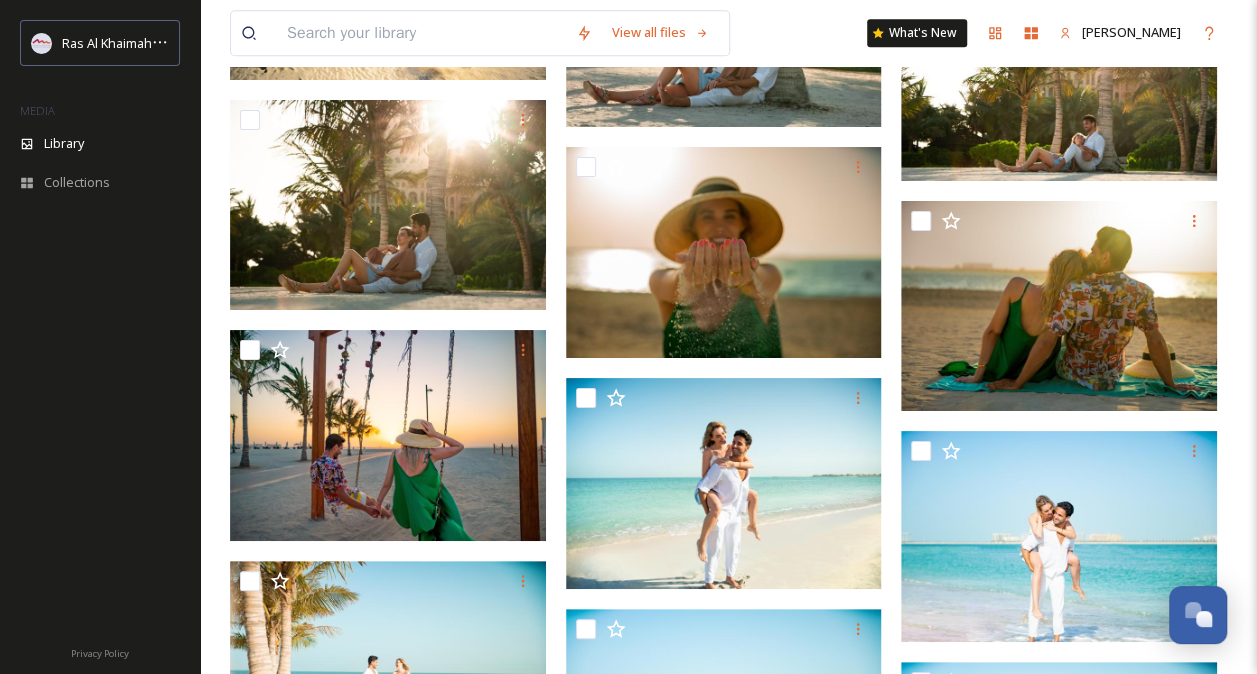 click on "View all files What's New [PERSON_NAME] Library Organise New Root Beach & Pool Your Selections There is nothing here. 693  file s Filters Date Created Select all Unlink You've reached the end" at bounding box center [728, 9962] 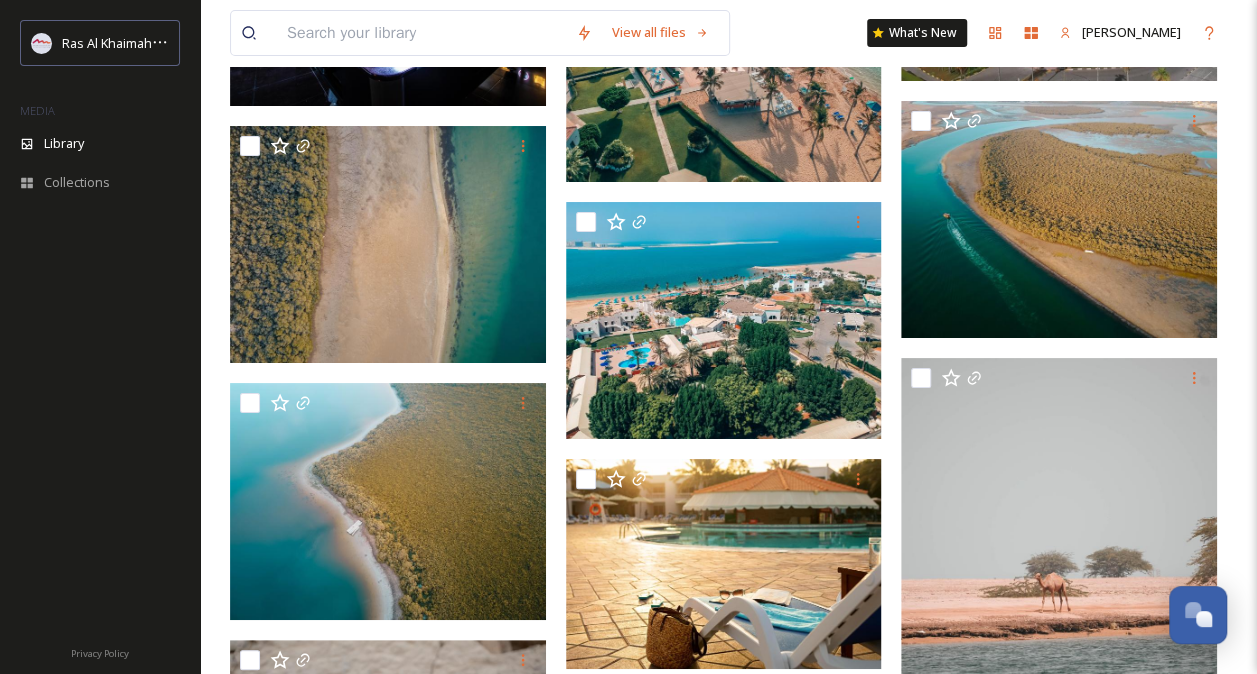 scroll, scrollTop: 29800, scrollLeft: 0, axis: vertical 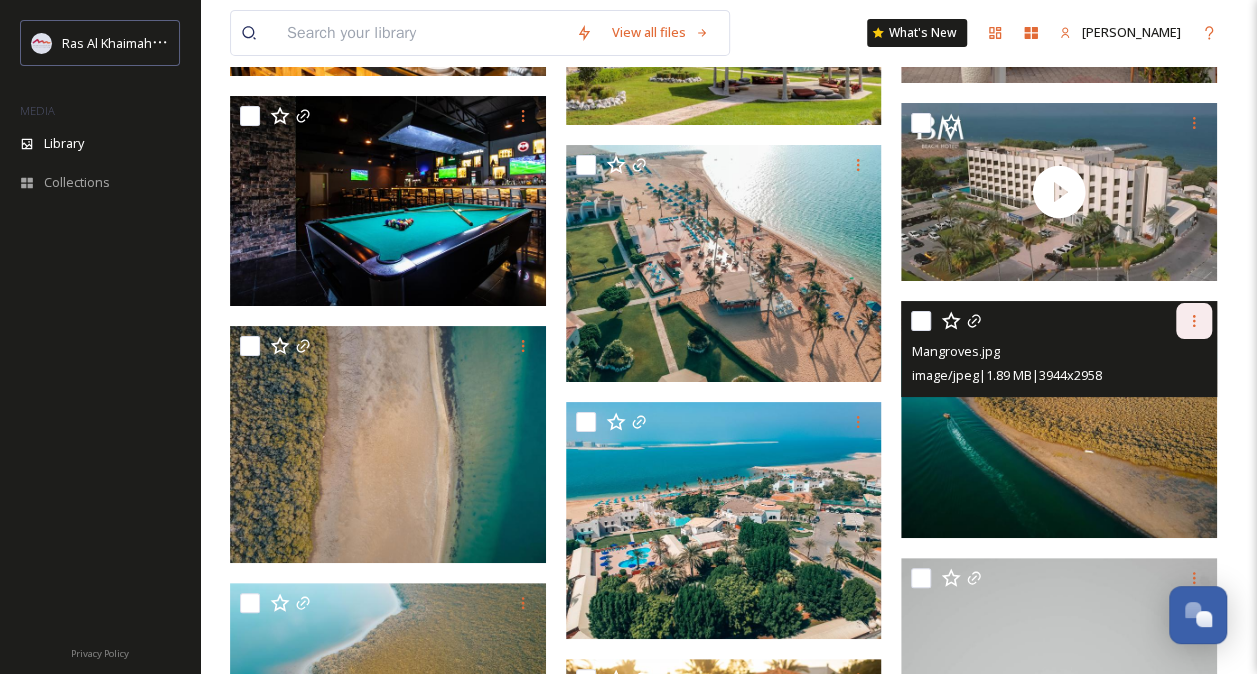 click 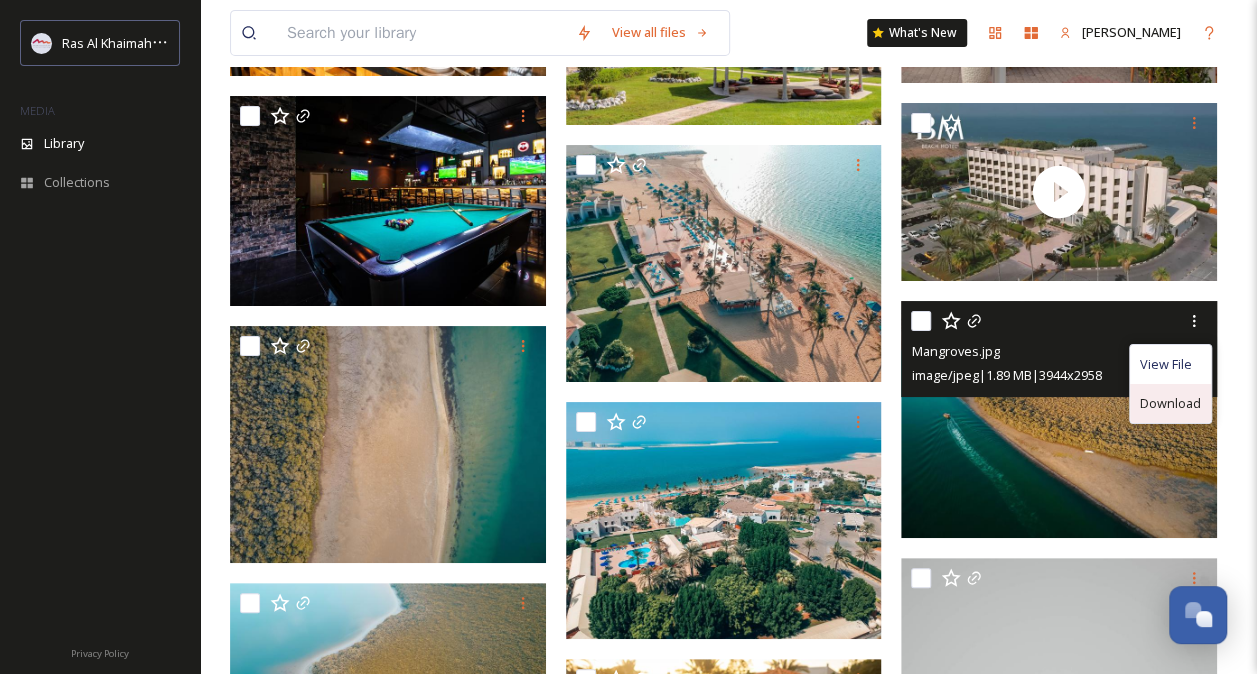 click on "Download" at bounding box center (1170, 403) 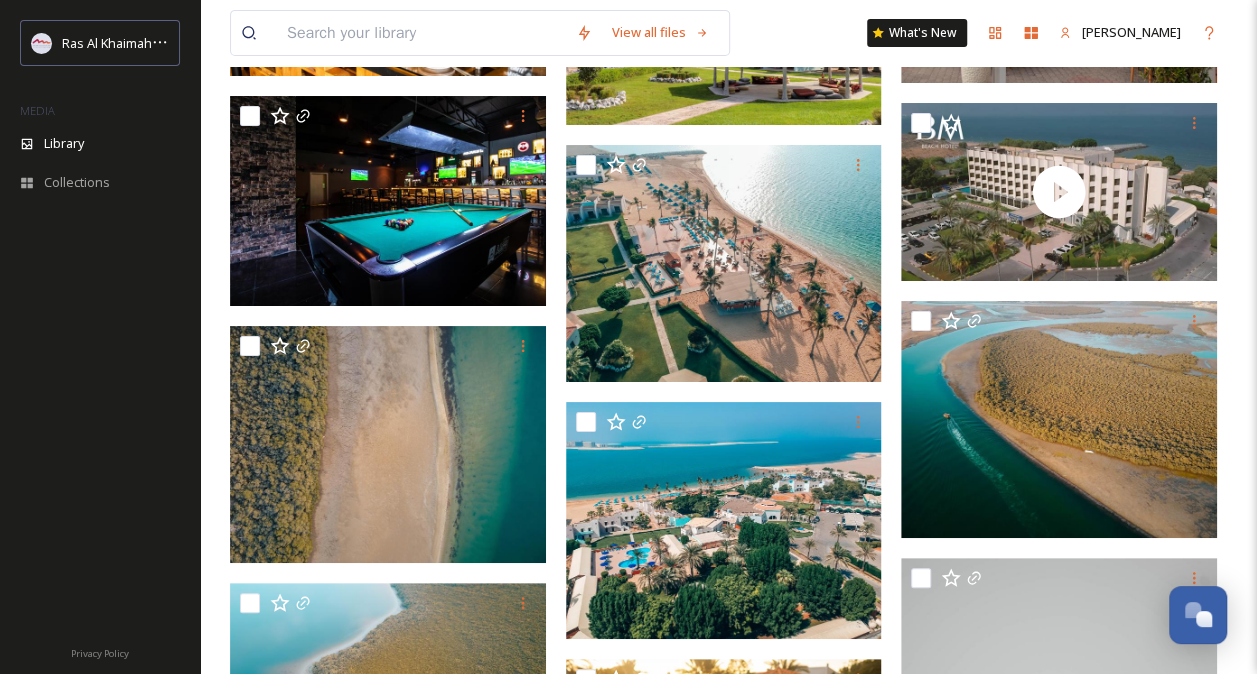 click on "View all files What's New [PERSON_NAME] Library Organise New Root Beach & Pool Your Selections There is nothing here. 693  file s Filters Date Created Select all Unlink You've reached the end" at bounding box center [728, 3662] 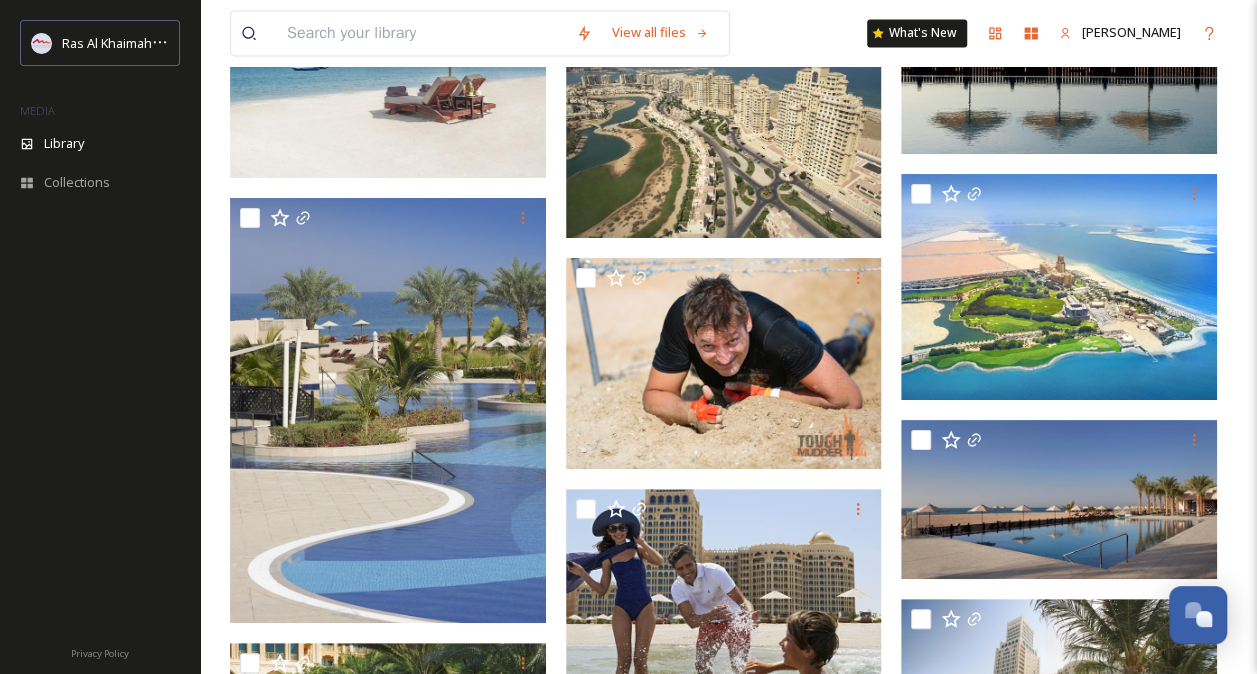 scroll, scrollTop: 31400, scrollLeft: 0, axis: vertical 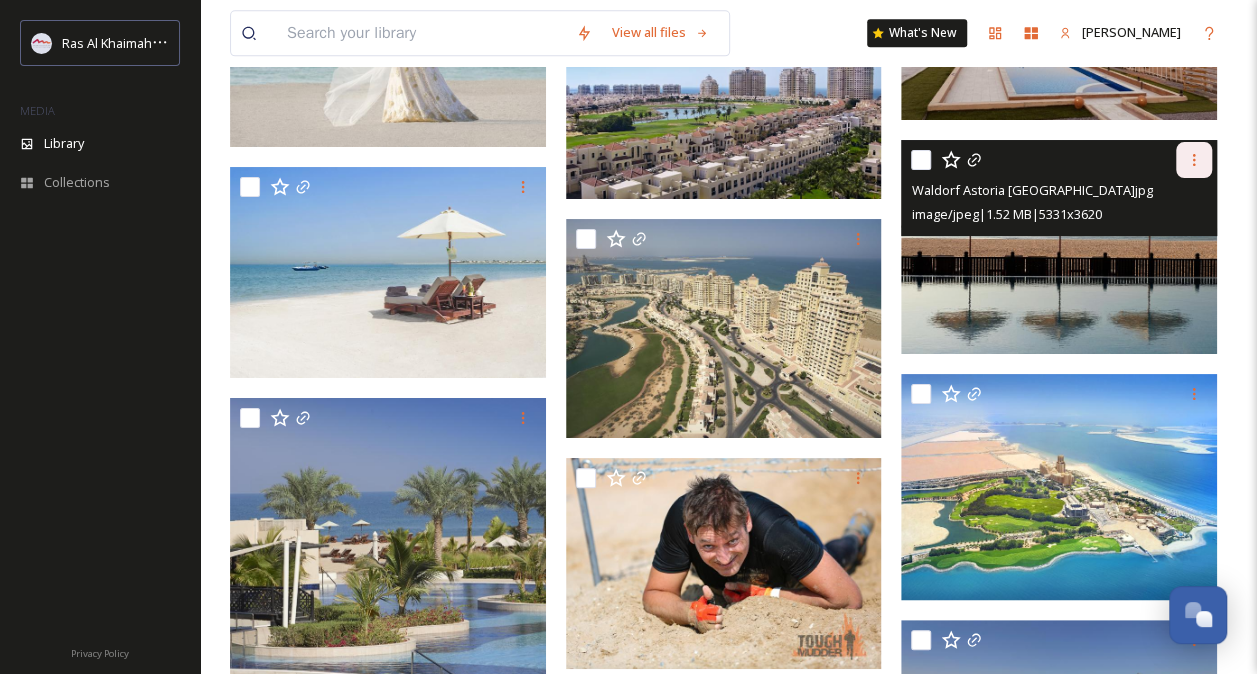 click 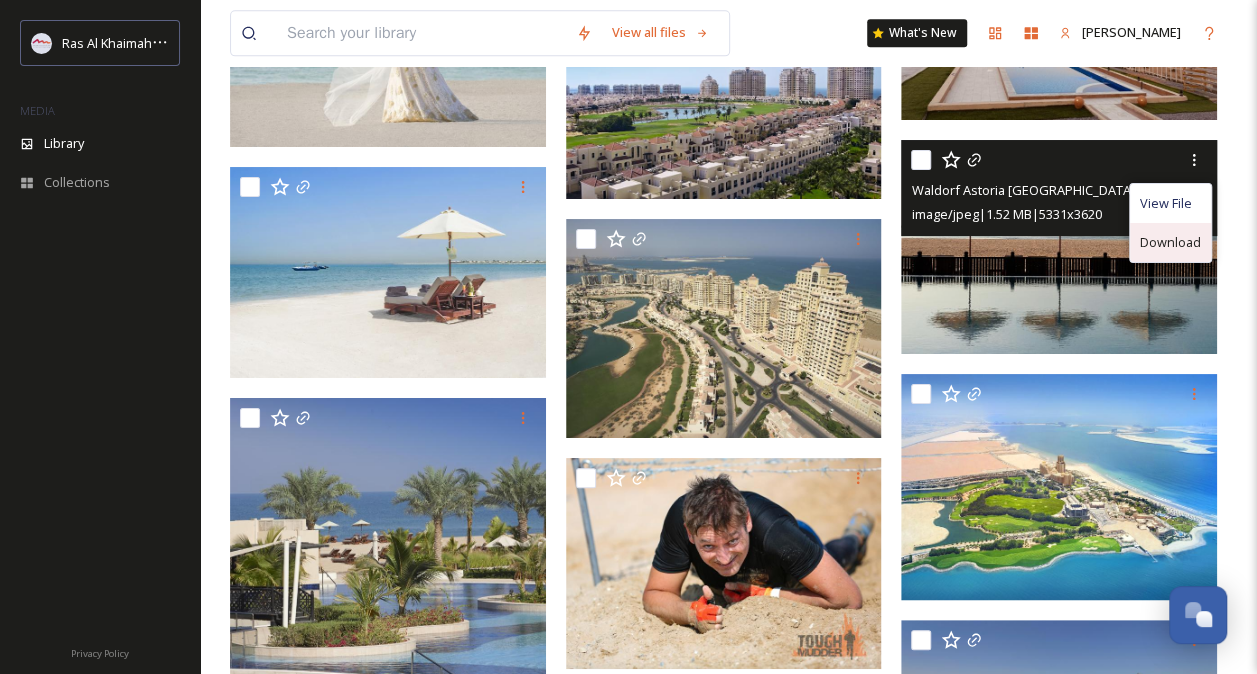 click on "Download" at bounding box center (1170, 242) 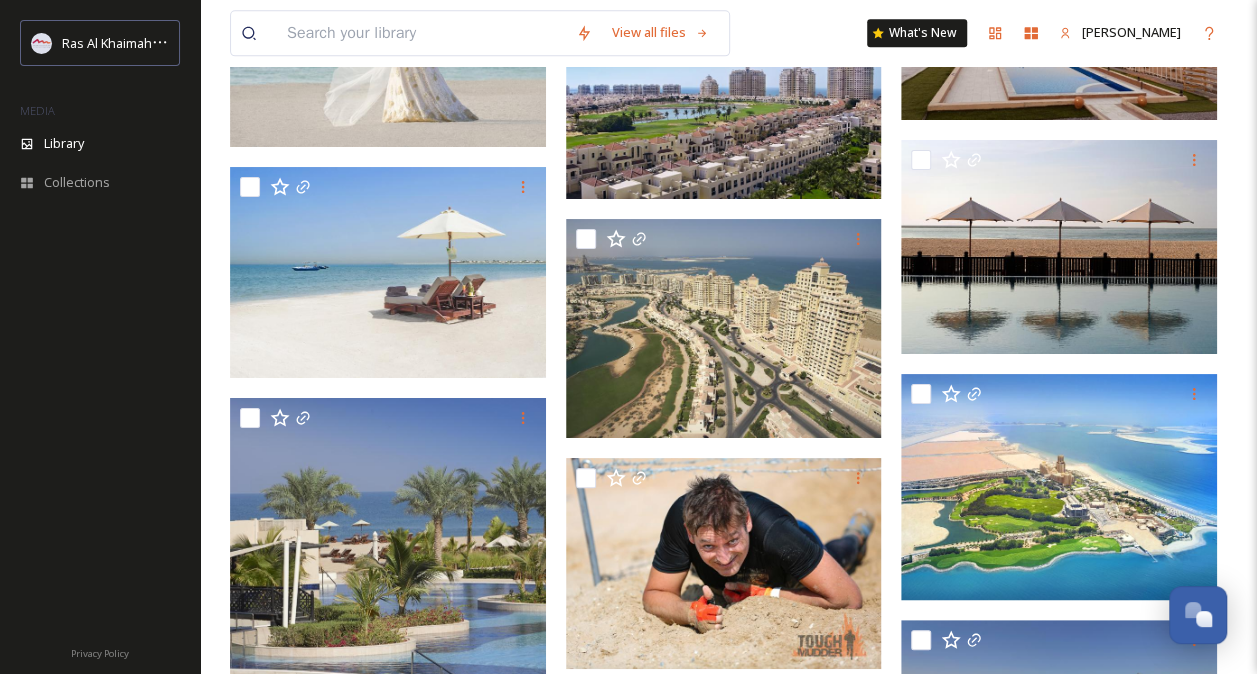 click on "View all files What's New [PERSON_NAME] Library Organise New Root Beach & Pool Your Selections There is nothing here. 693  file s Filters Date Created Select all Unlink You've reached the end" at bounding box center (728, 2062) 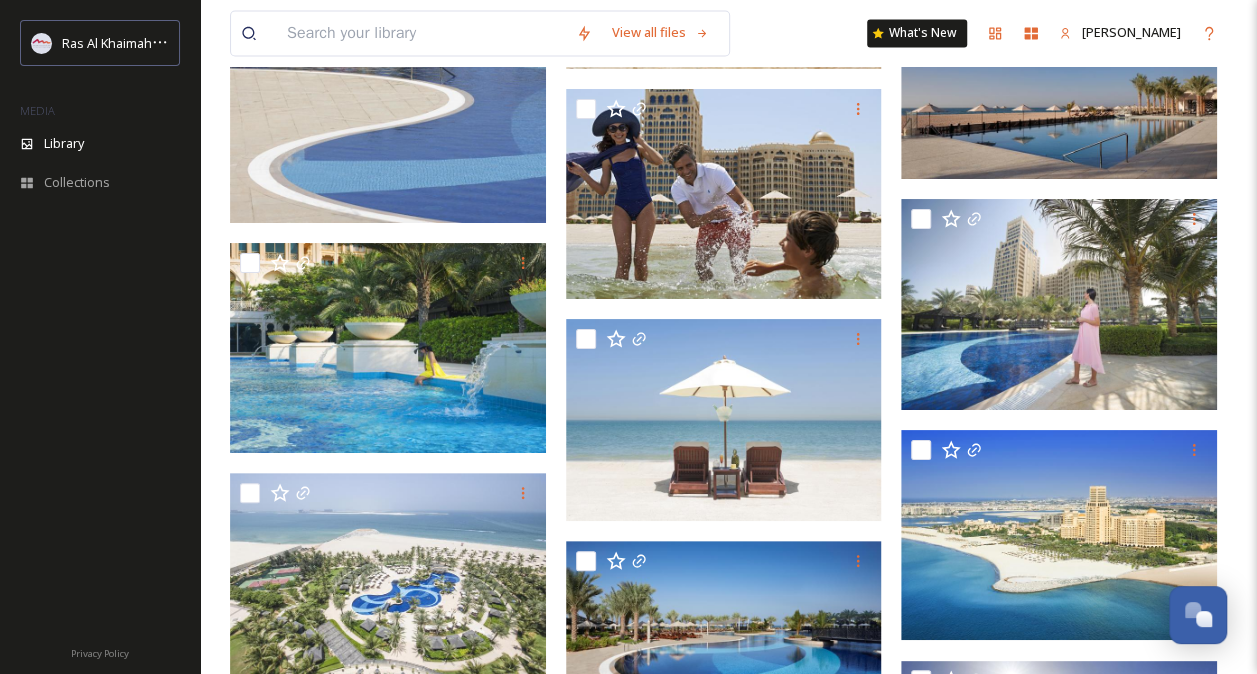 scroll, scrollTop: 32200, scrollLeft: 0, axis: vertical 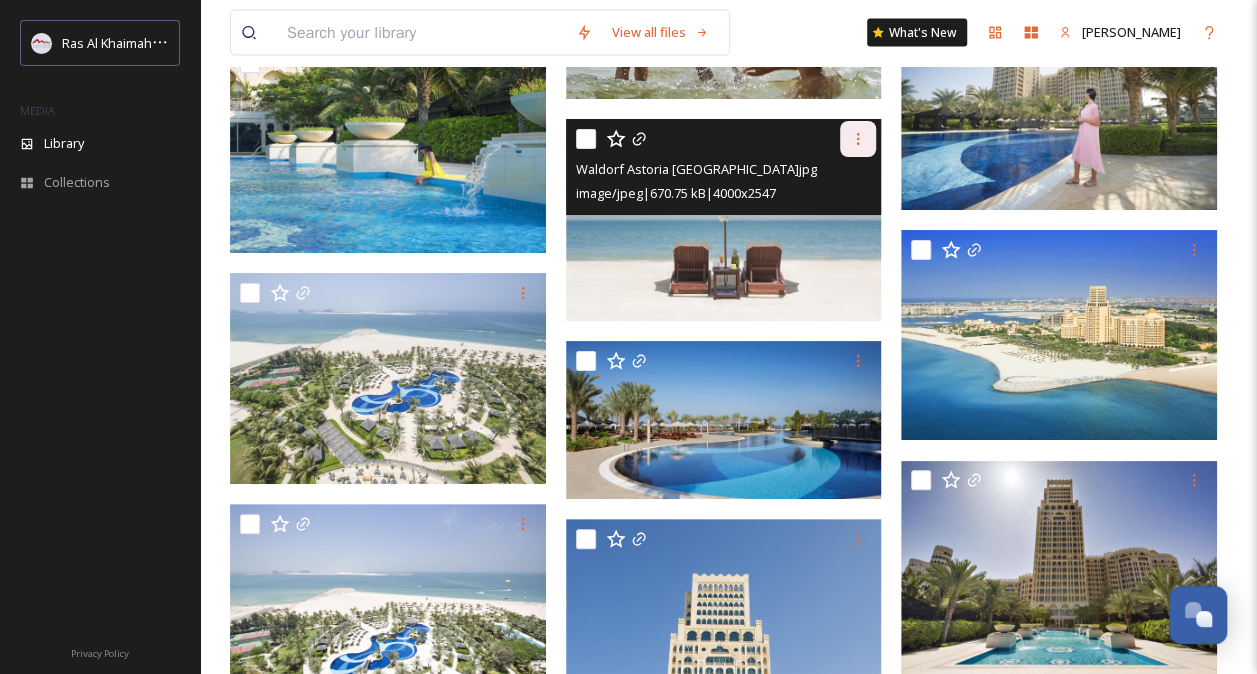 click at bounding box center (858, 139) 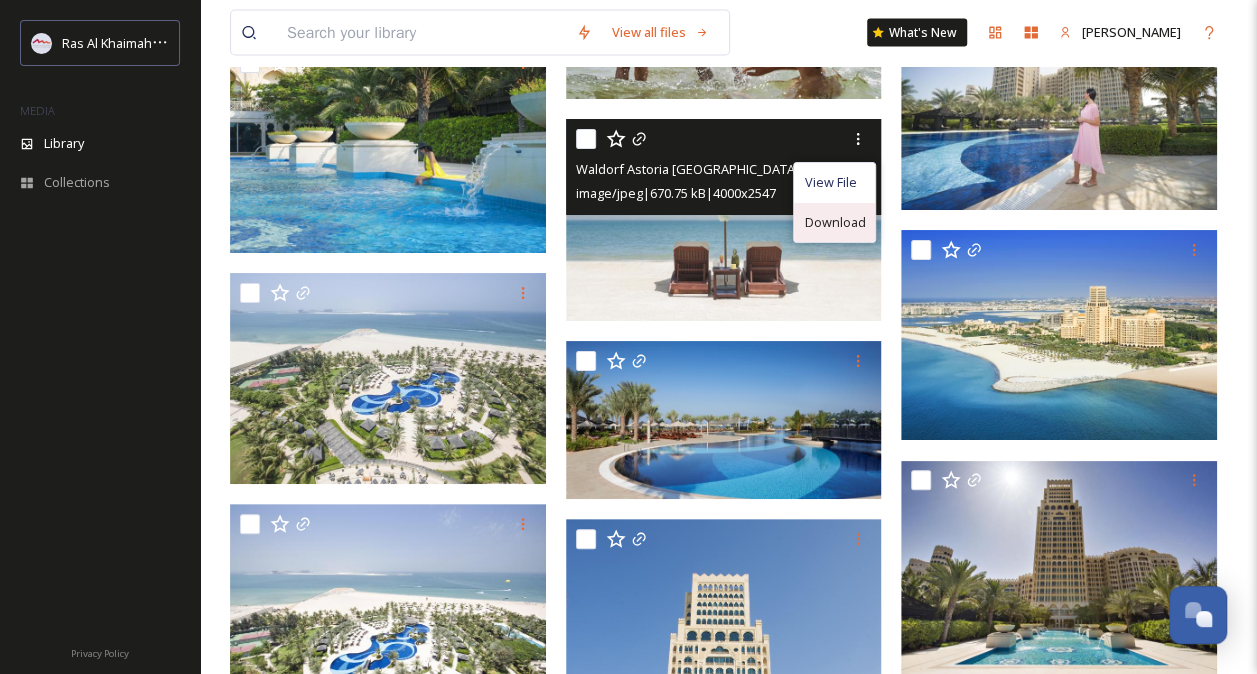 click on "Download" at bounding box center [834, 222] 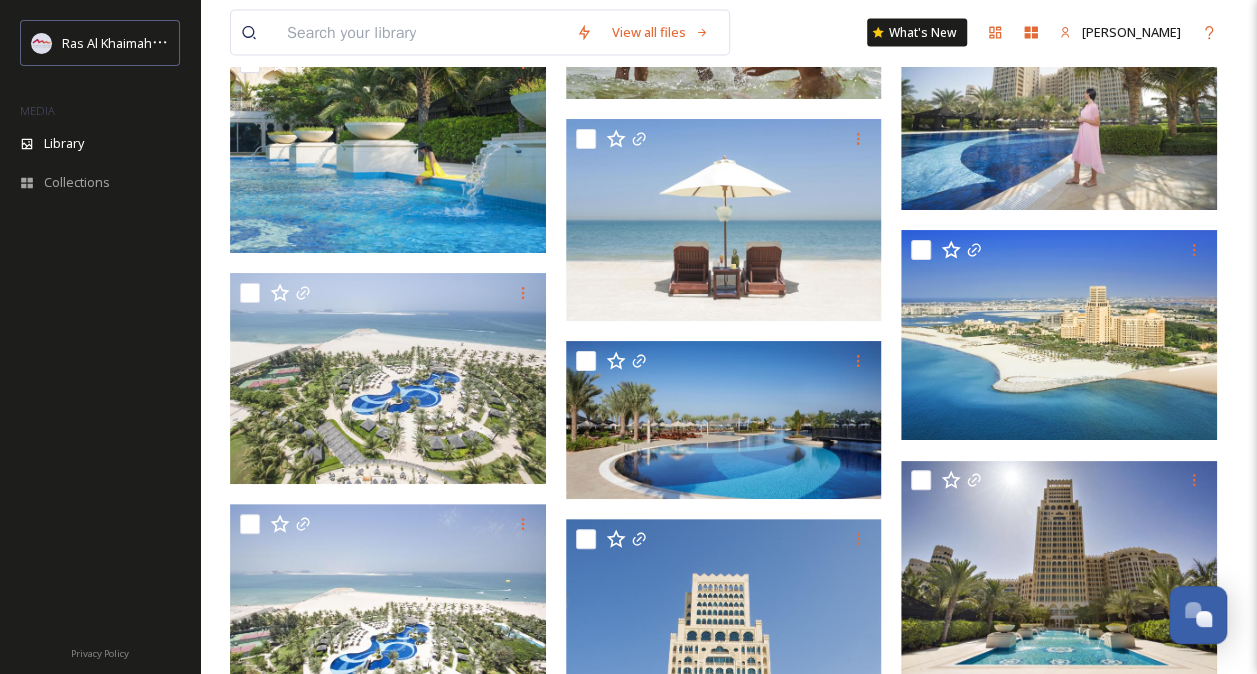 click on "View all files What's New [PERSON_NAME] Library Organise New Root Beach & Pool Your Selections There is nothing here. 693  file s Filters Date Created Select all Unlink You've reached the end" at bounding box center [728, 1262] 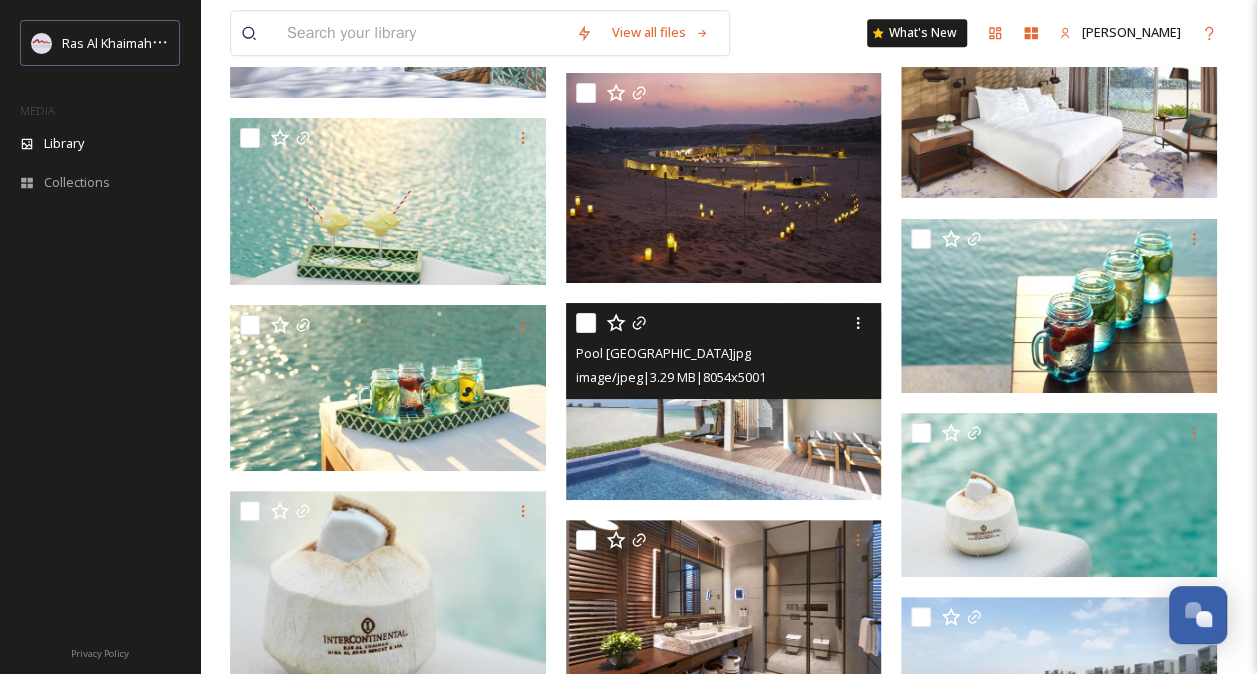 scroll, scrollTop: 27500, scrollLeft: 0, axis: vertical 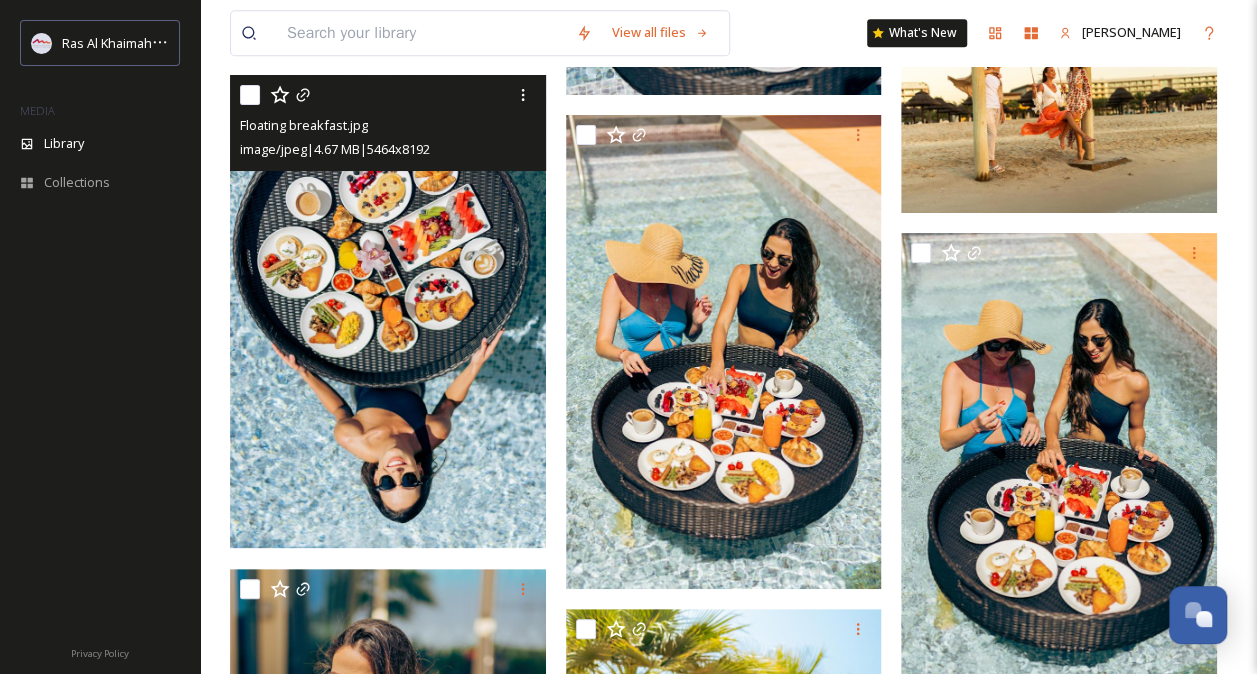 click at bounding box center (388, 312) 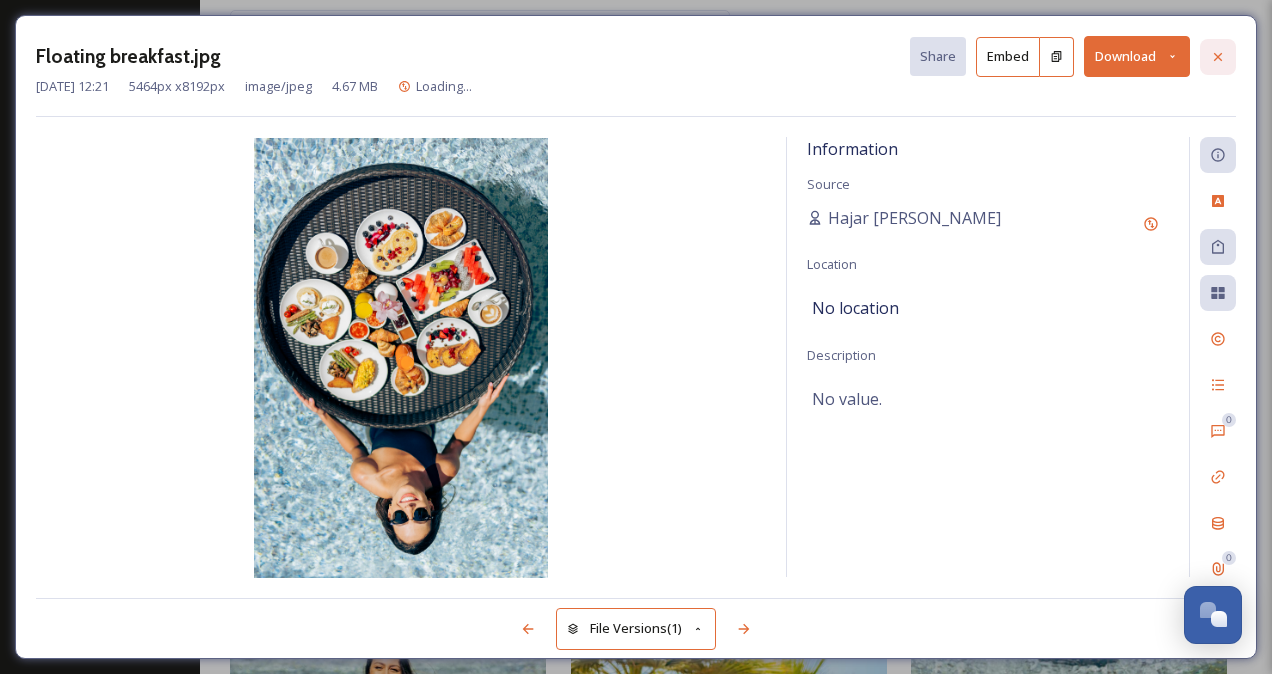 click at bounding box center [1218, 57] 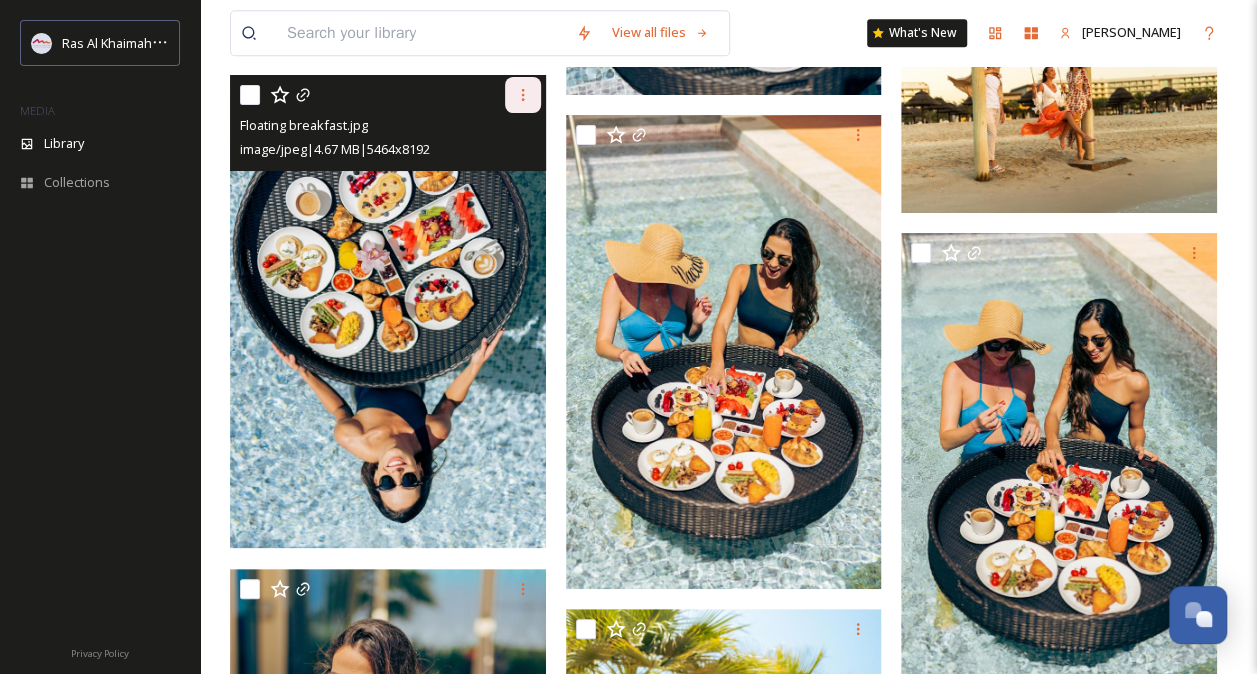 click 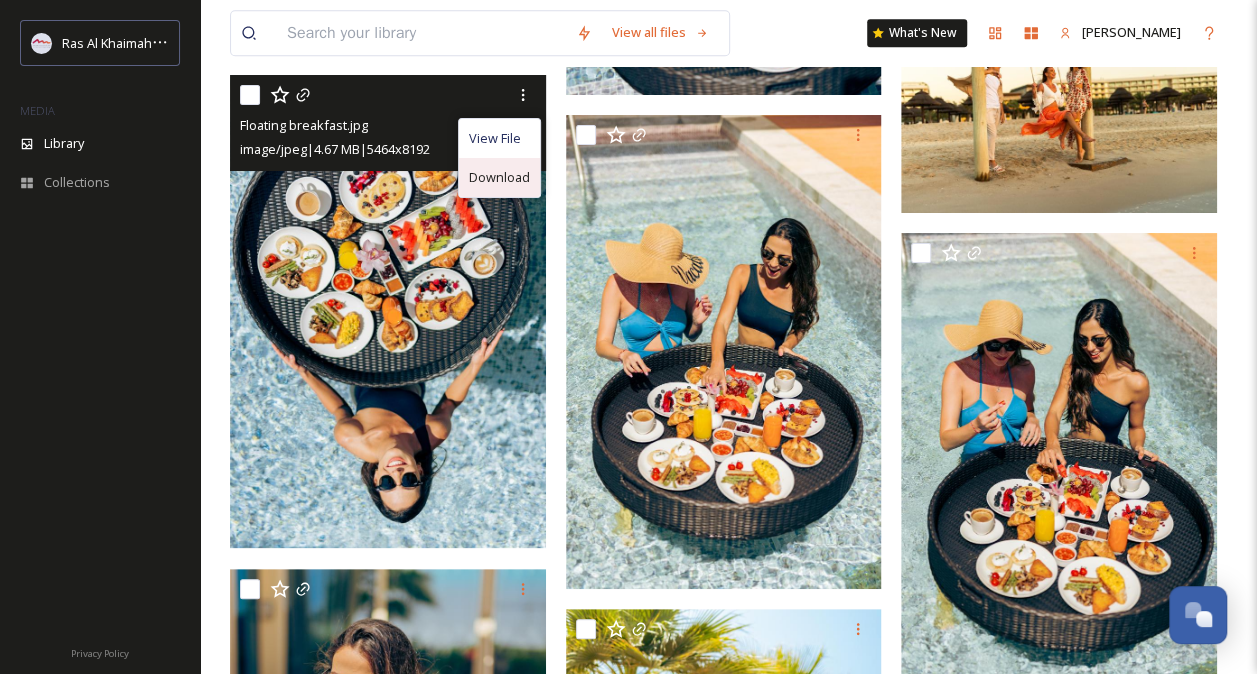 click on "Download" at bounding box center (499, 177) 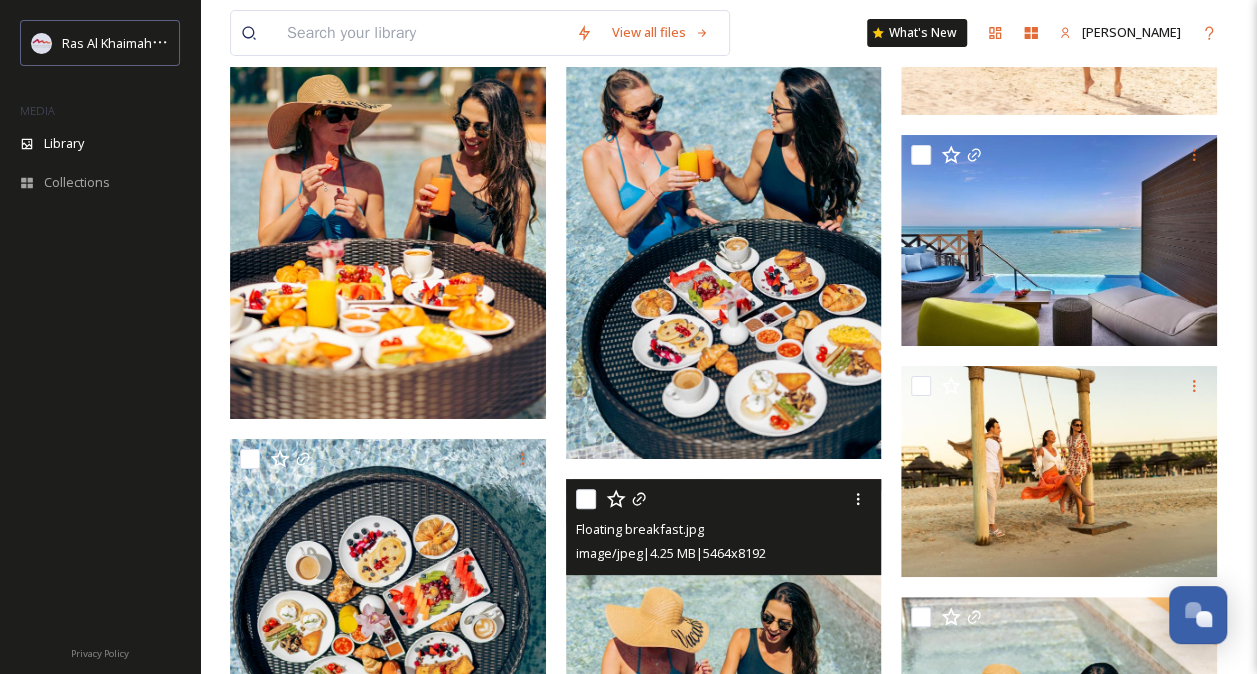 scroll, scrollTop: 7580, scrollLeft: 0, axis: vertical 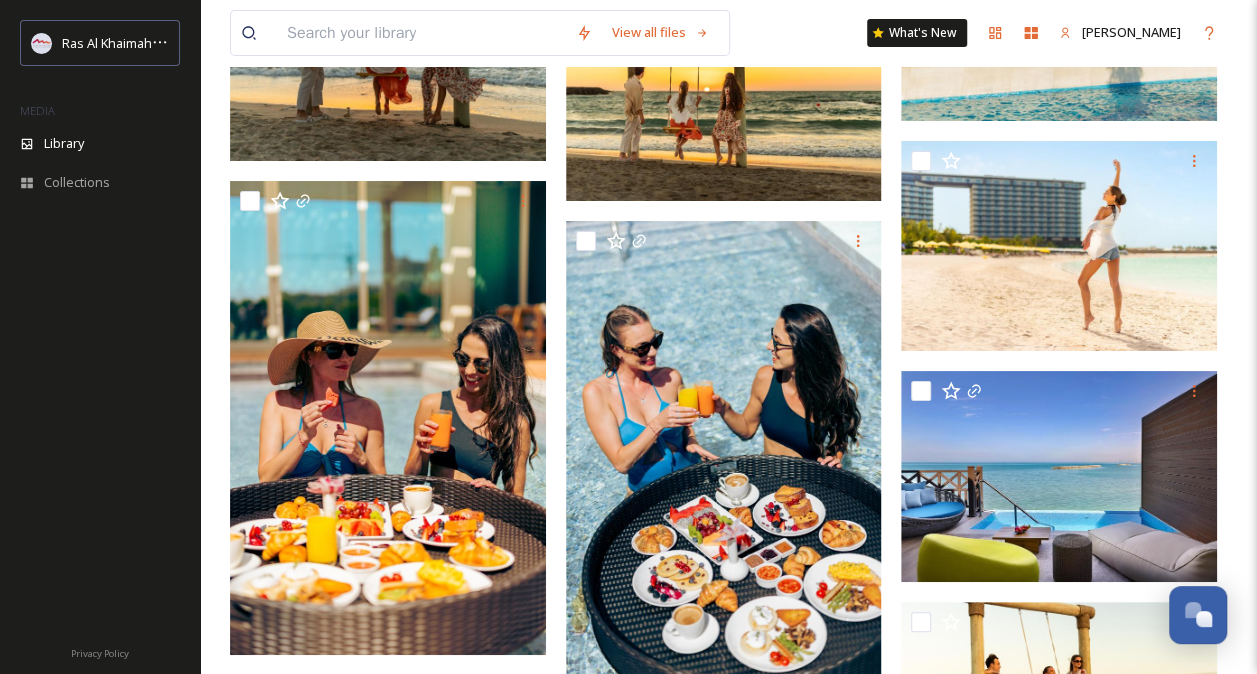 click on "View all files What's New [PERSON_NAME] Library Organise New Root Beach & Pool Your Selections There is nothing here. 693  file s Filters Date Created Select all Unlink Unlink You've reached the end" at bounding box center (728, 25882) 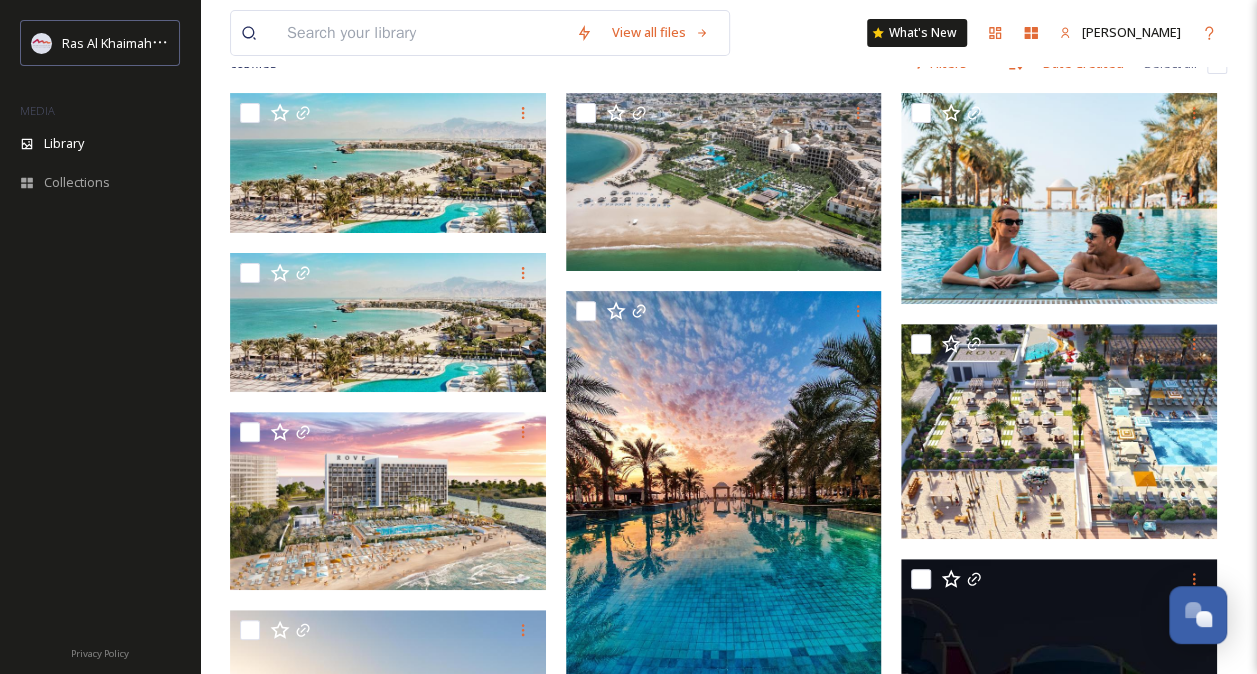 scroll, scrollTop: 0, scrollLeft: 0, axis: both 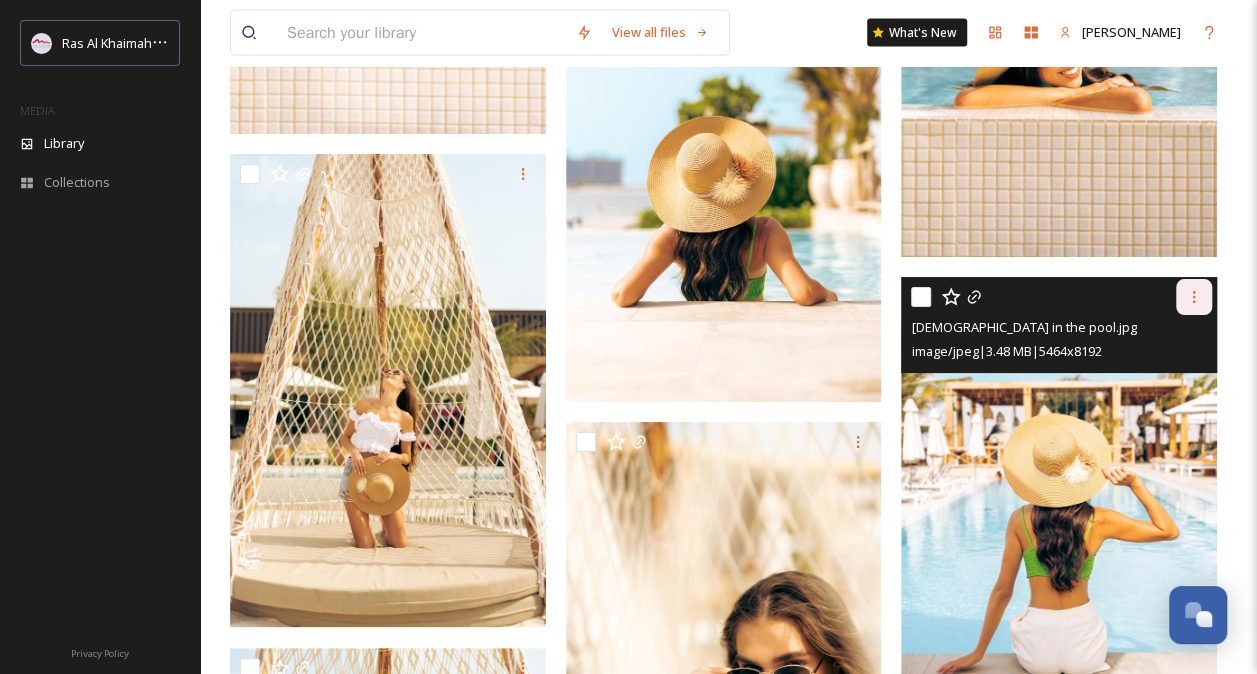 click 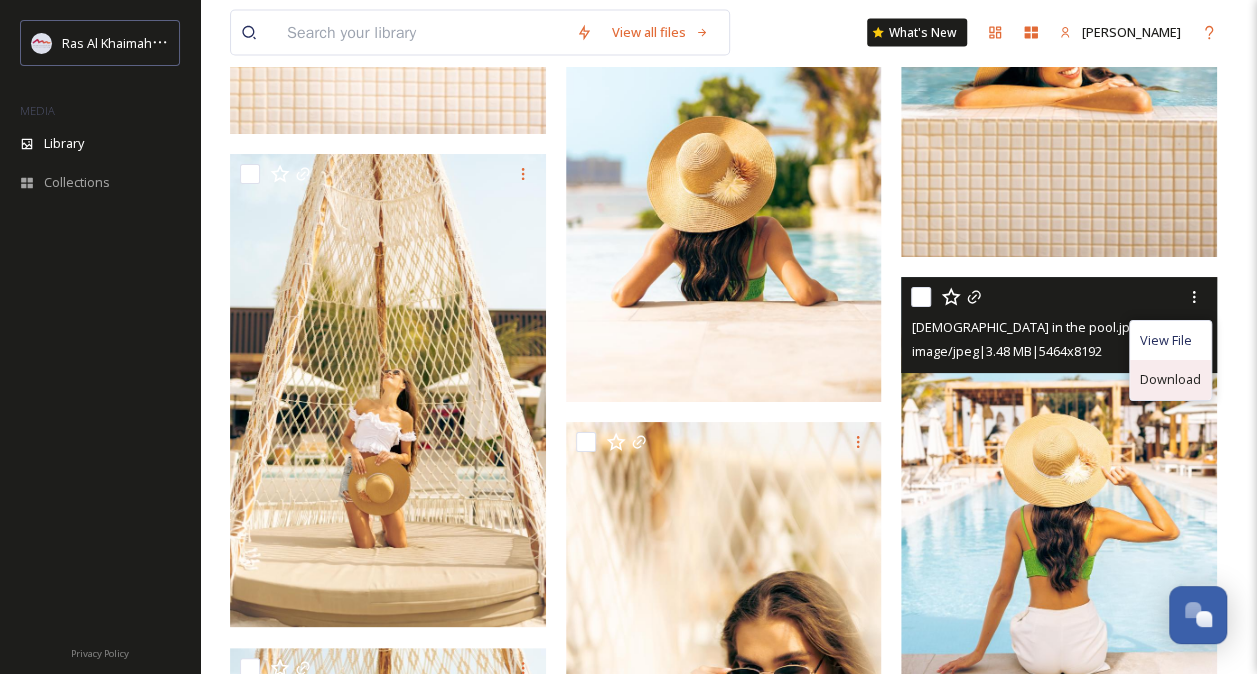 click on "Download" at bounding box center (1170, 379) 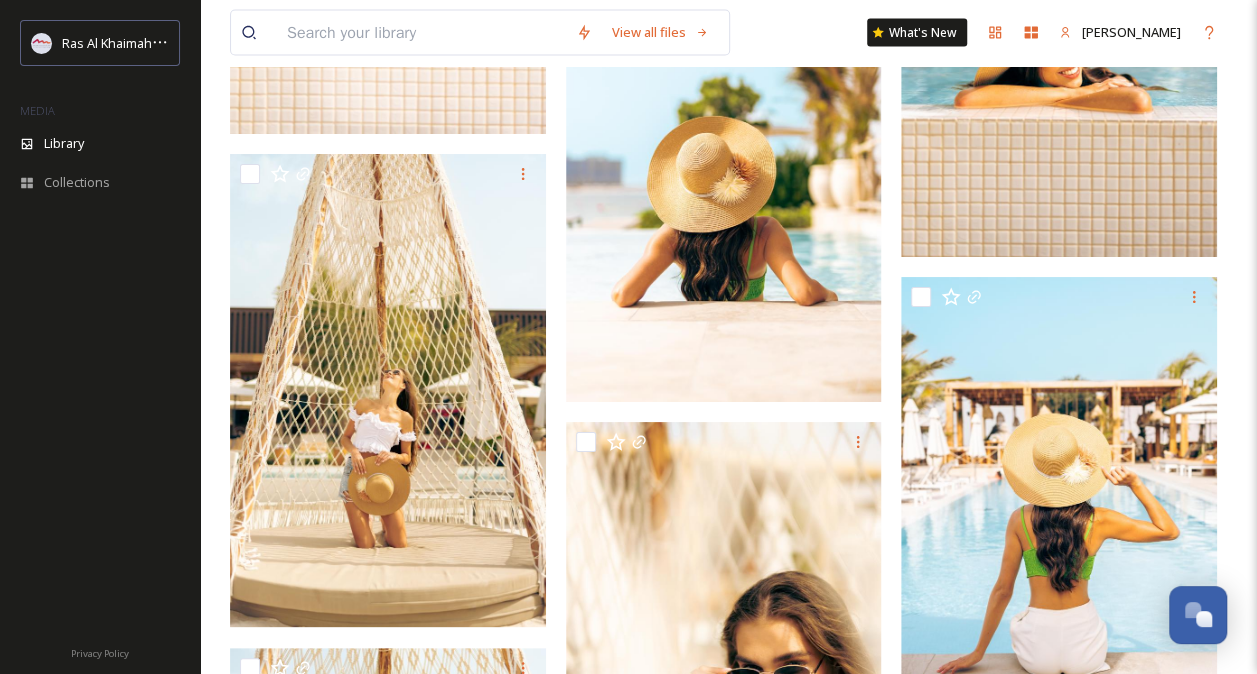 click on "View all files What's New [PERSON_NAME] Library Organise New Root Beach & Pool Your Selections There is nothing here. 693  file s Filters Date Created Select all Unlink Unlink You've reached the end" at bounding box center (728, 20190) 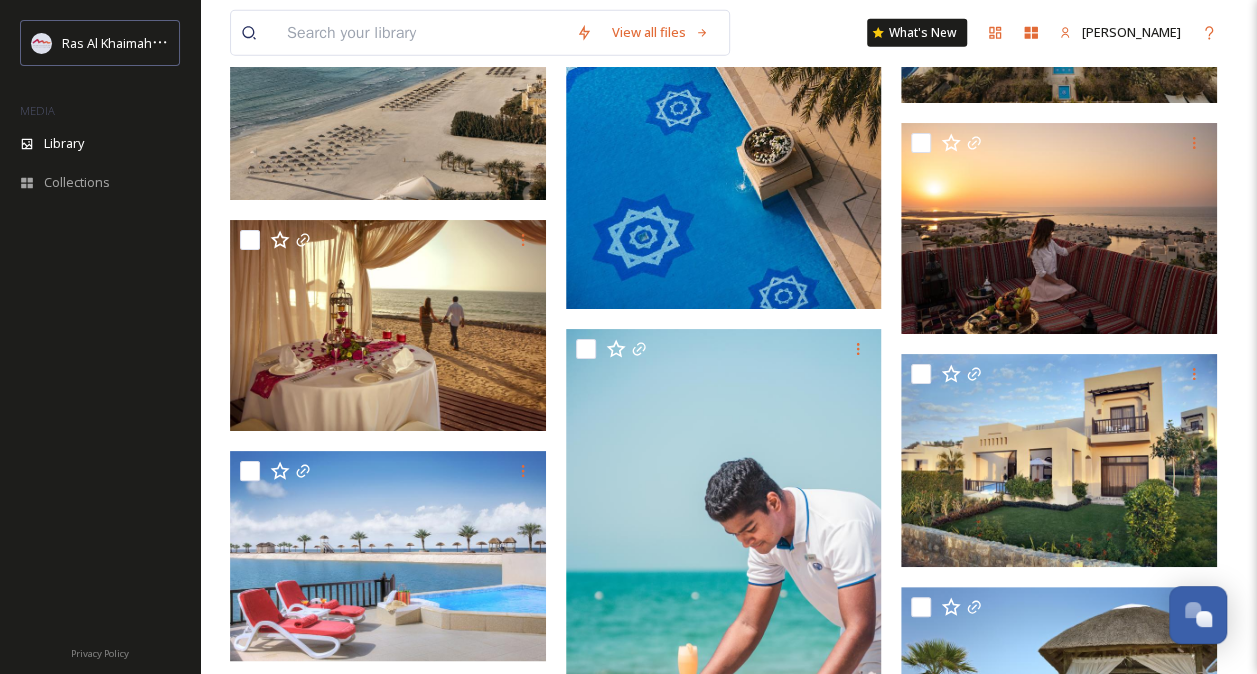scroll, scrollTop: 25972, scrollLeft: 0, axis: vertical 